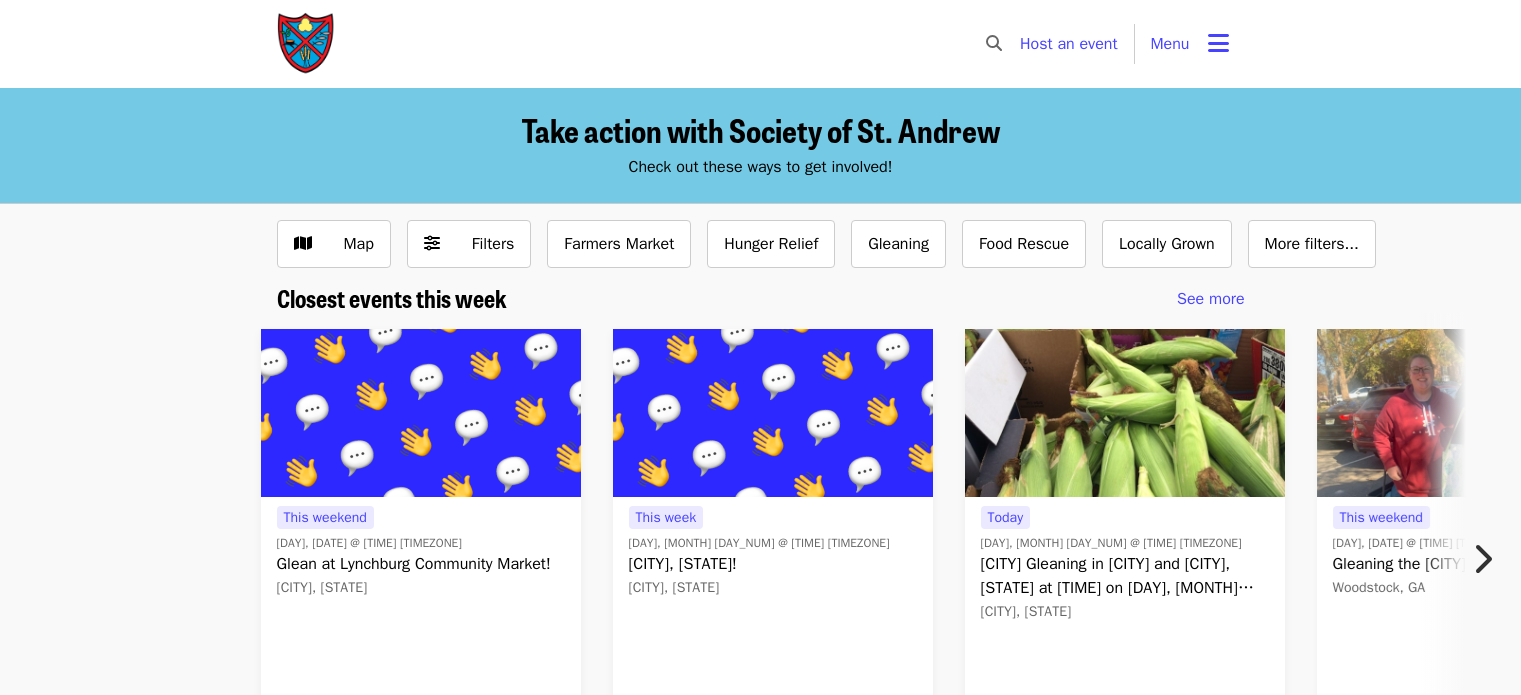 scroll, scrollTop: 0, scrollLeft: 0, axis: both 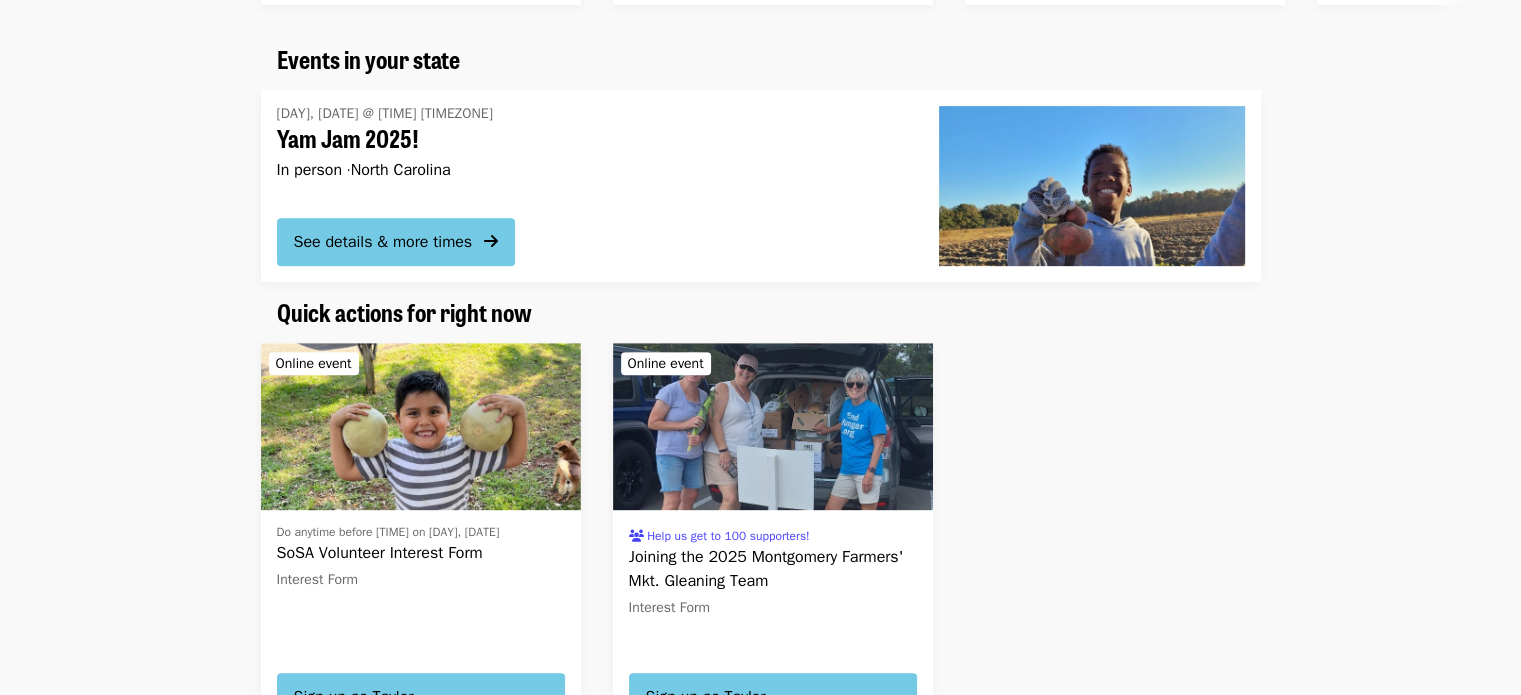 click on "In person · [STATE]" at bounding box center (592, 170) 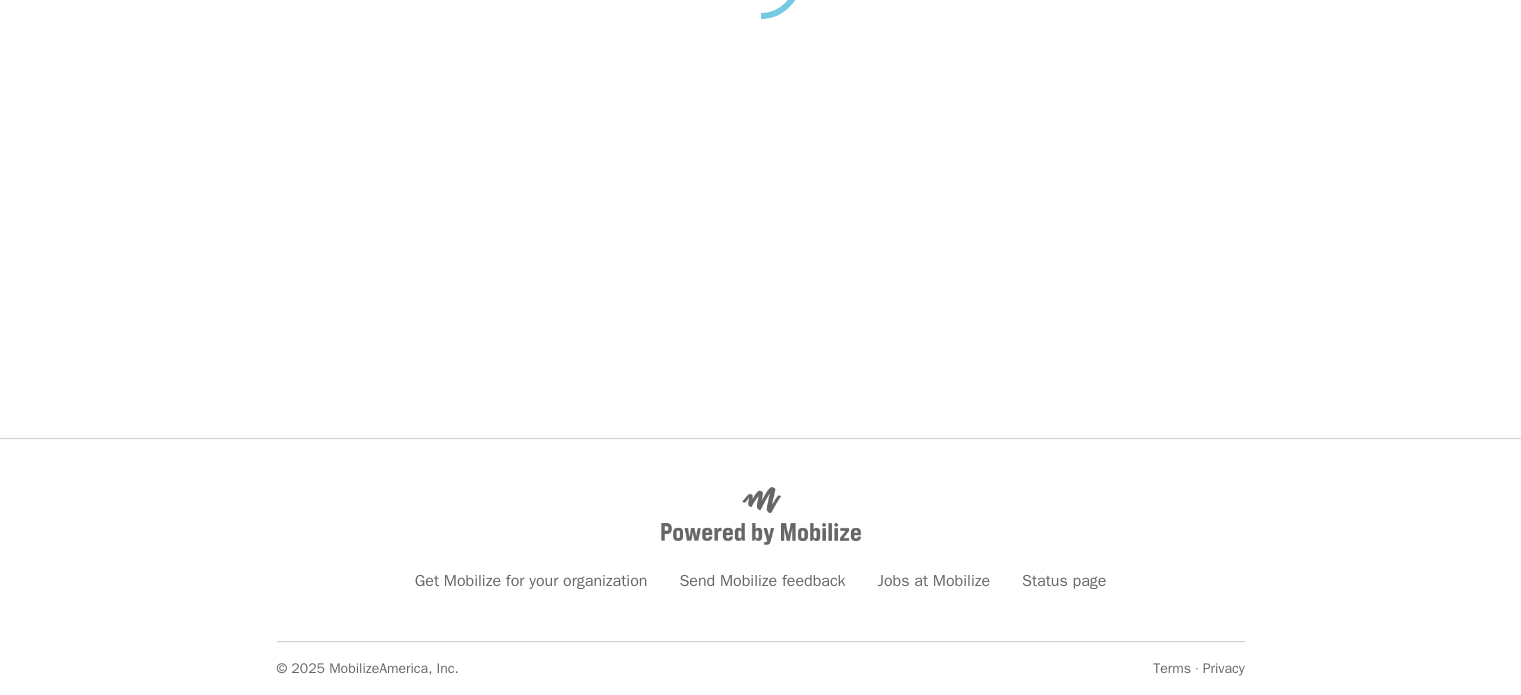 scroll, scrollTop: 0, scrollLeft: 0, axis: both 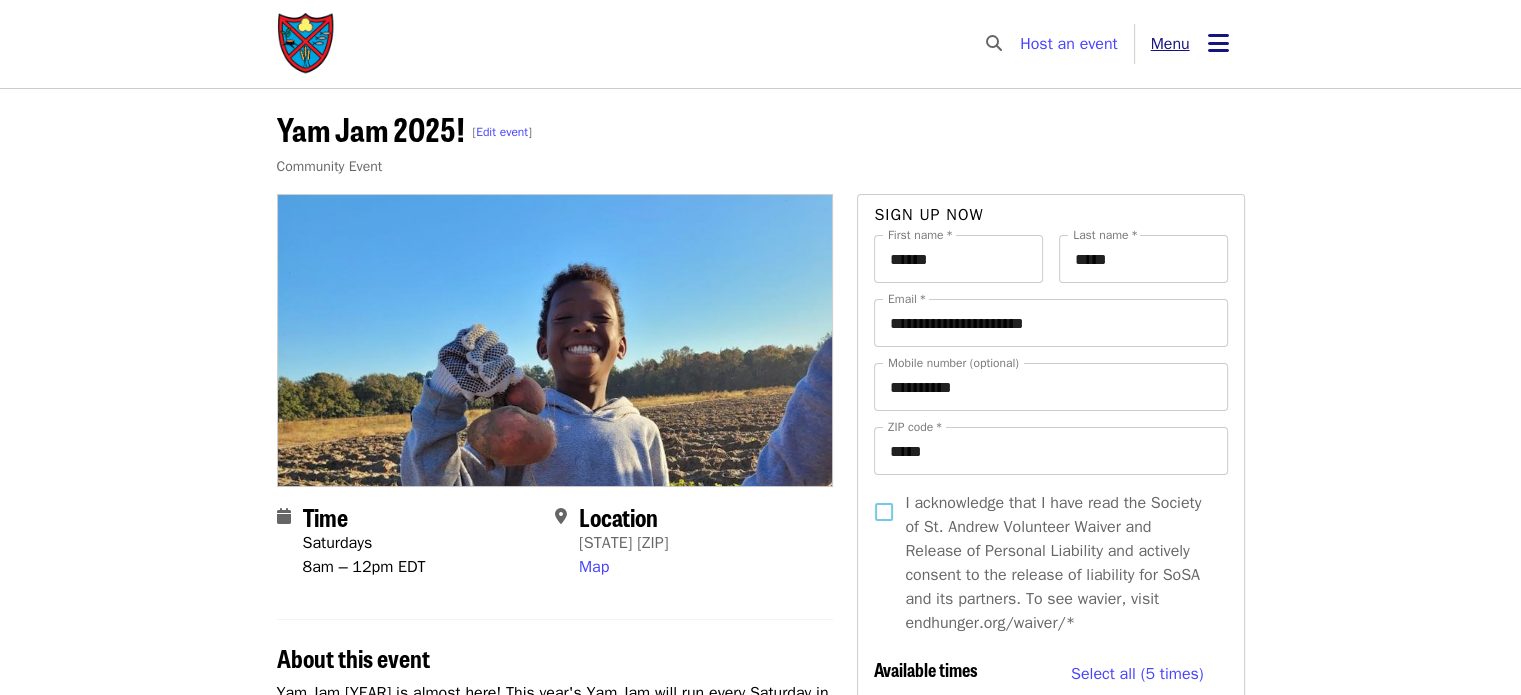 click on "Menu" at bounding box center (1170, 44) 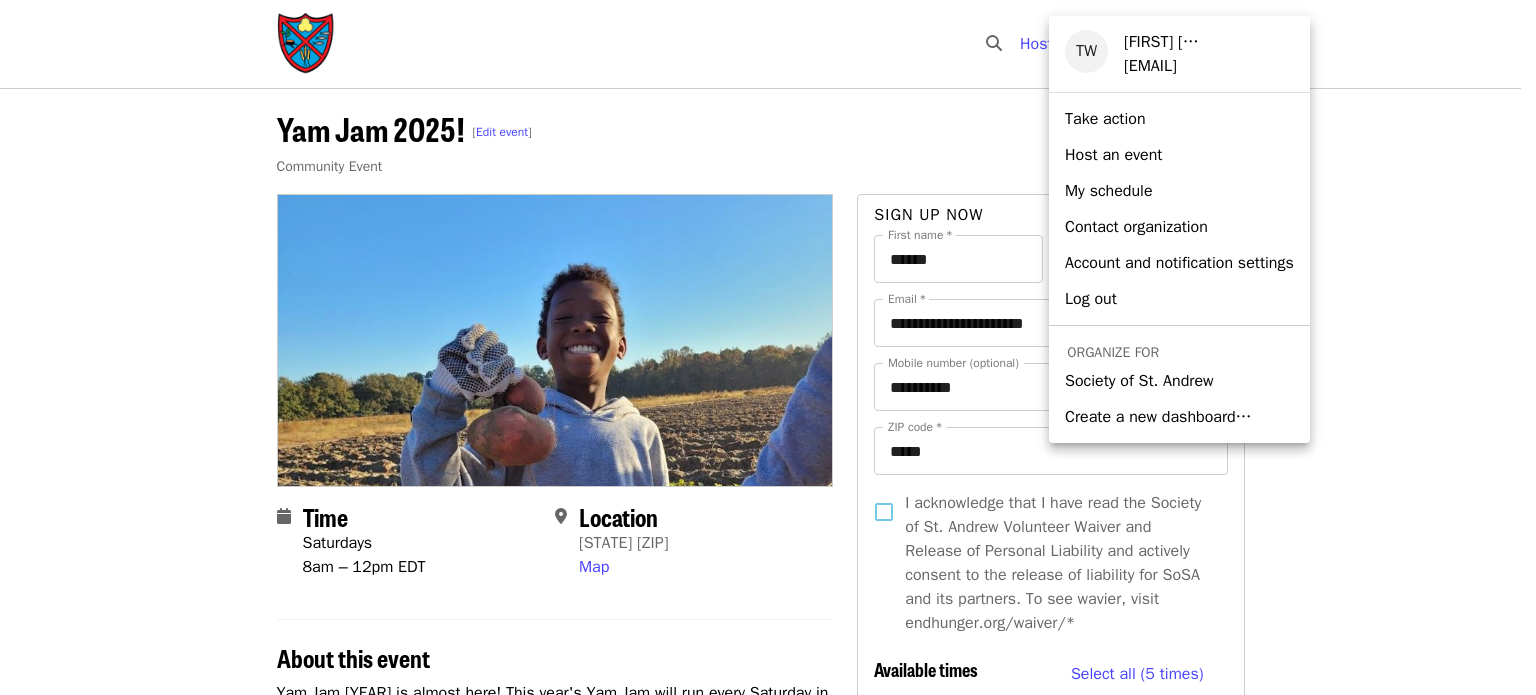 click on "Society of St. Andrew" at bounding box center (1139, 381) 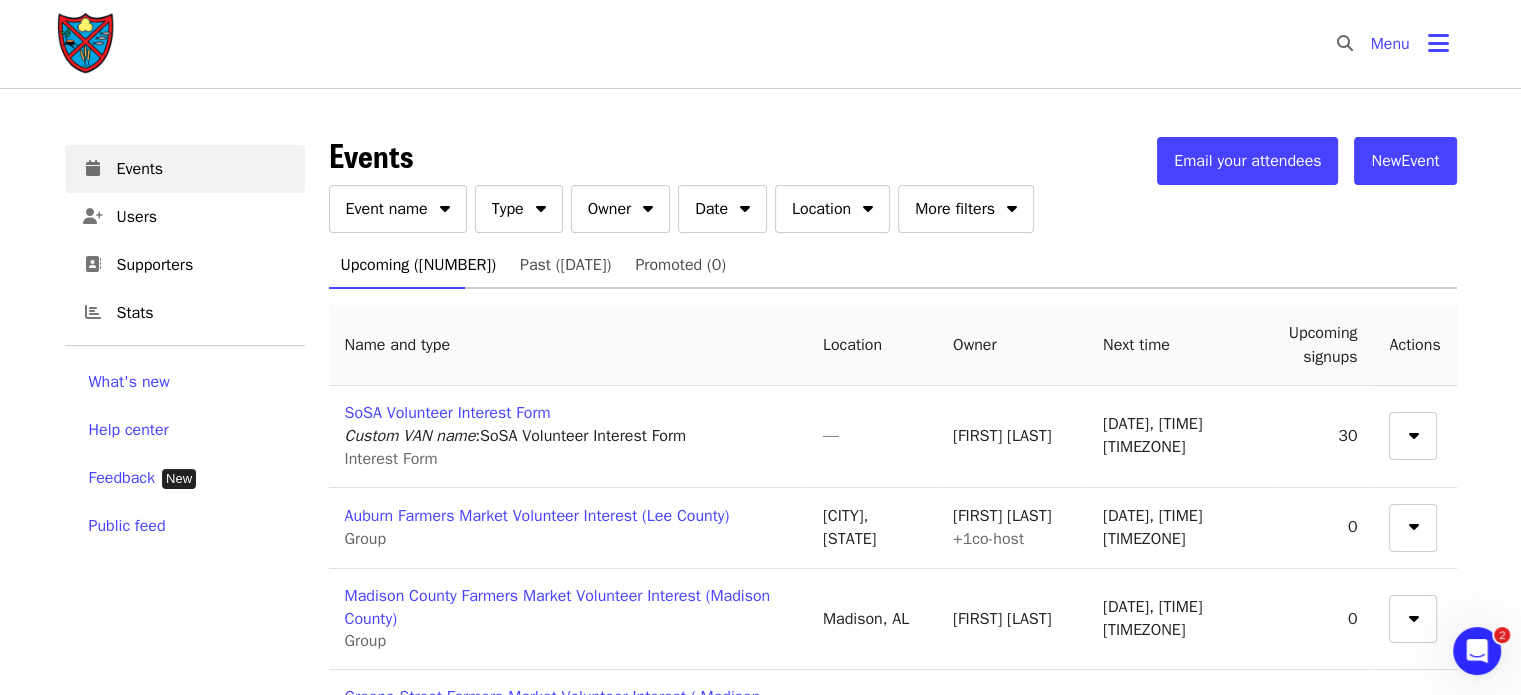 scroll, scrollTop: 0, scrollLeft: 0, axis: both 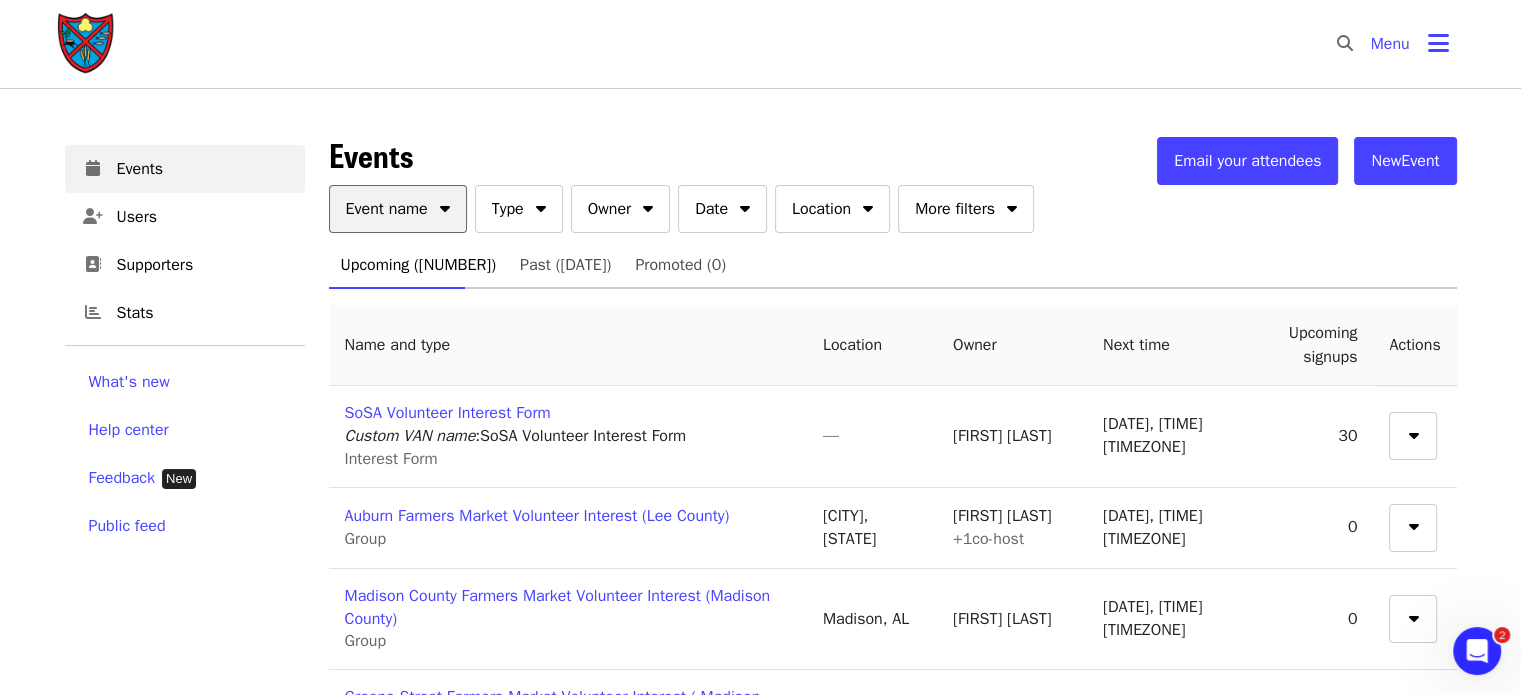 click on "Event name" at bounding box center (398, 209) 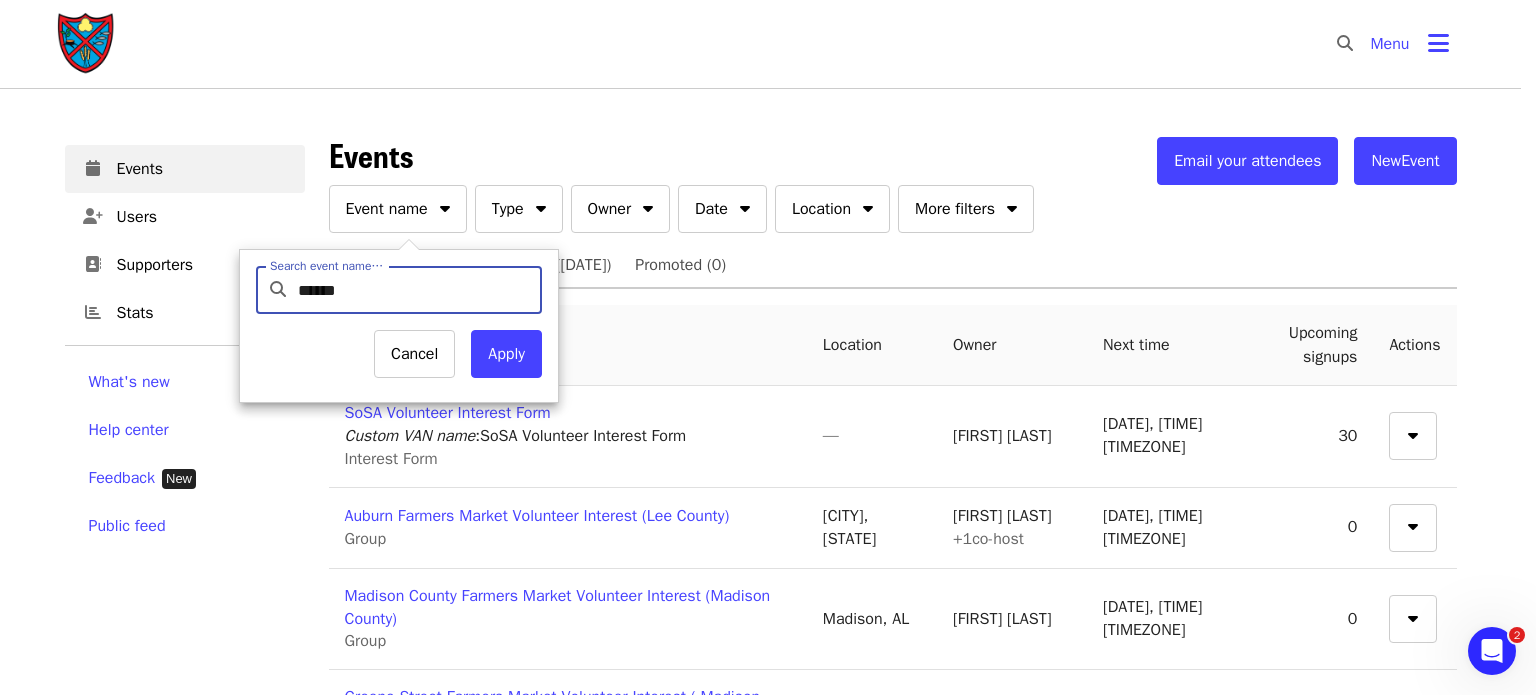 type on "*******" 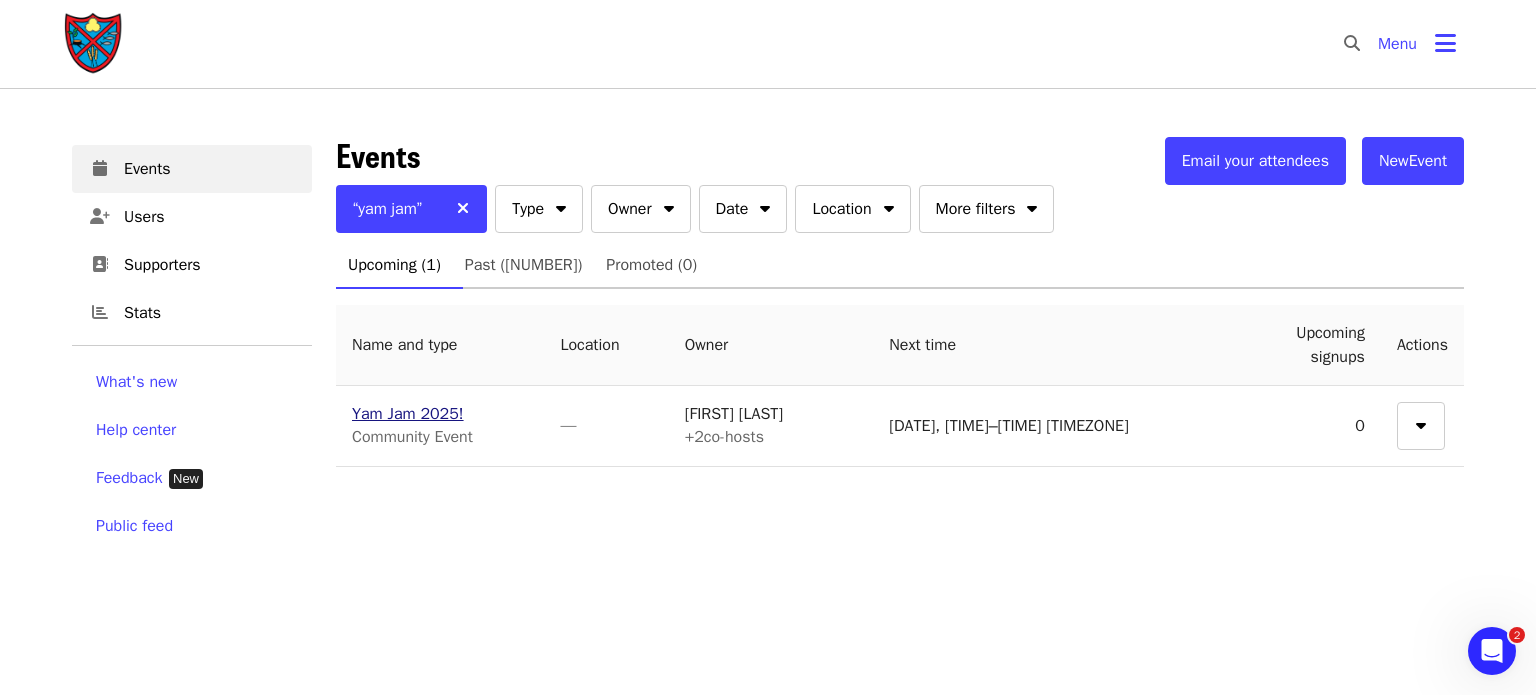 click on "Yam Jam 2025!" at bounding box center [408, 414] 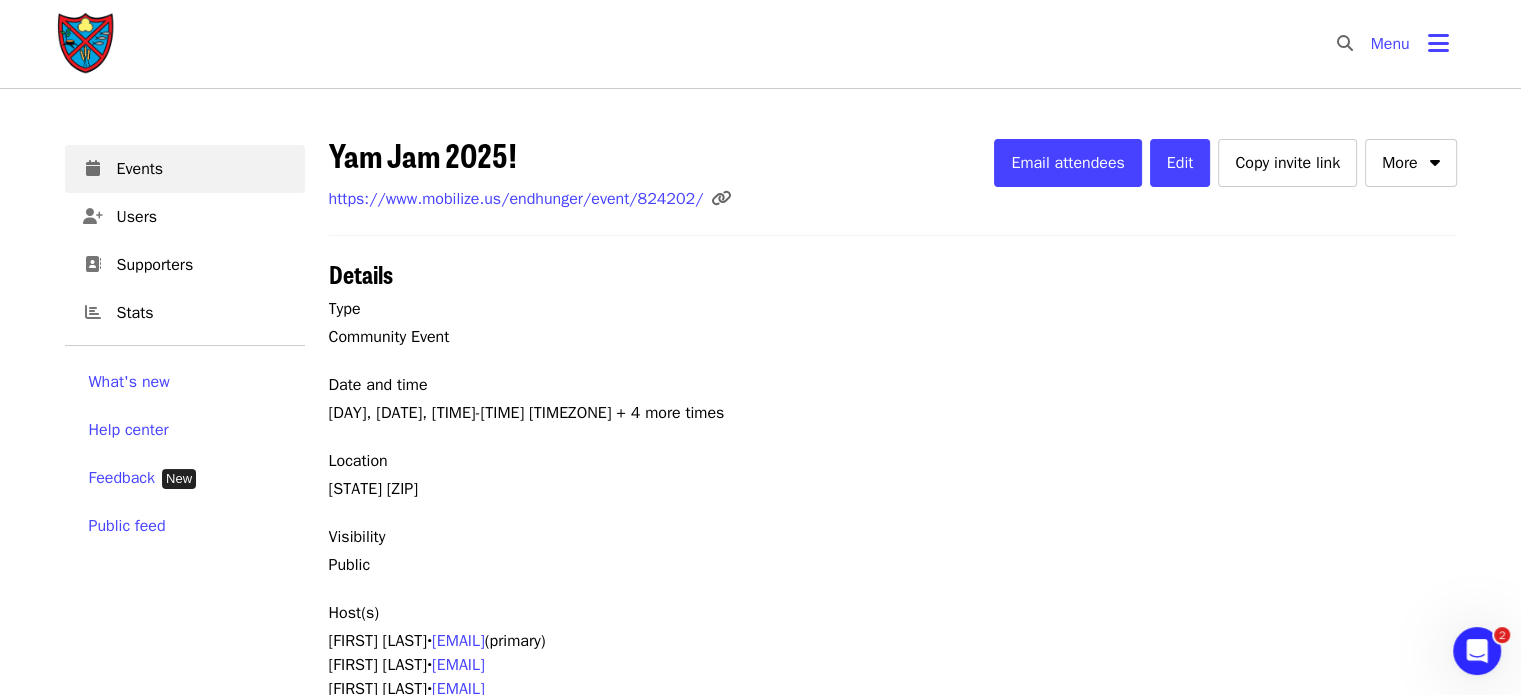 scroll, scrollTop: 0, scrollLeft: 0, axis: both 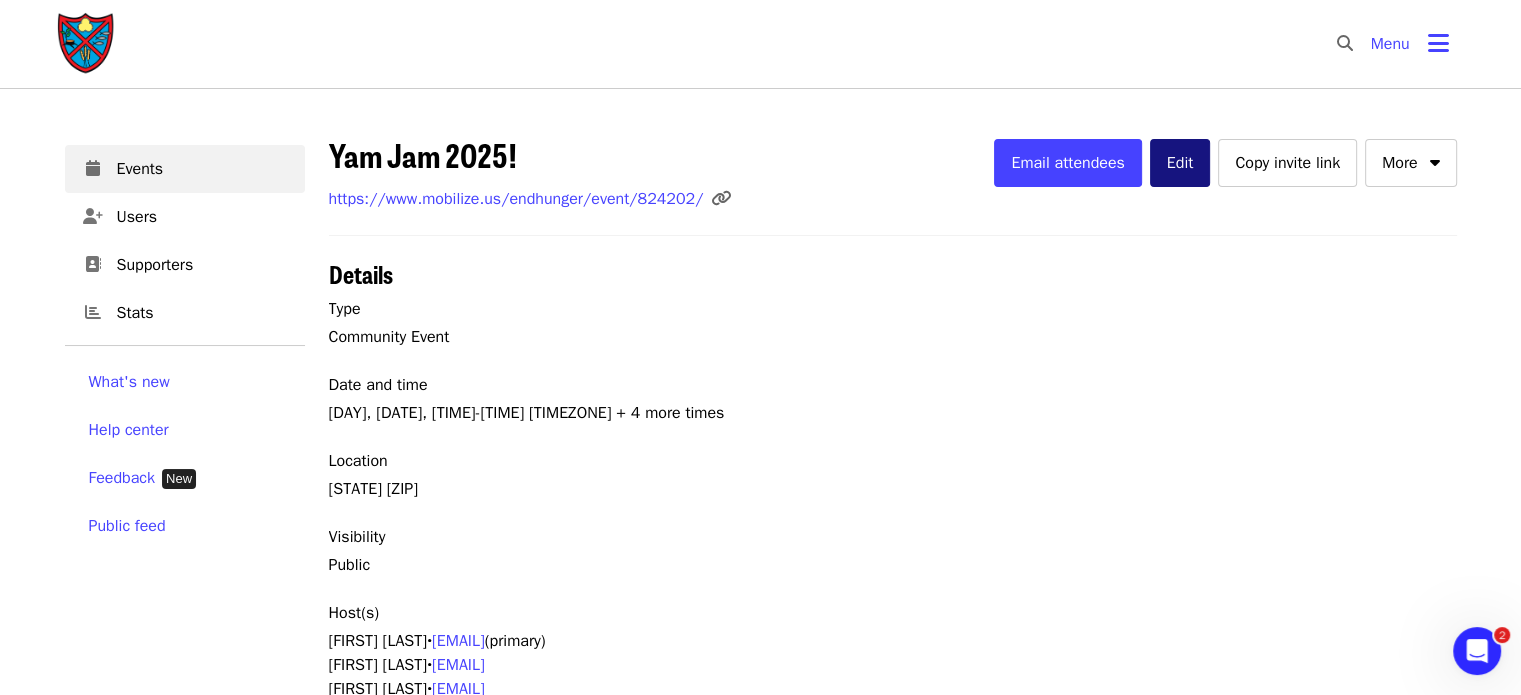 click on "Edit" at bounding box center [1180, 163] 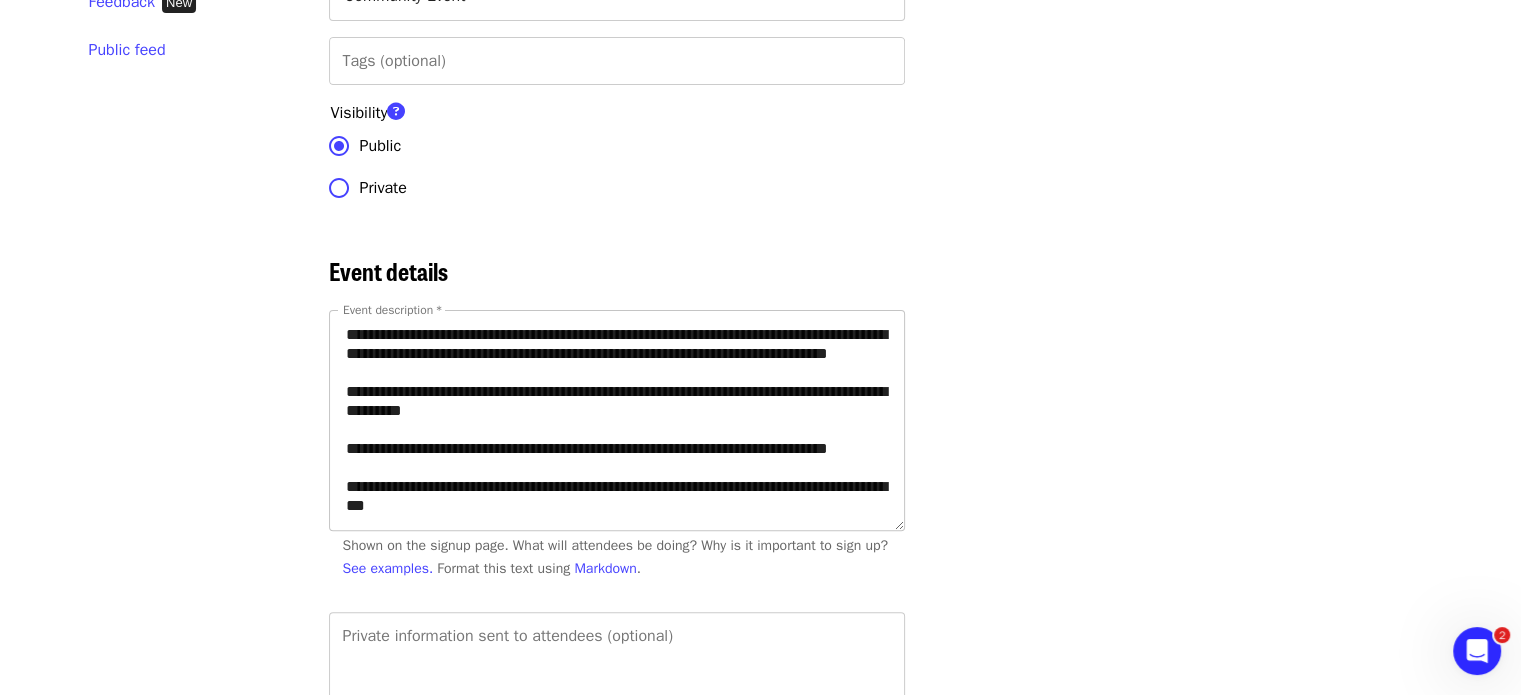 scroll, scrollTop: 408, scrollLeft: 0, axis: vertical 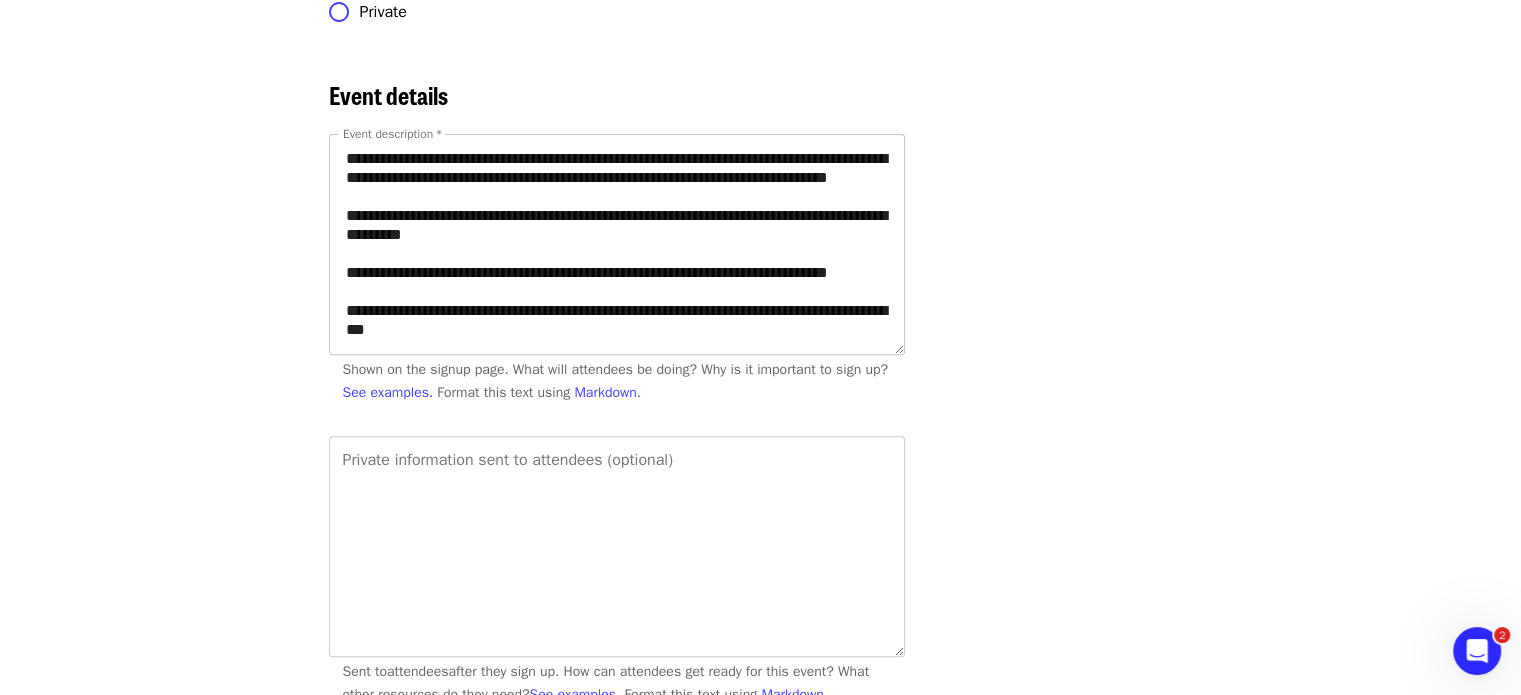 click on "**********" at bounding box center [617, 244] 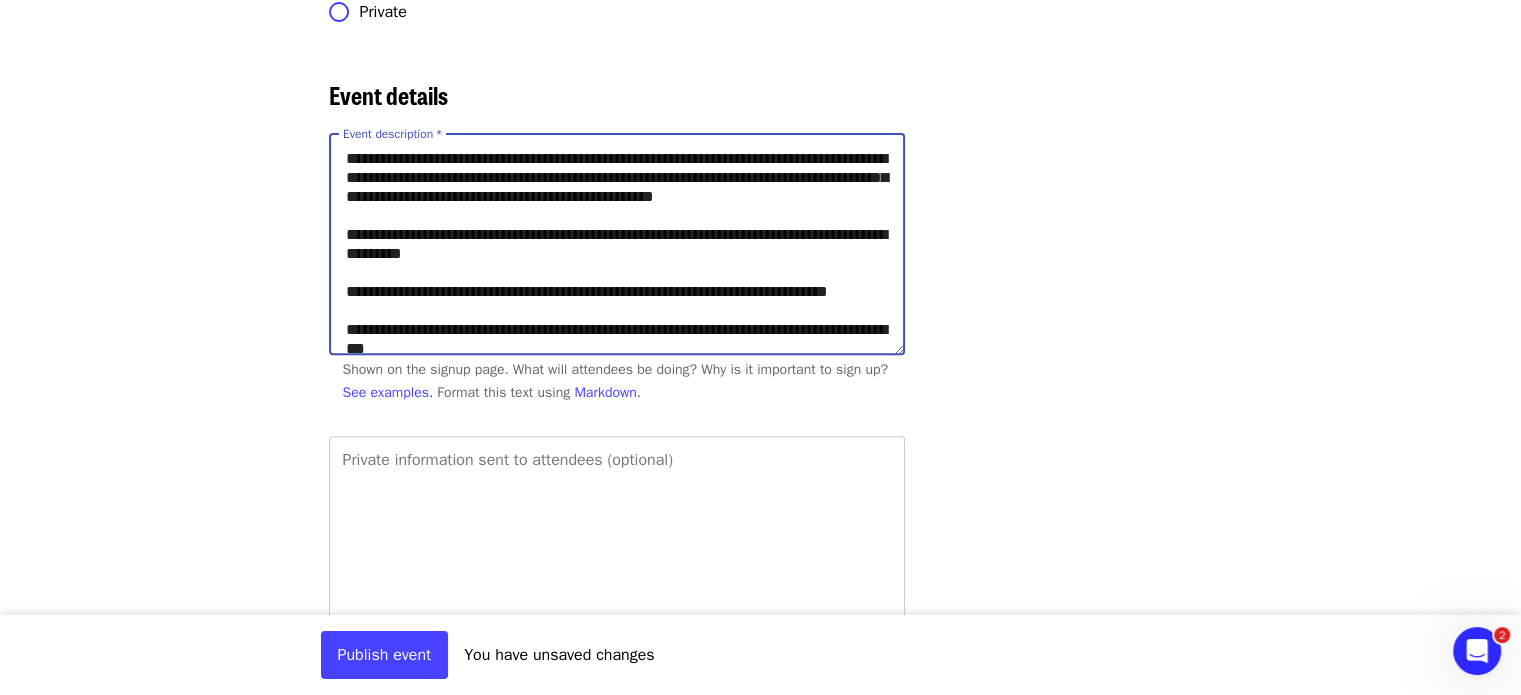 click on "**********" at bounding box center (617, 244) 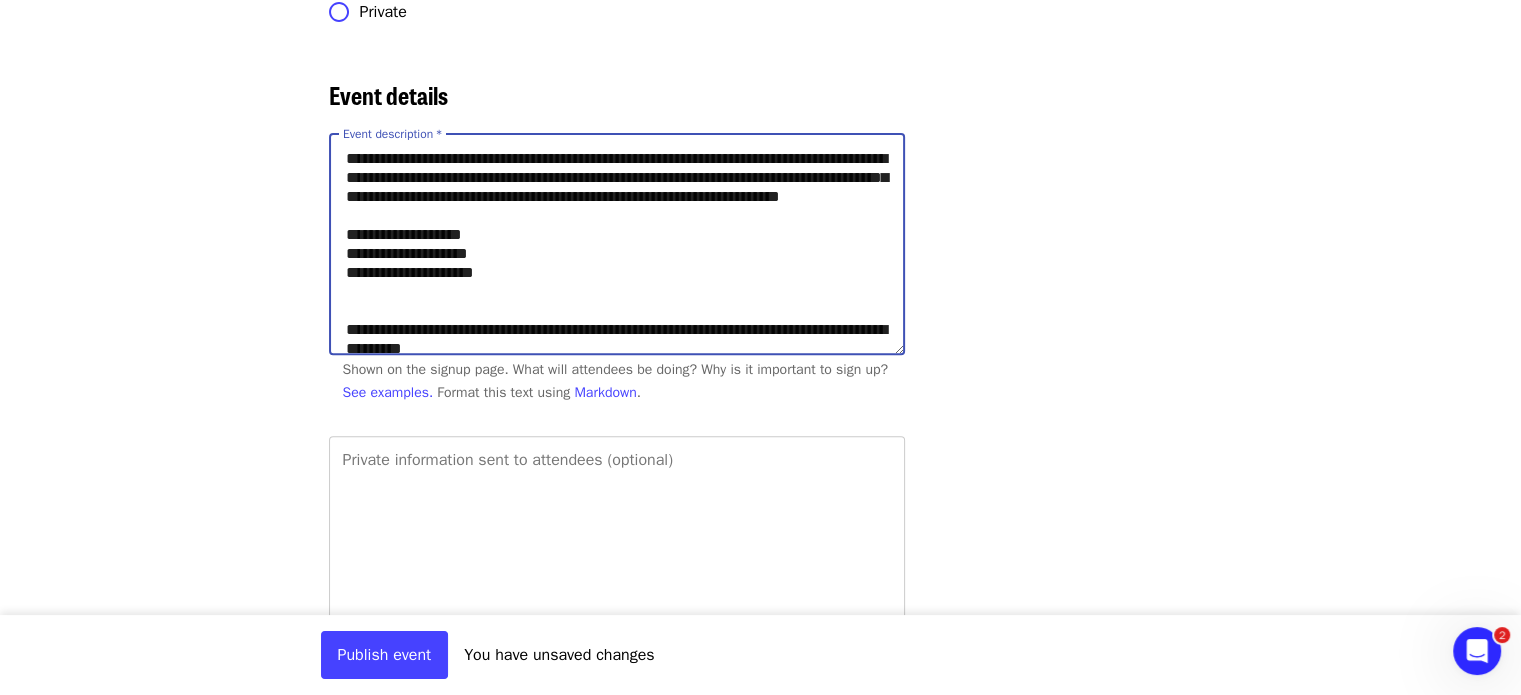 click on "**********" at bounding box center (617, 244) 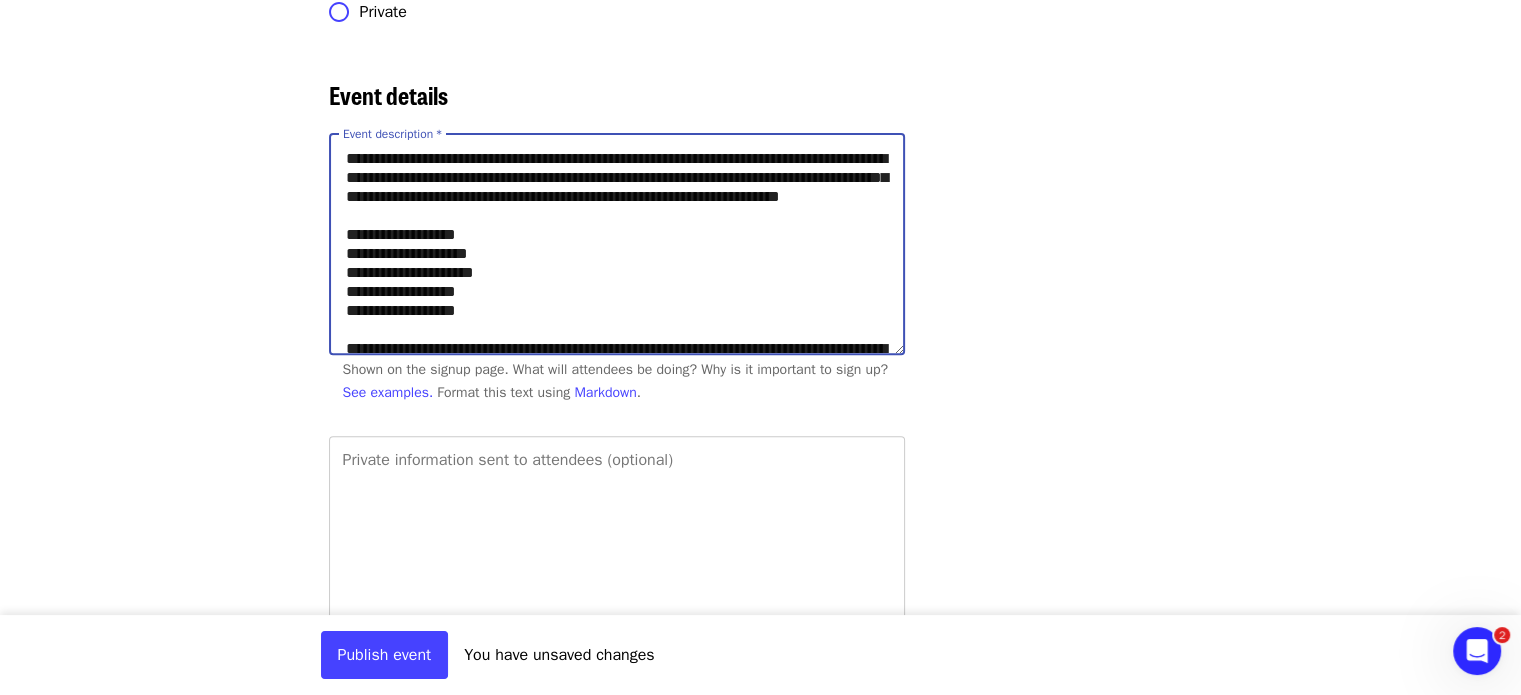 scroll, scrollTop: 0, scrollLeft: 0, axis: both 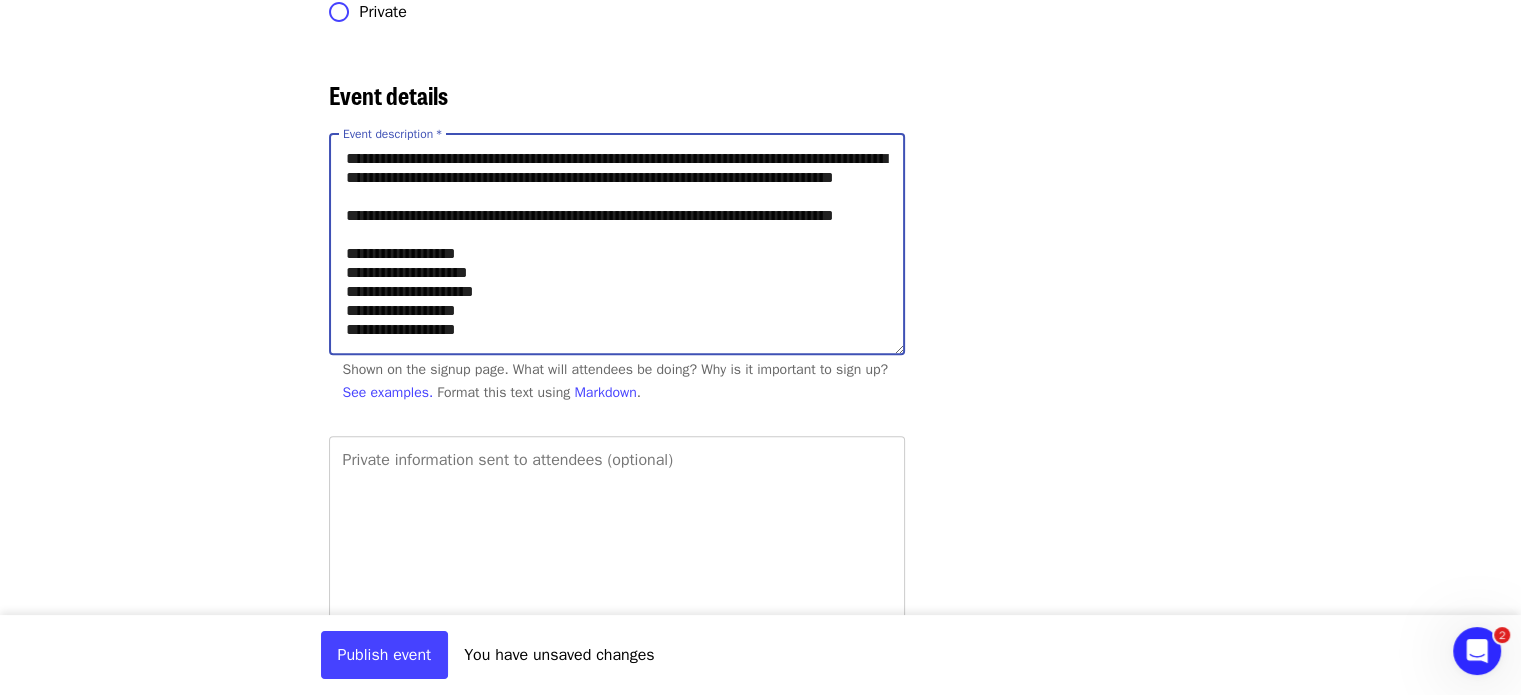 click on "**********" at bounding box center (617, 244) 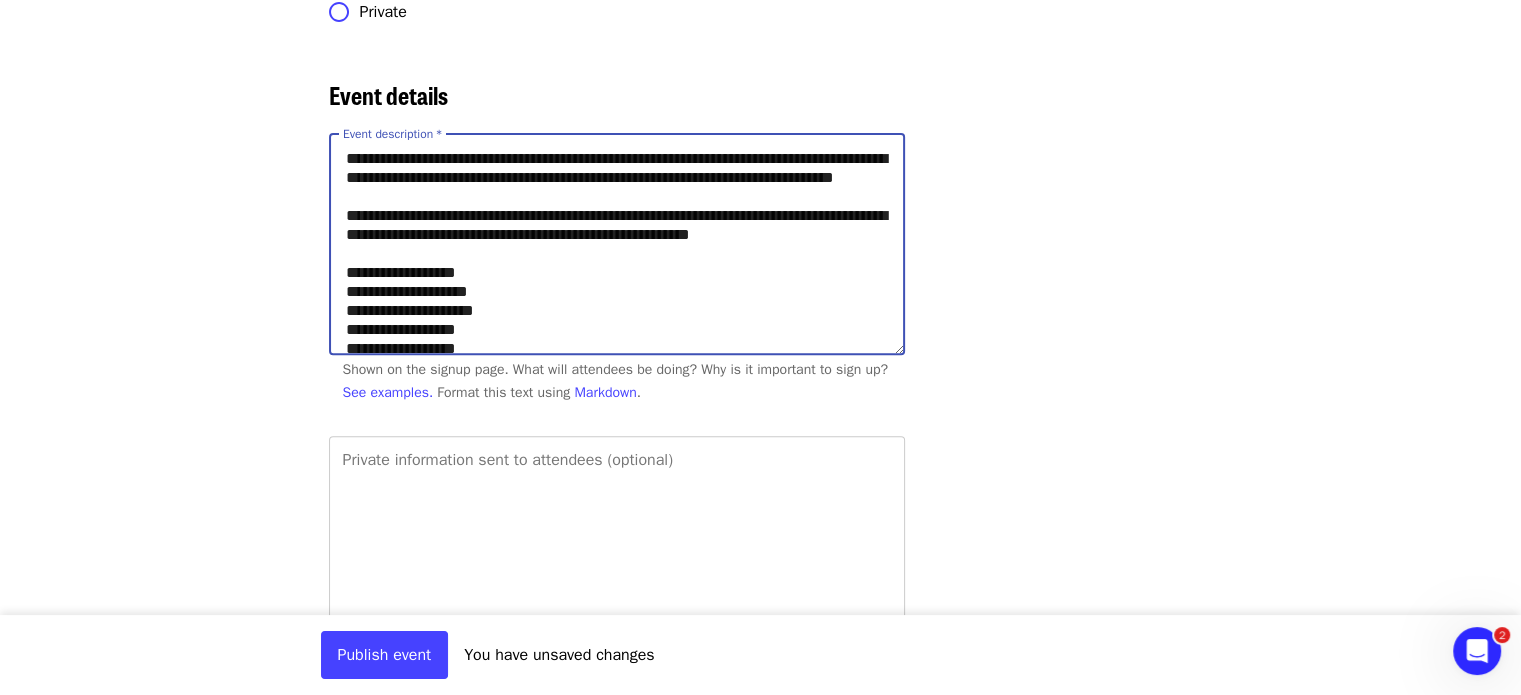 click on "**********" at bounding box center [617, 244] 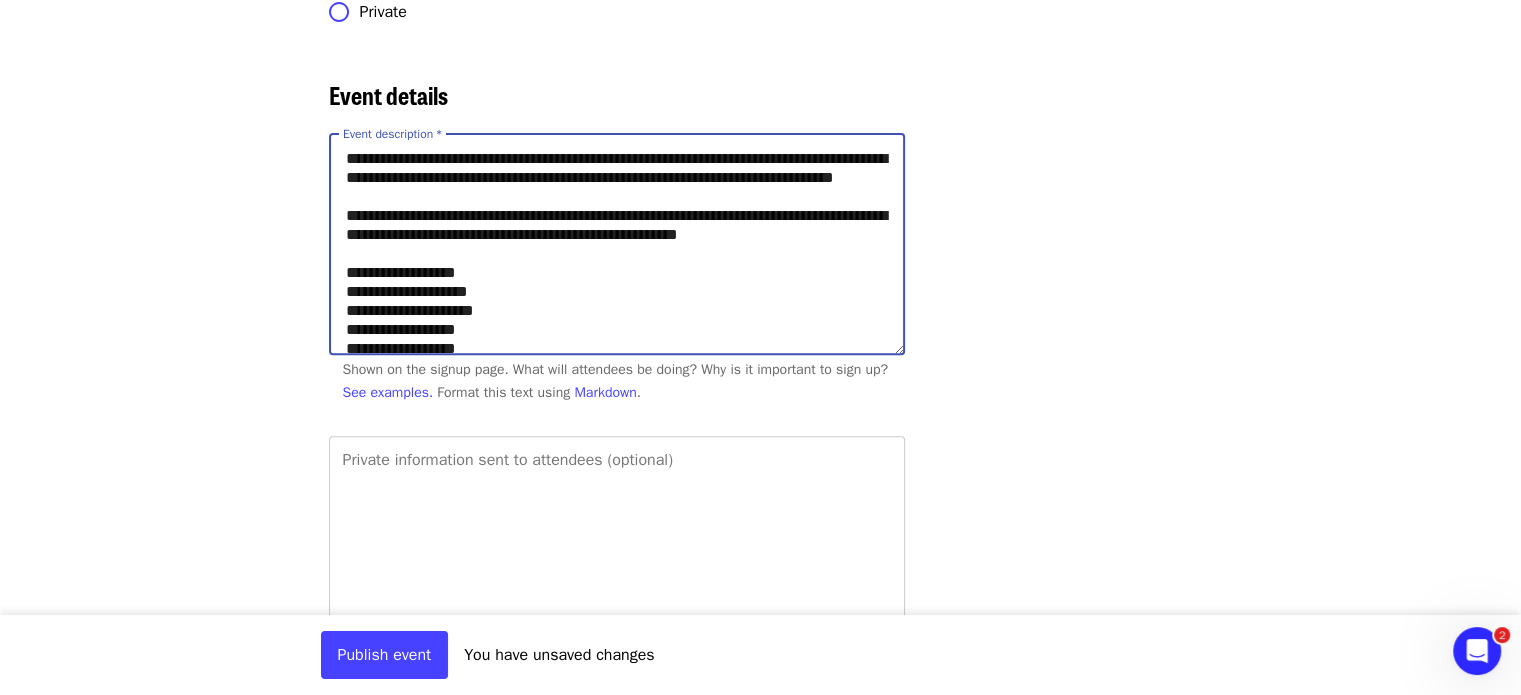 click on "**********" at bounding box center [617, 244] 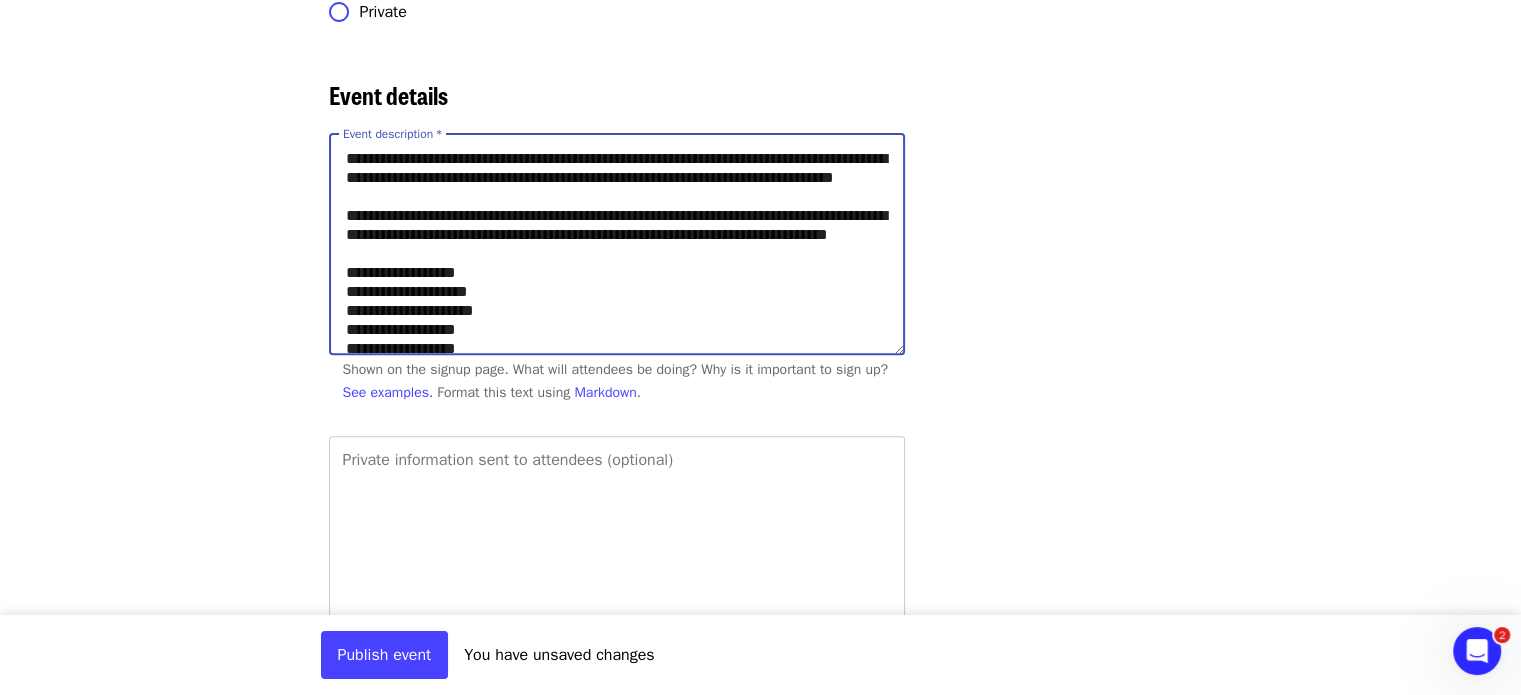 click on "**********" at bounding box center [617, 244] 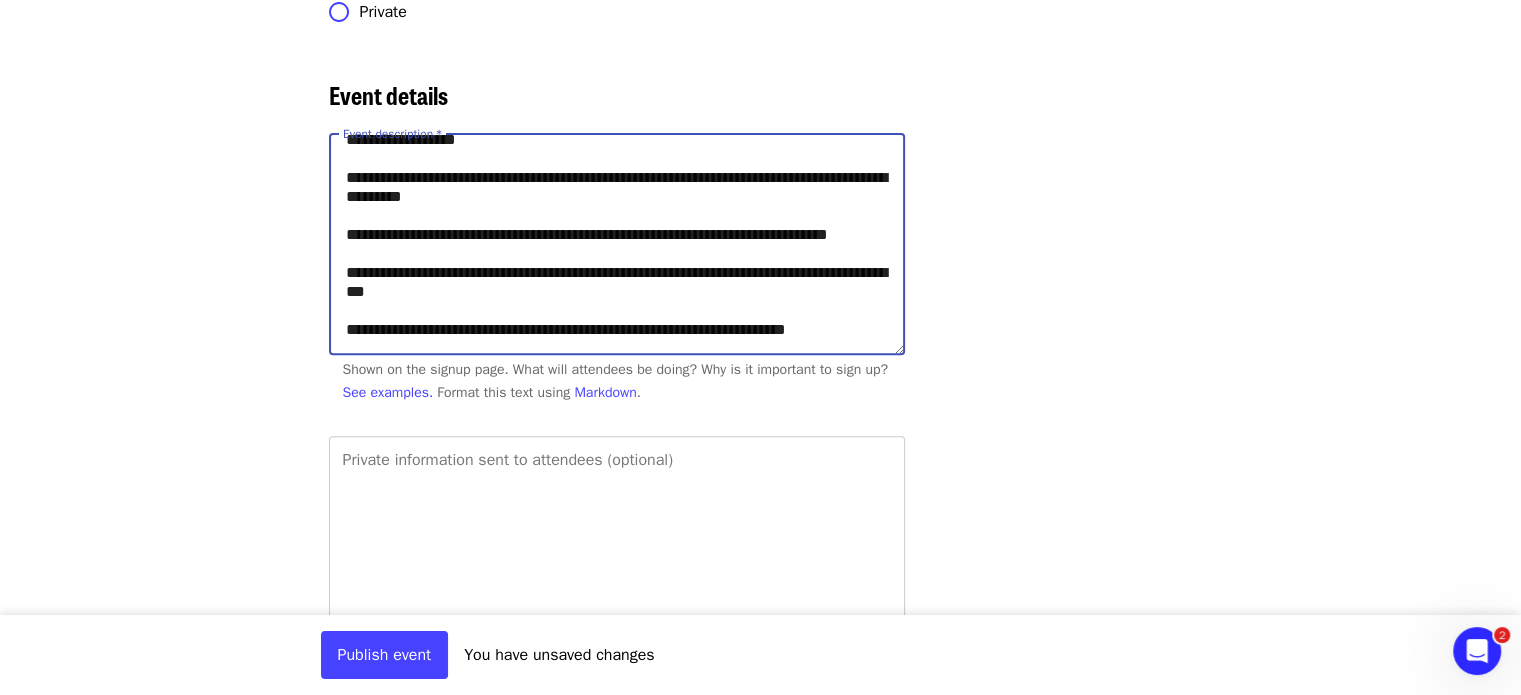 scroll, scrollTop: 265, scrollLeft: 0, axis: vertical 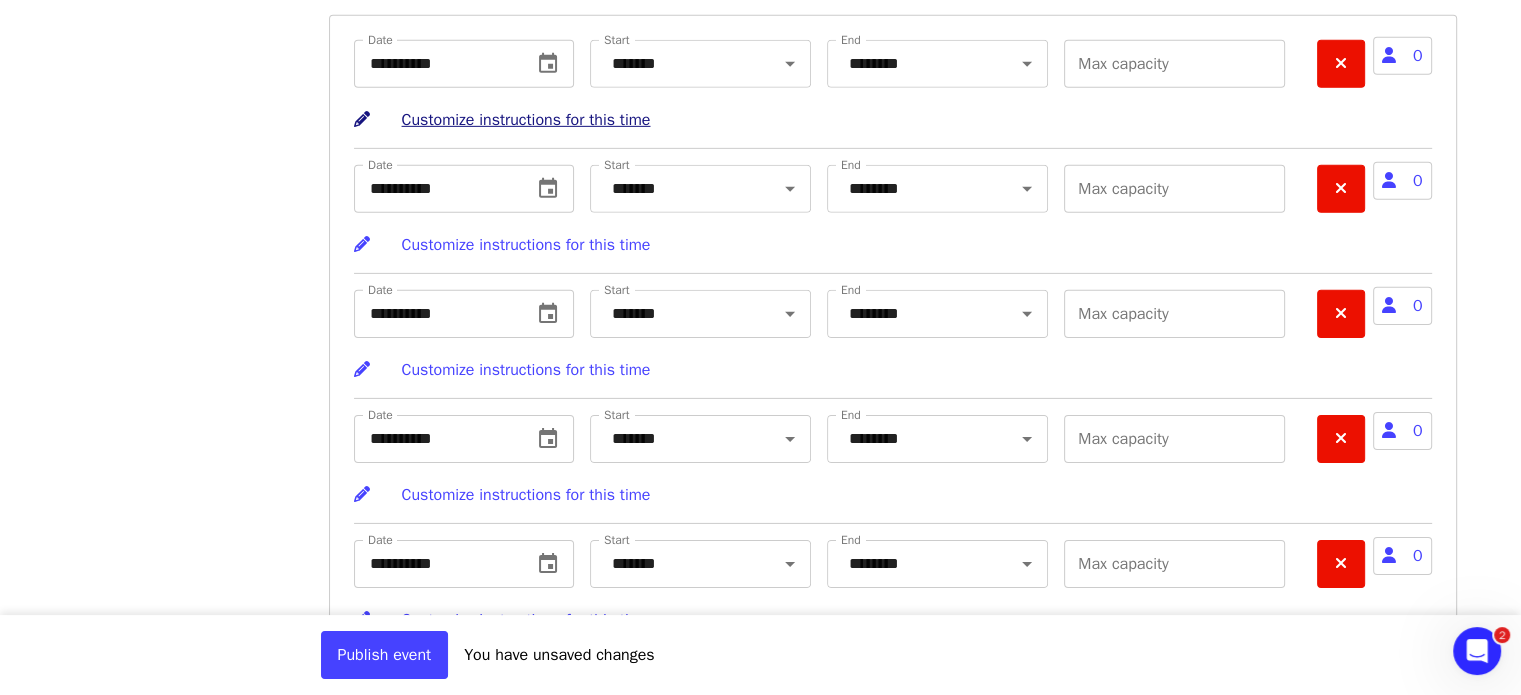 click on "Customize instructions for this time" at bounding box center [526, 120] 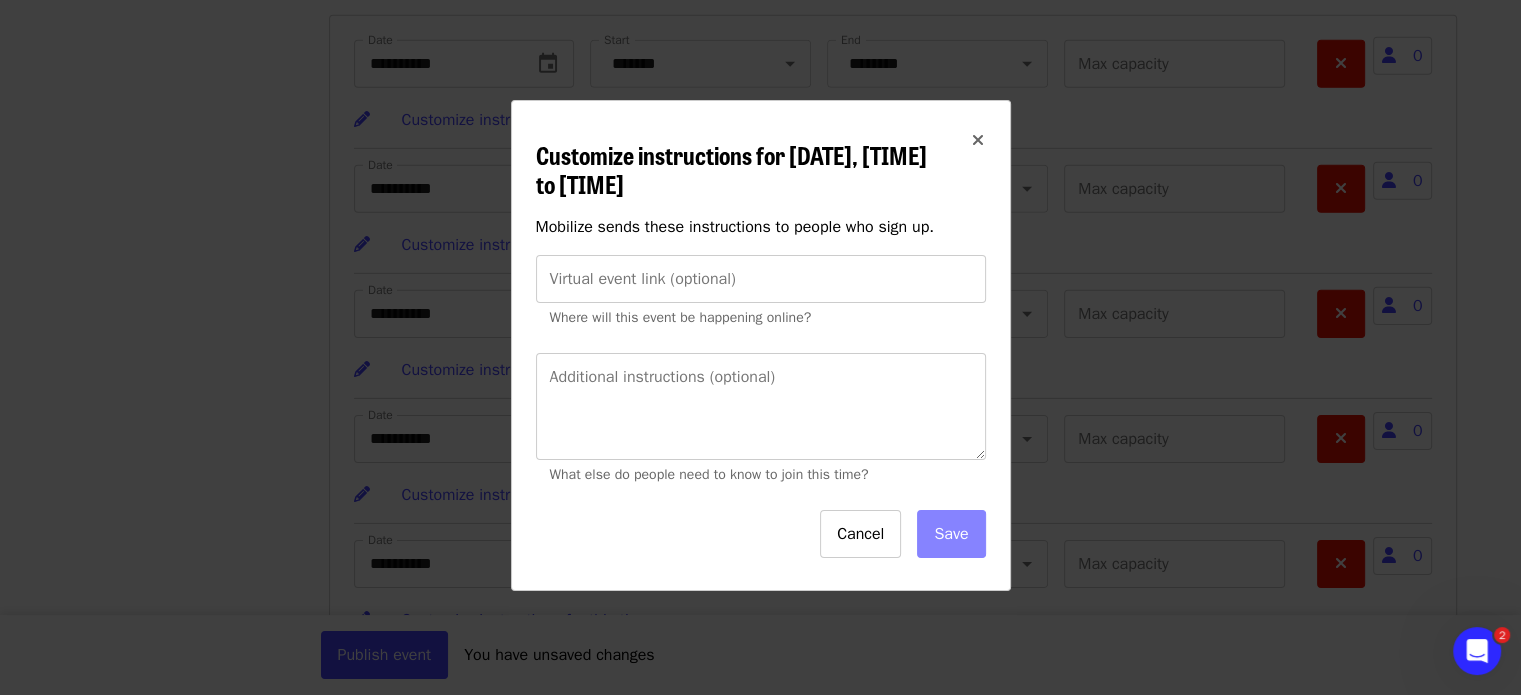 click at bounding box center (978, 140) 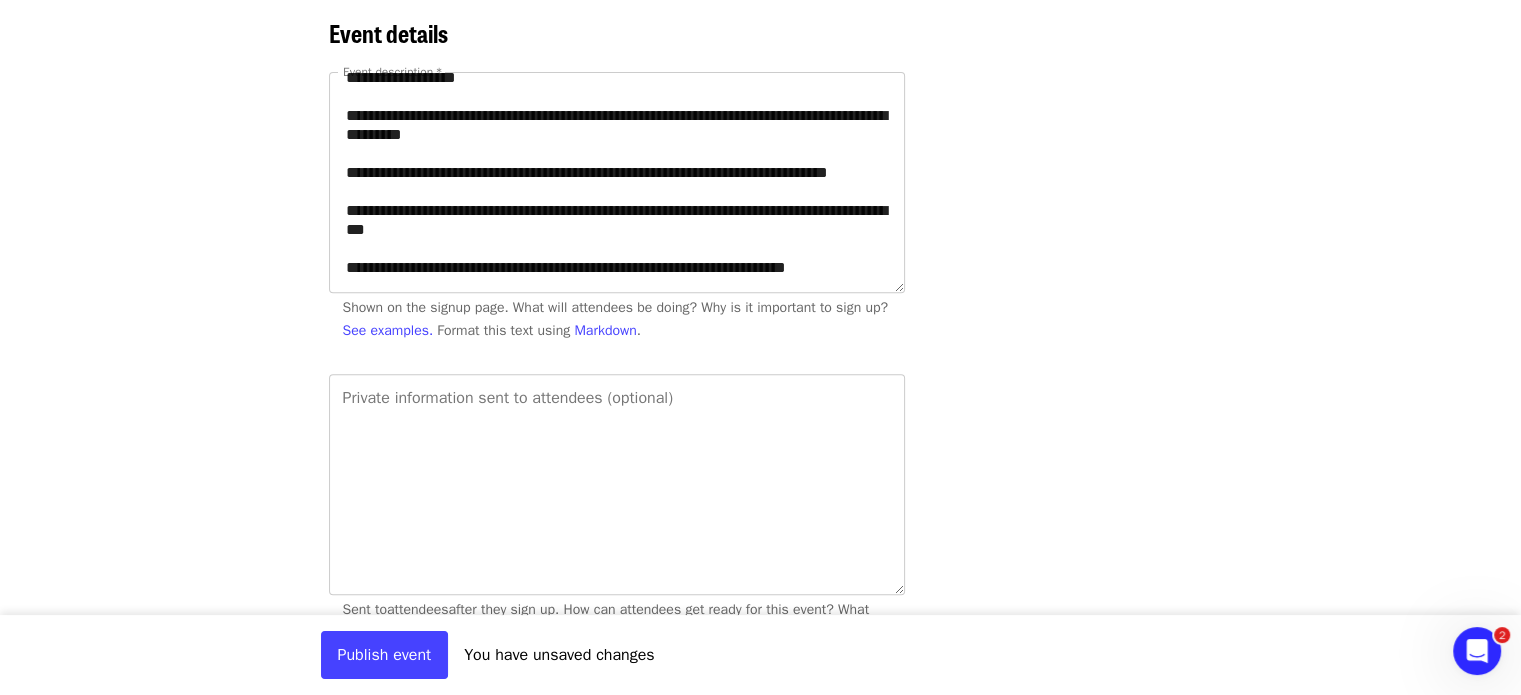 scroll, scrollTop: 716, scrollLeft: 0, axis: vertical 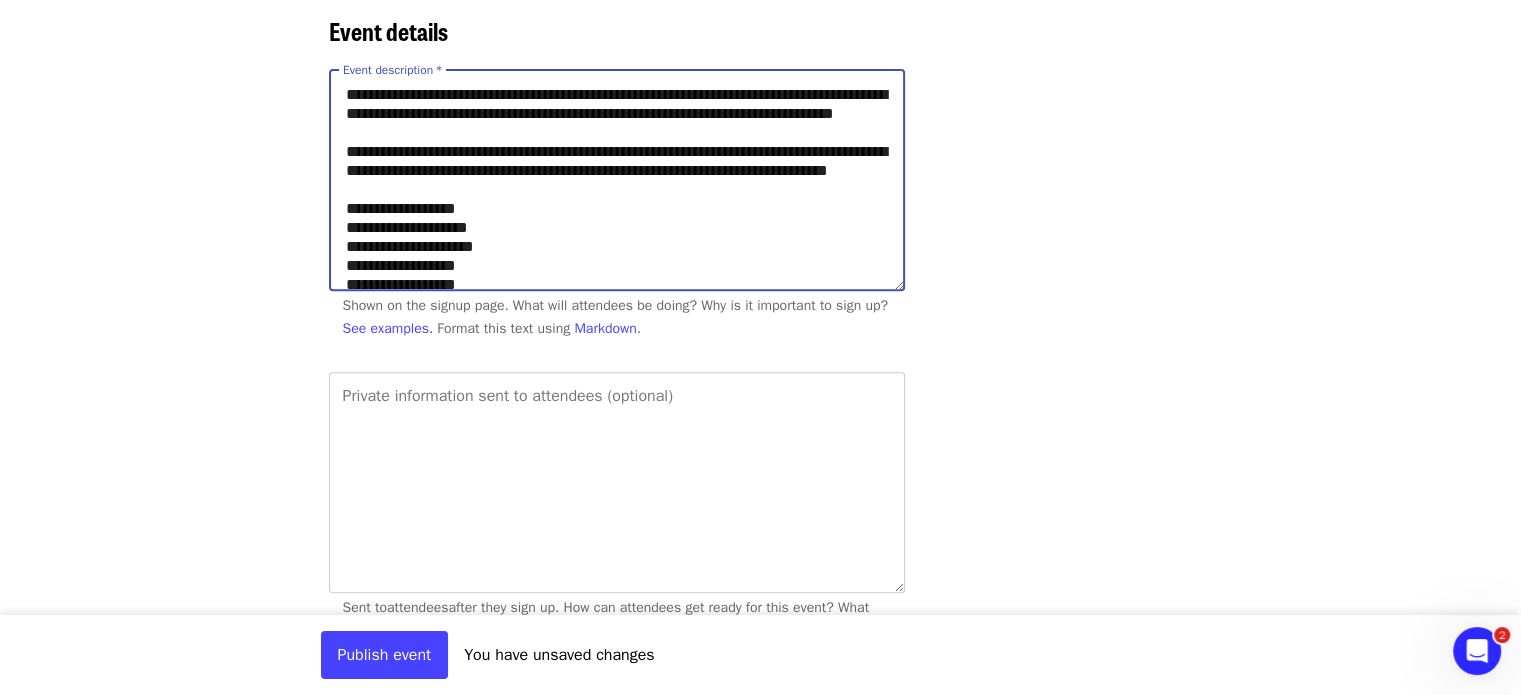 drag, startPoint x: 672, startPoint y: 107, endPoint x: 792, endPoint y: 143, distance: 125.283676 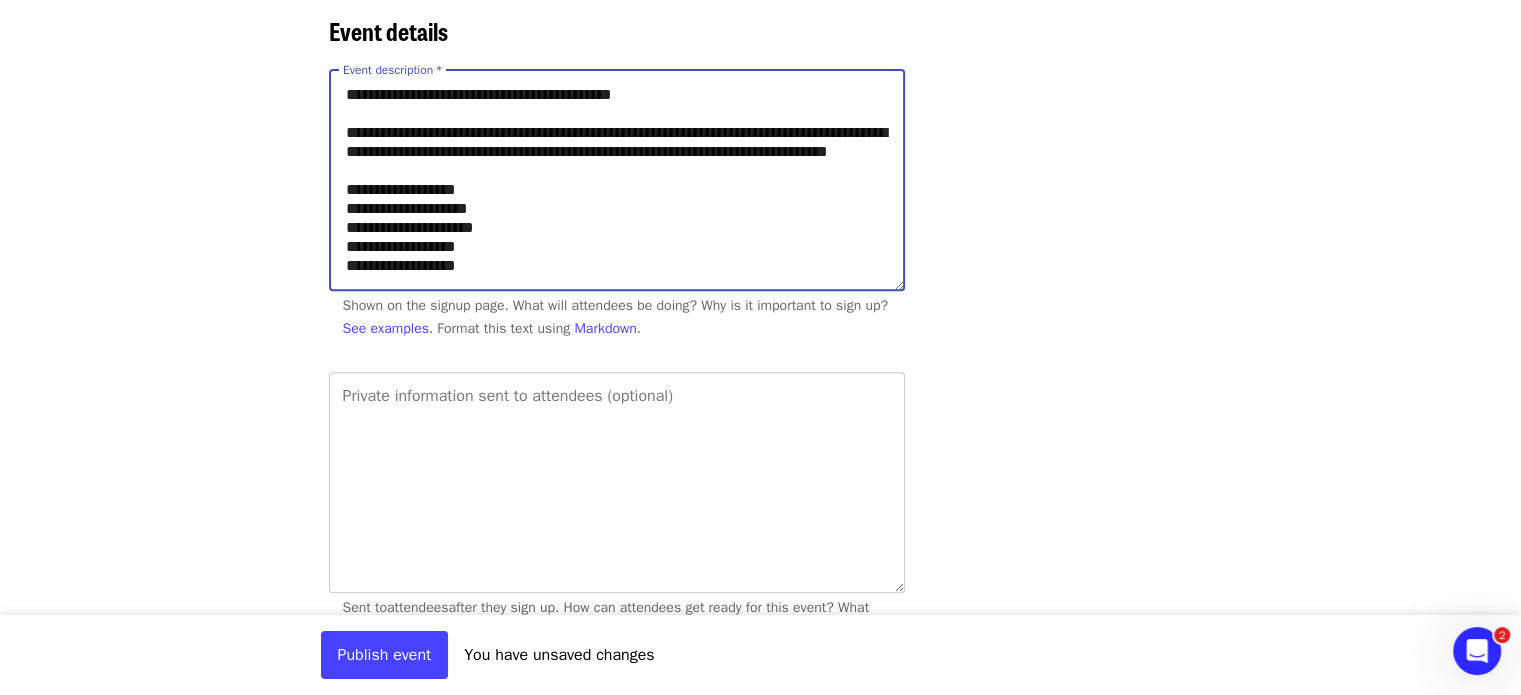click on "**********" at bounding box center [617, 180] 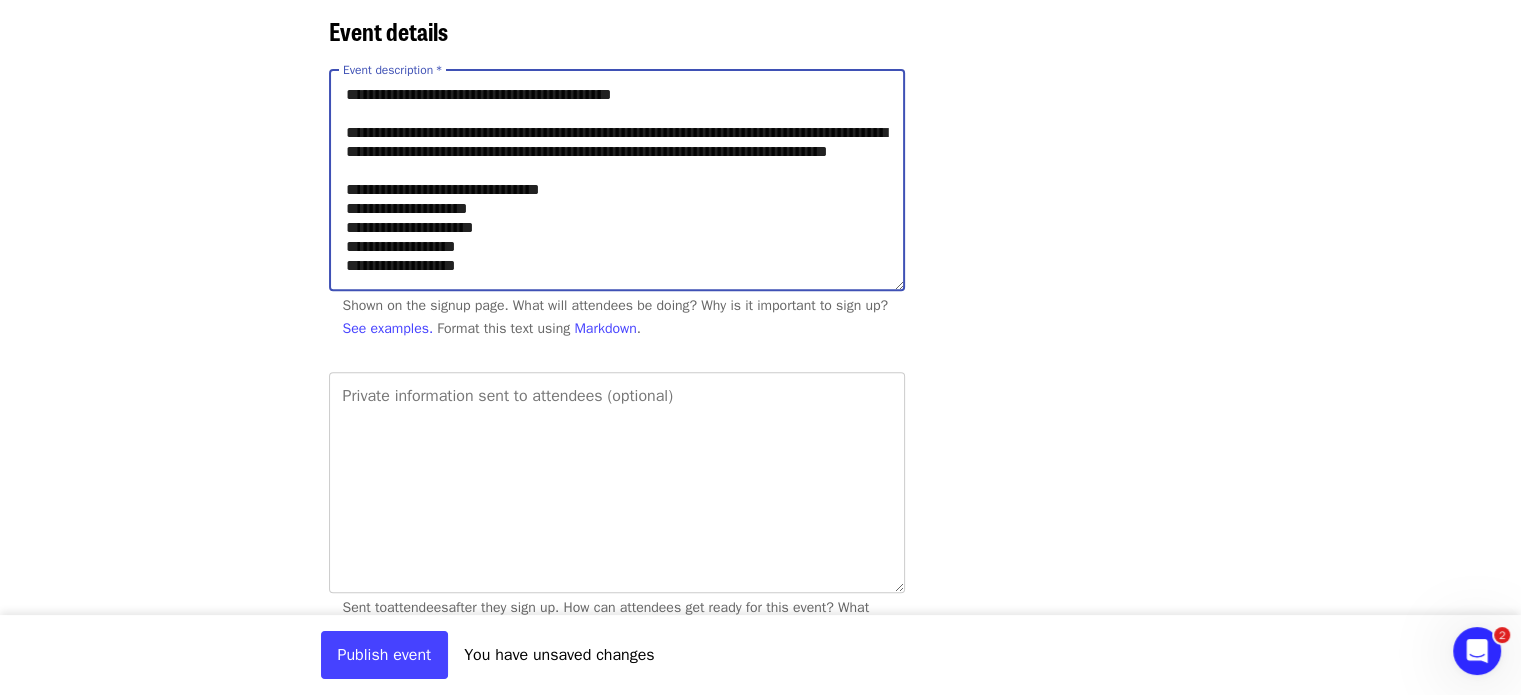drag, startPoint x: 489, startPoint y: 224, endPoint x: 616, endPoint y: 226, distance: 127.01575 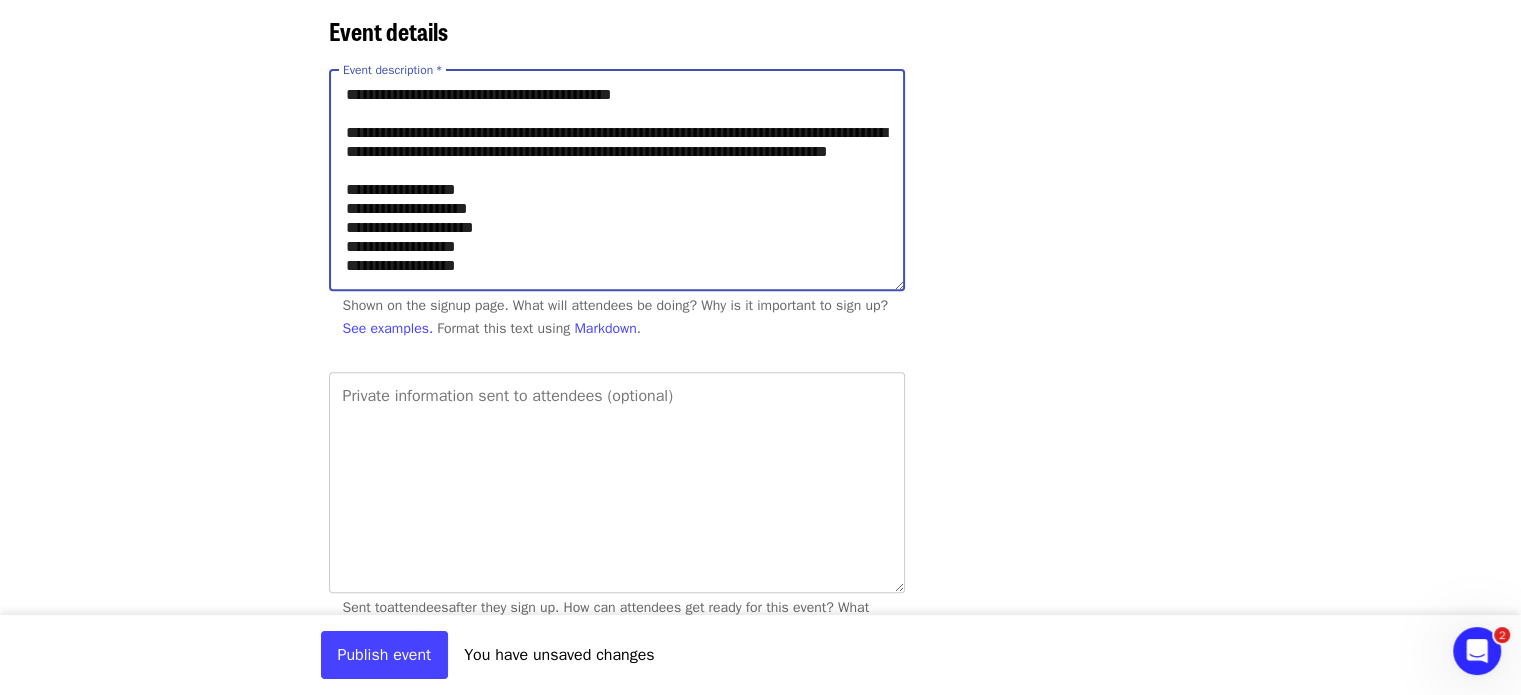 click on "**********" at bounding box center [617, 180] 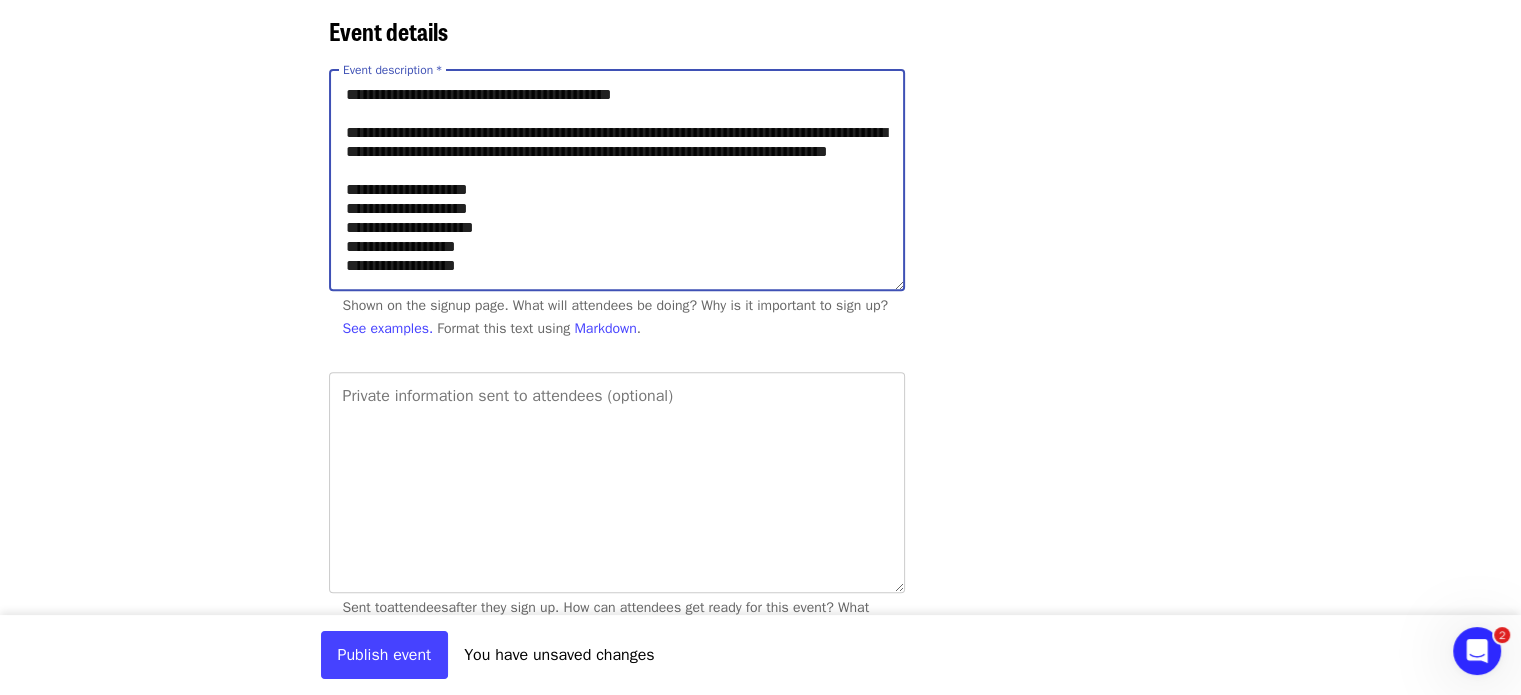 paste on "**********" 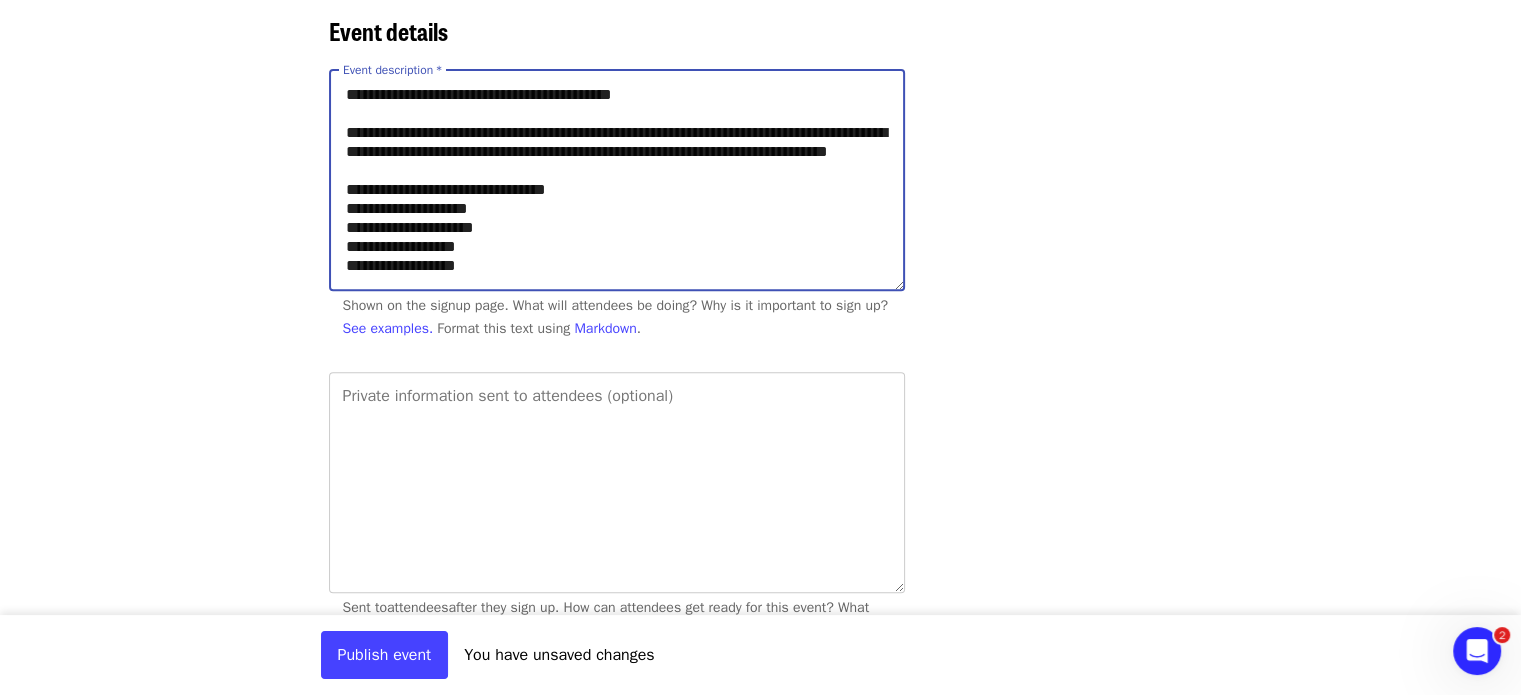 click on "**********" at bounding box center [617, 180] 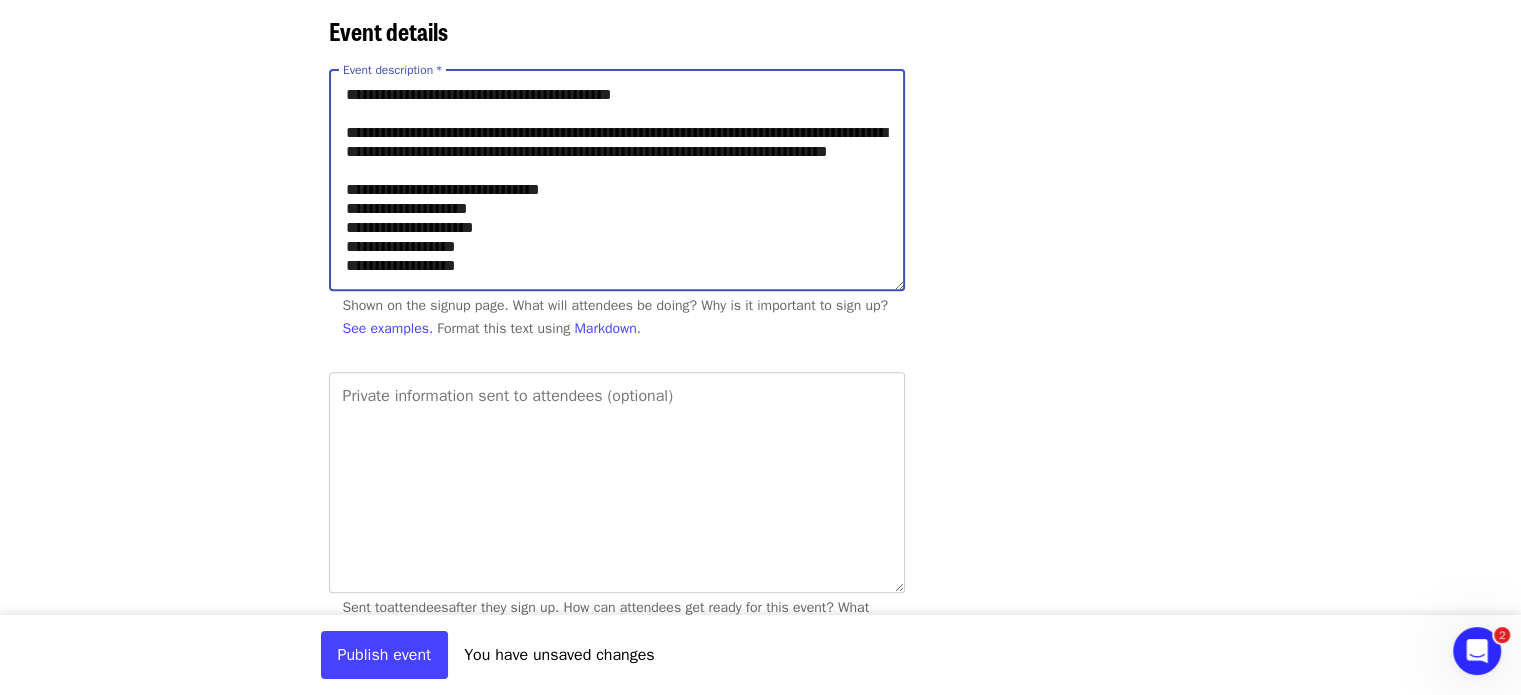 click on "**********" at bounding box center (617, 180) 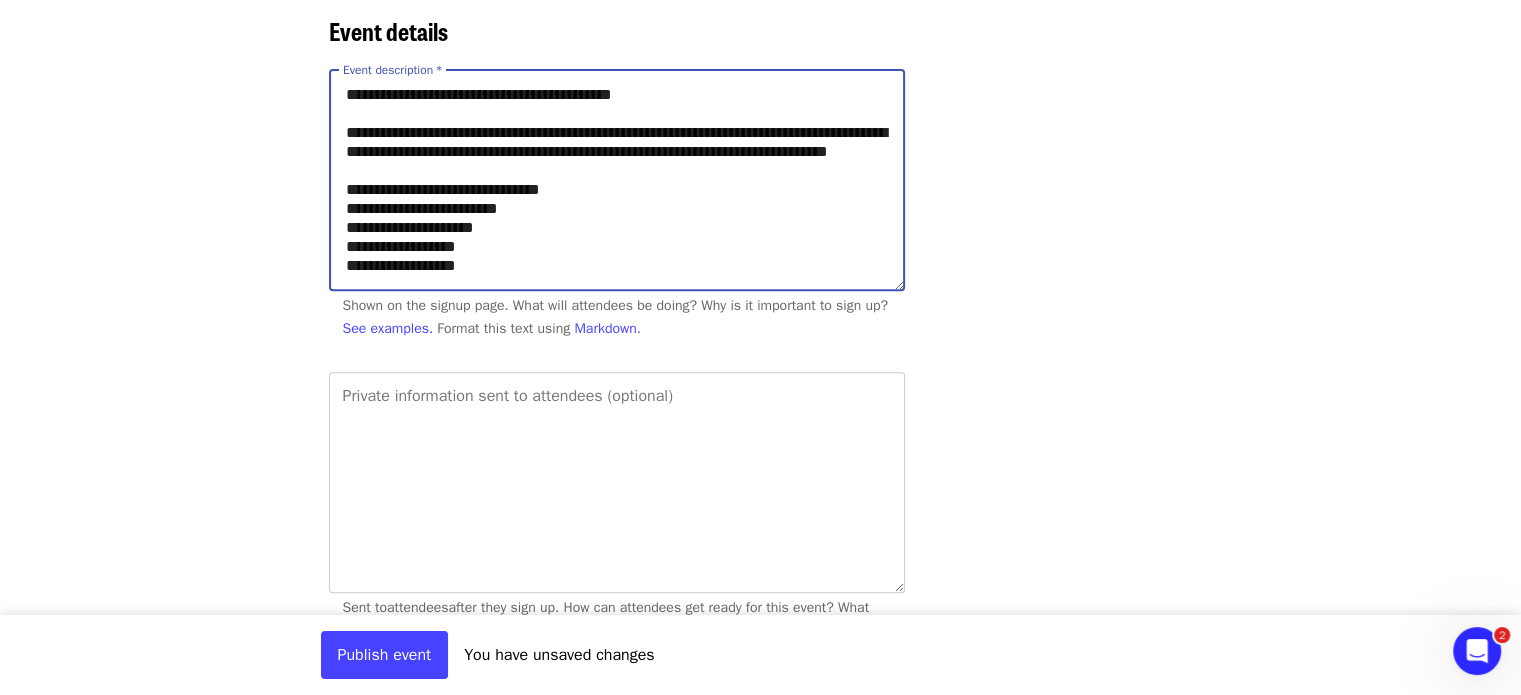 paste on "**********" 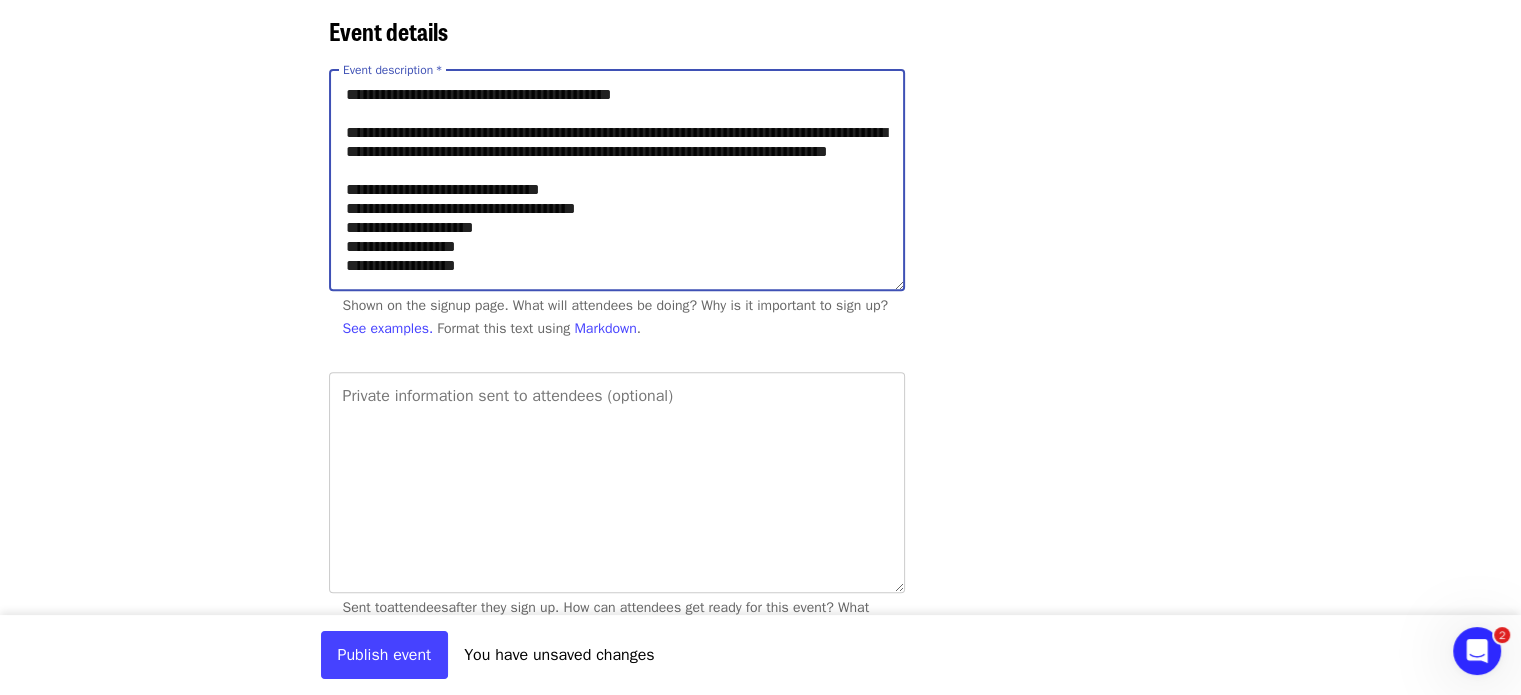 click on "**********" at bounding box center (617, 180) 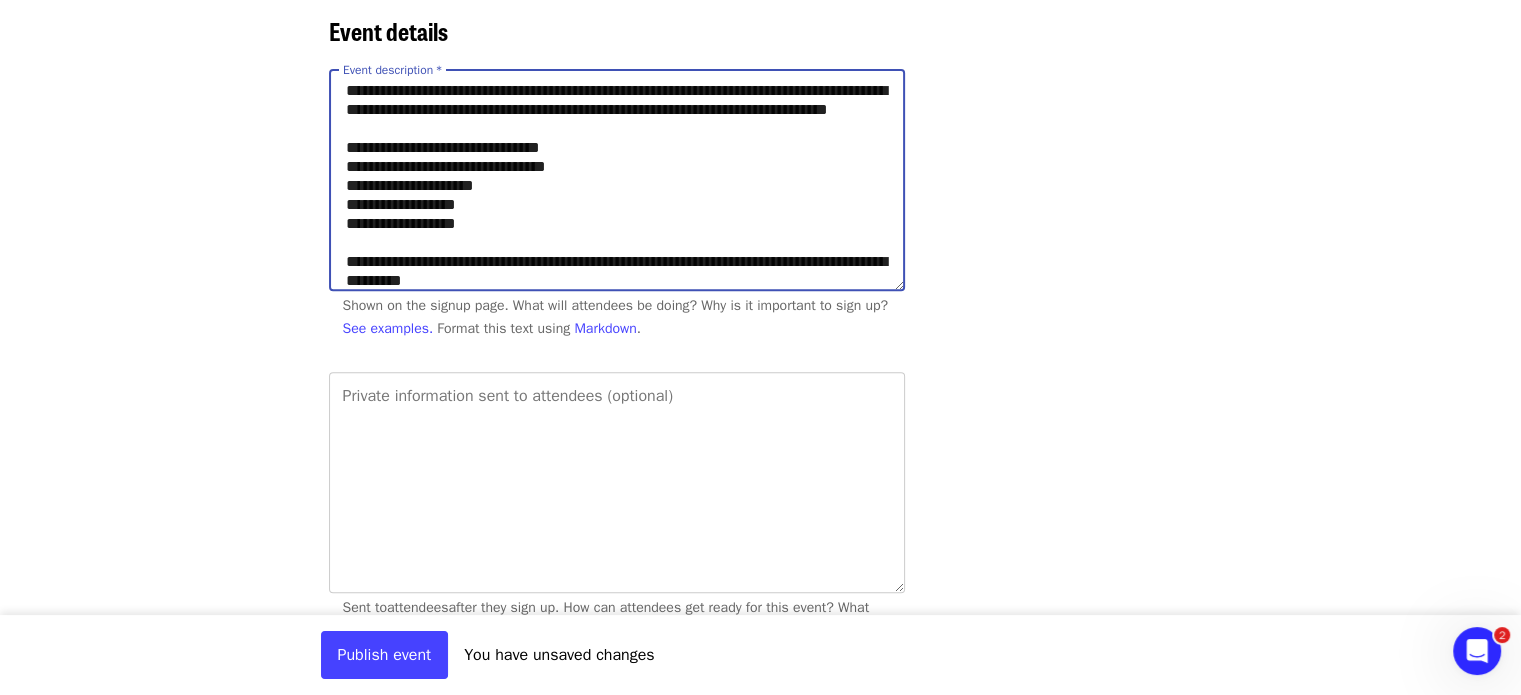 scroll, scrollTop: 48, scrollLeft: 0, axis: vertical 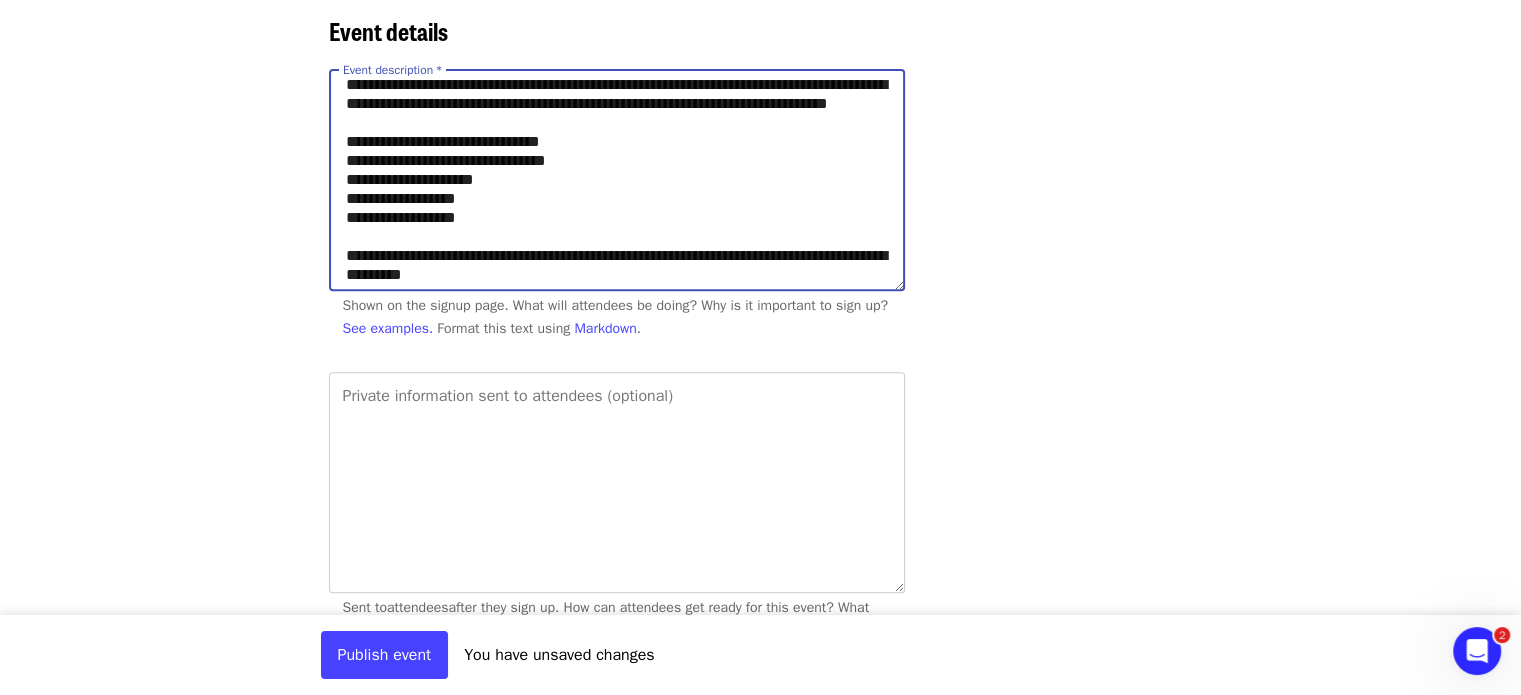 click on "**********" at bounding box center [617, 180] 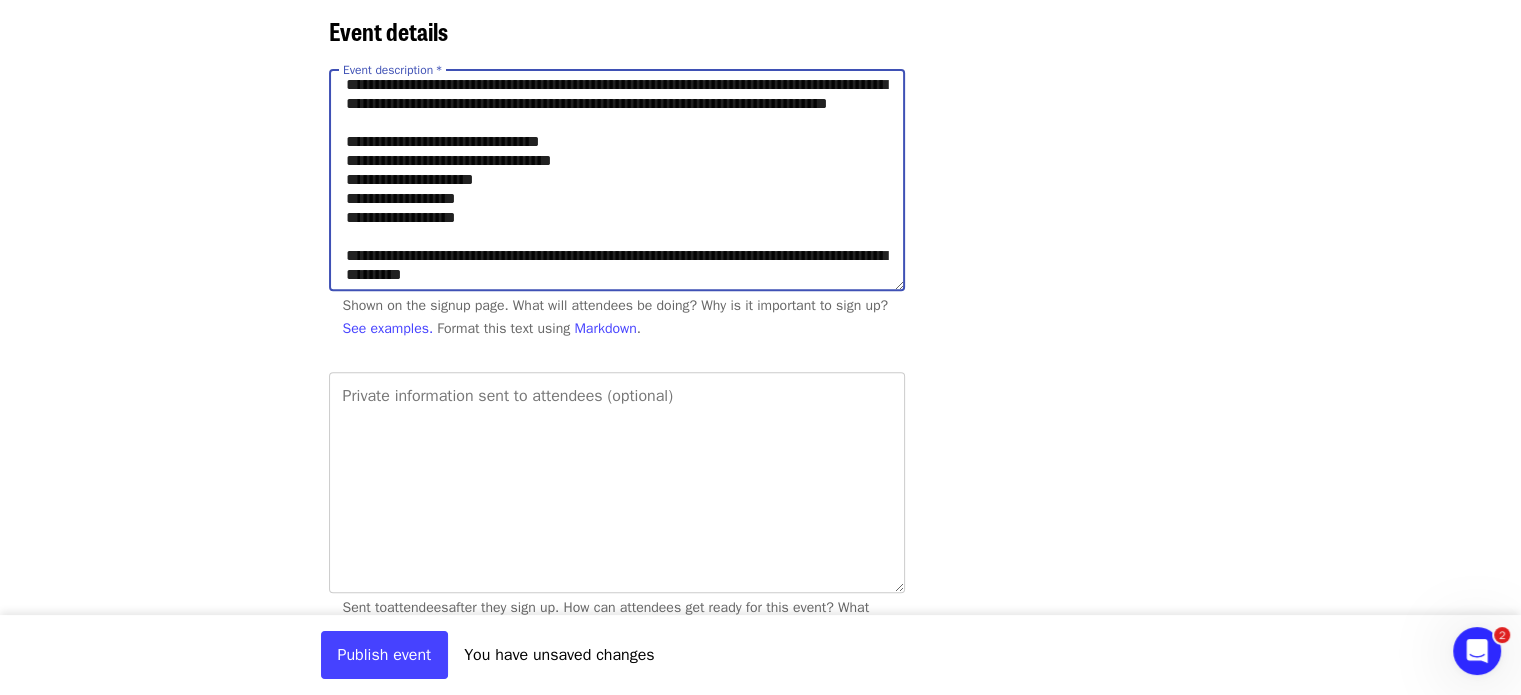 click on "**********" at bounding box center [617, 180] 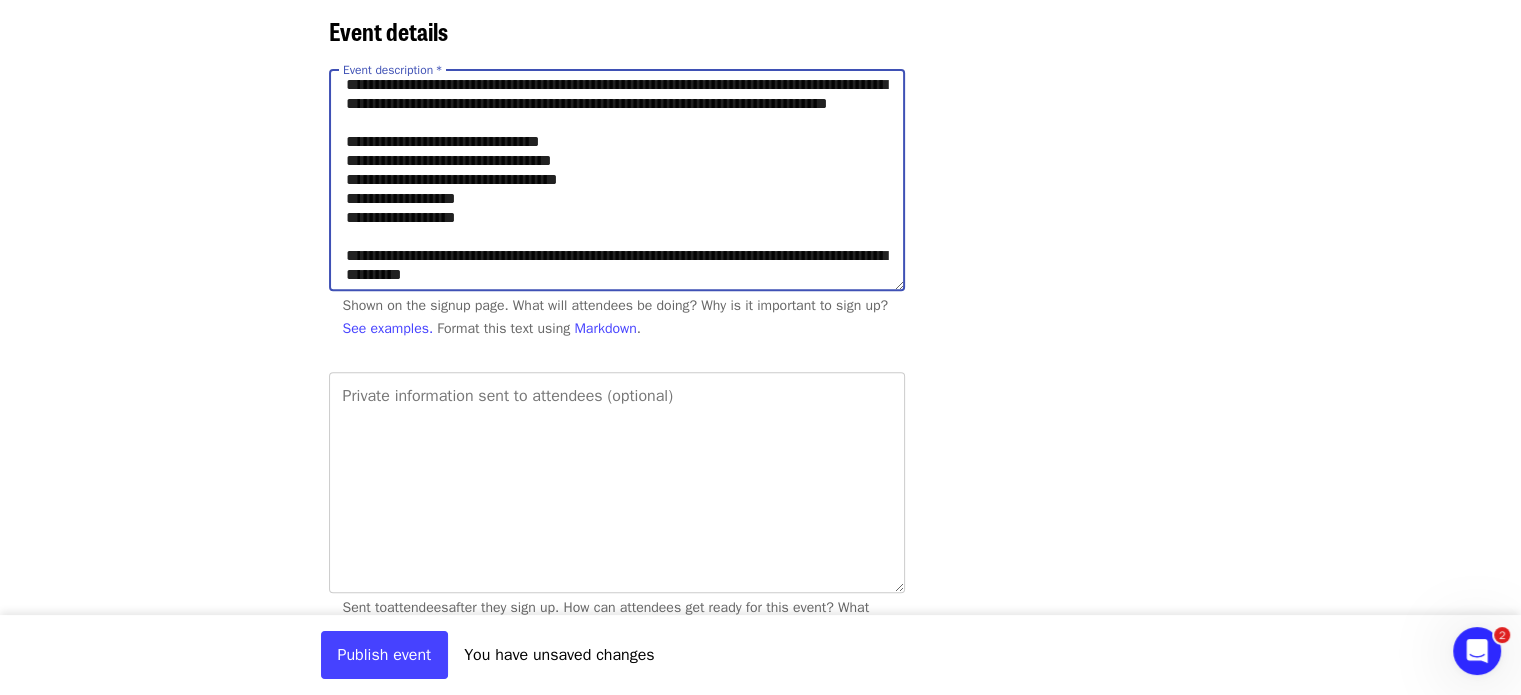 click on "**********" at bounding box center (617, 180) 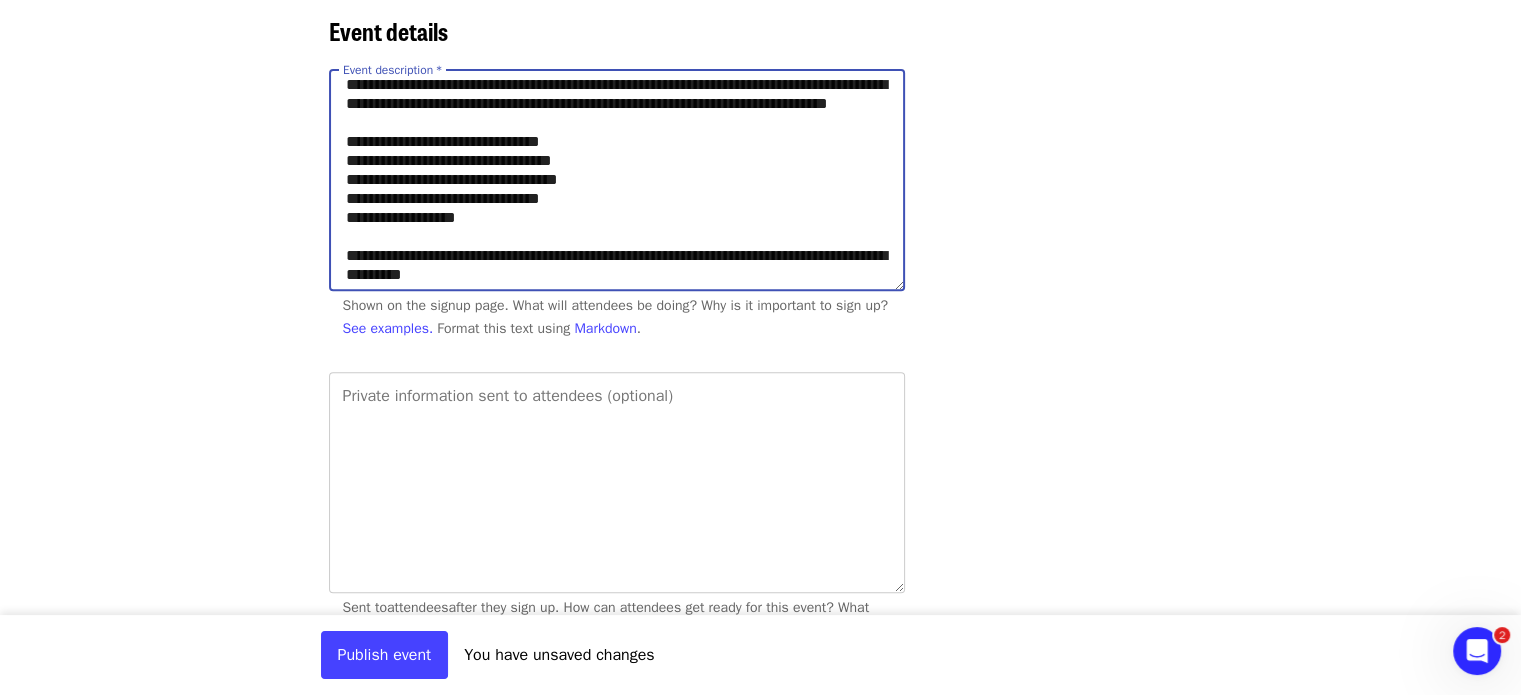 click on "**********" at bounding box center [617, 180] 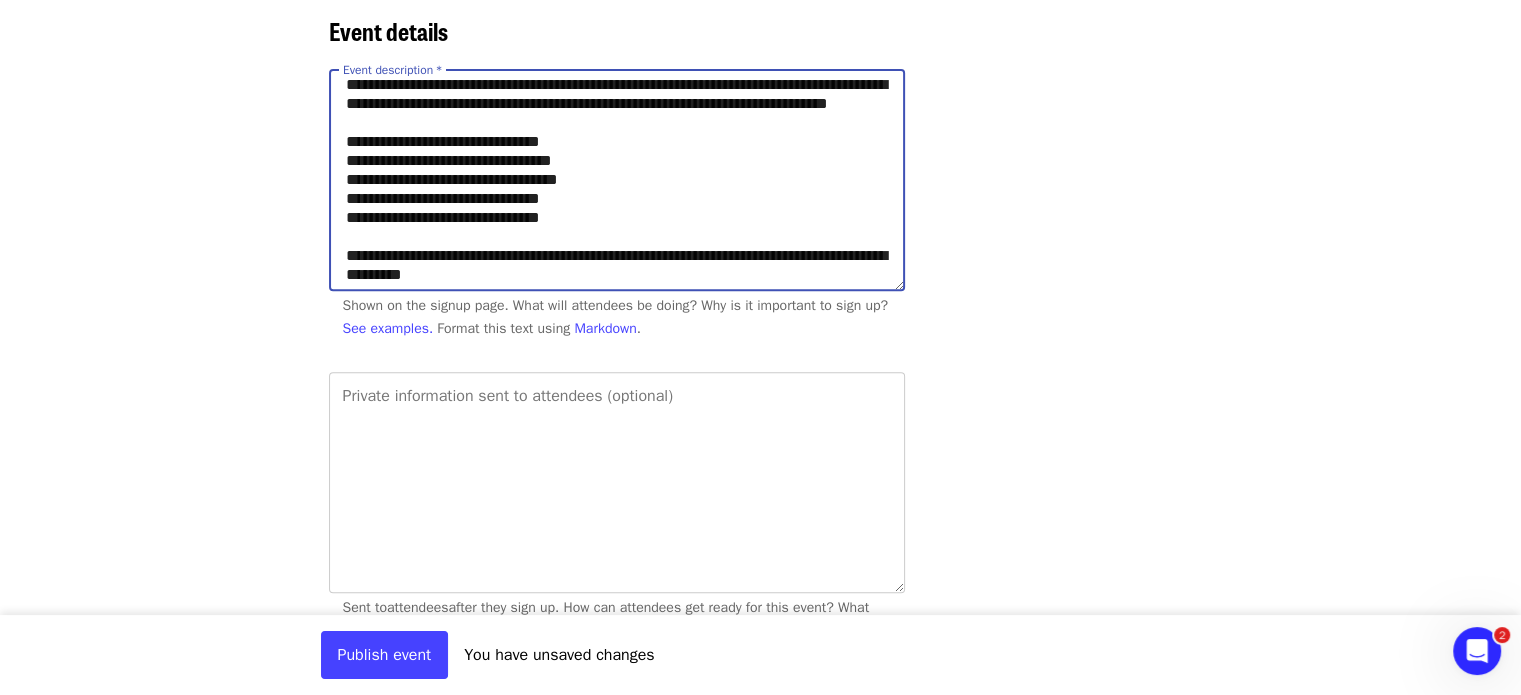 click on "**********" at bounding box center [617, 180] 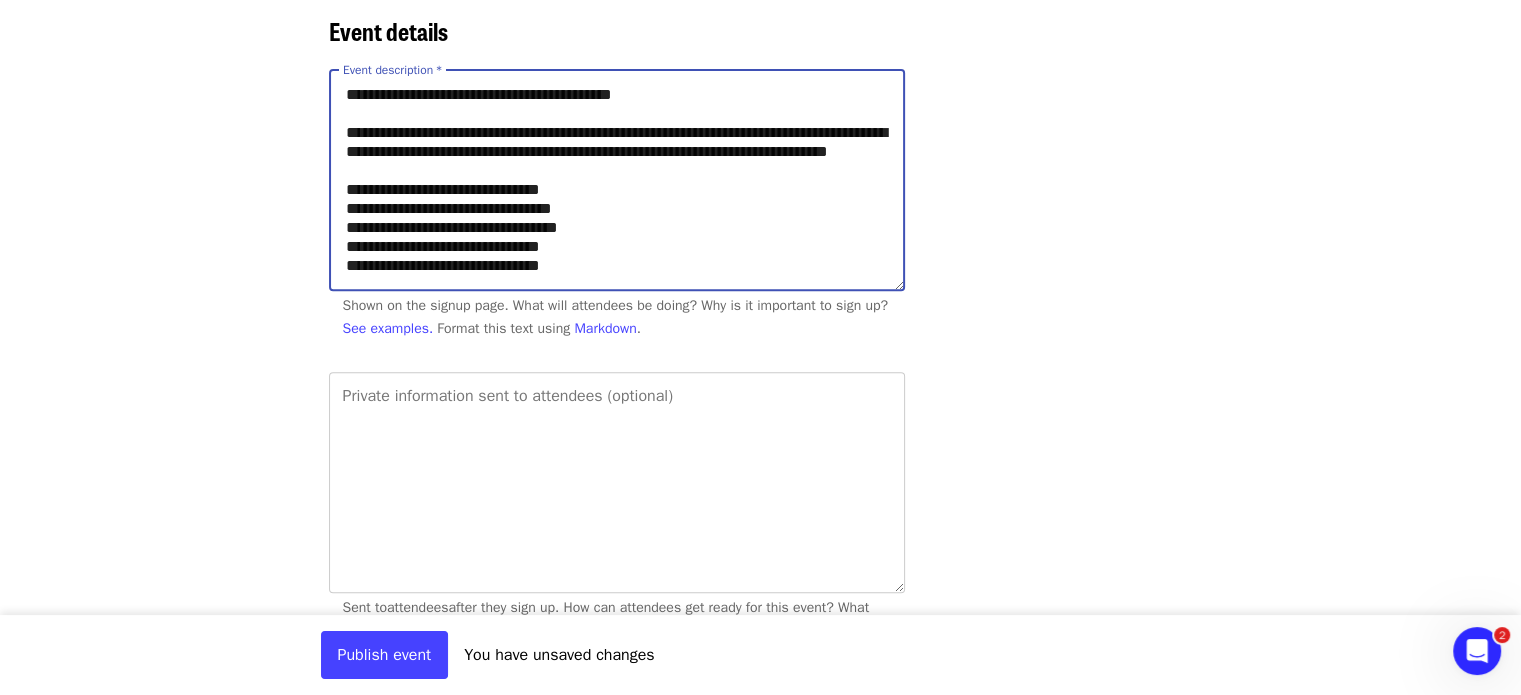 click on "**********" at bounding box center [617, 180] 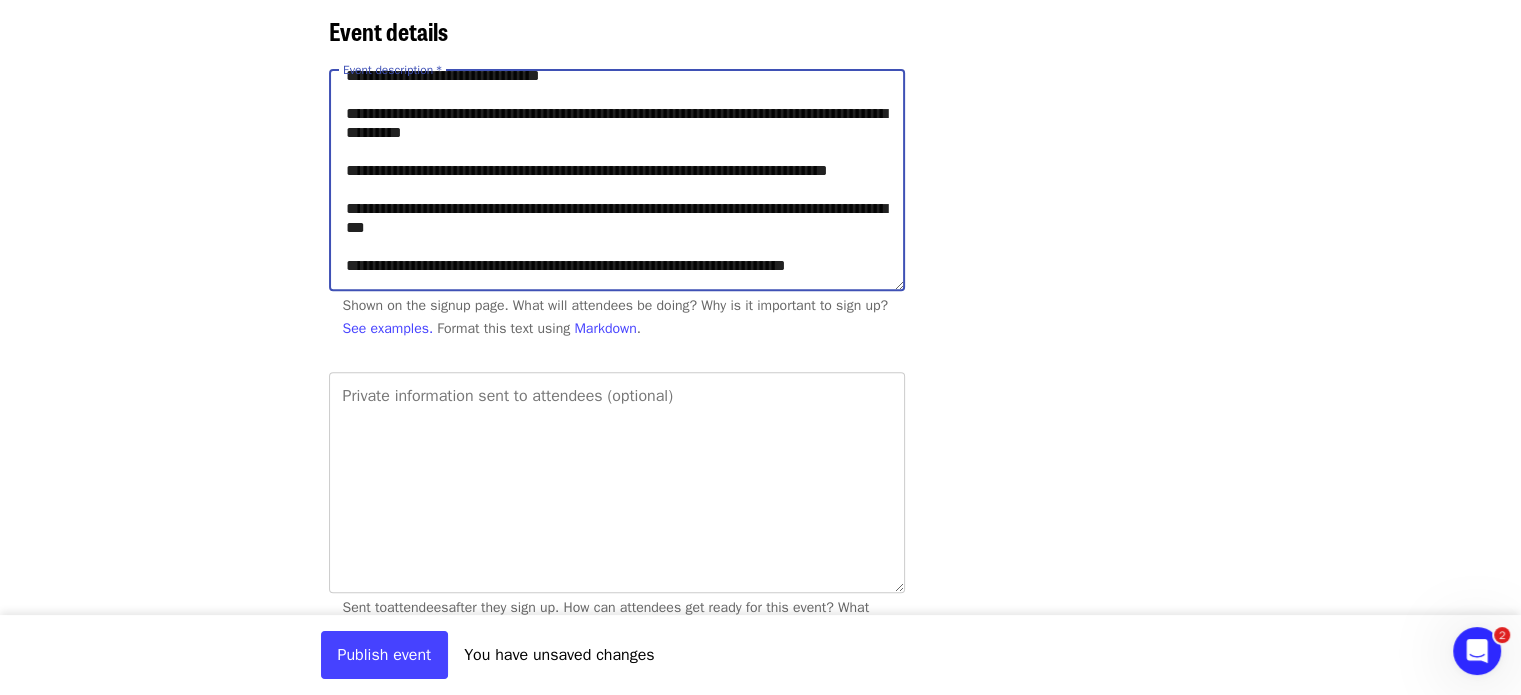 scroll, scrollTop: 228, scrollLeft: 0, axis: vertical 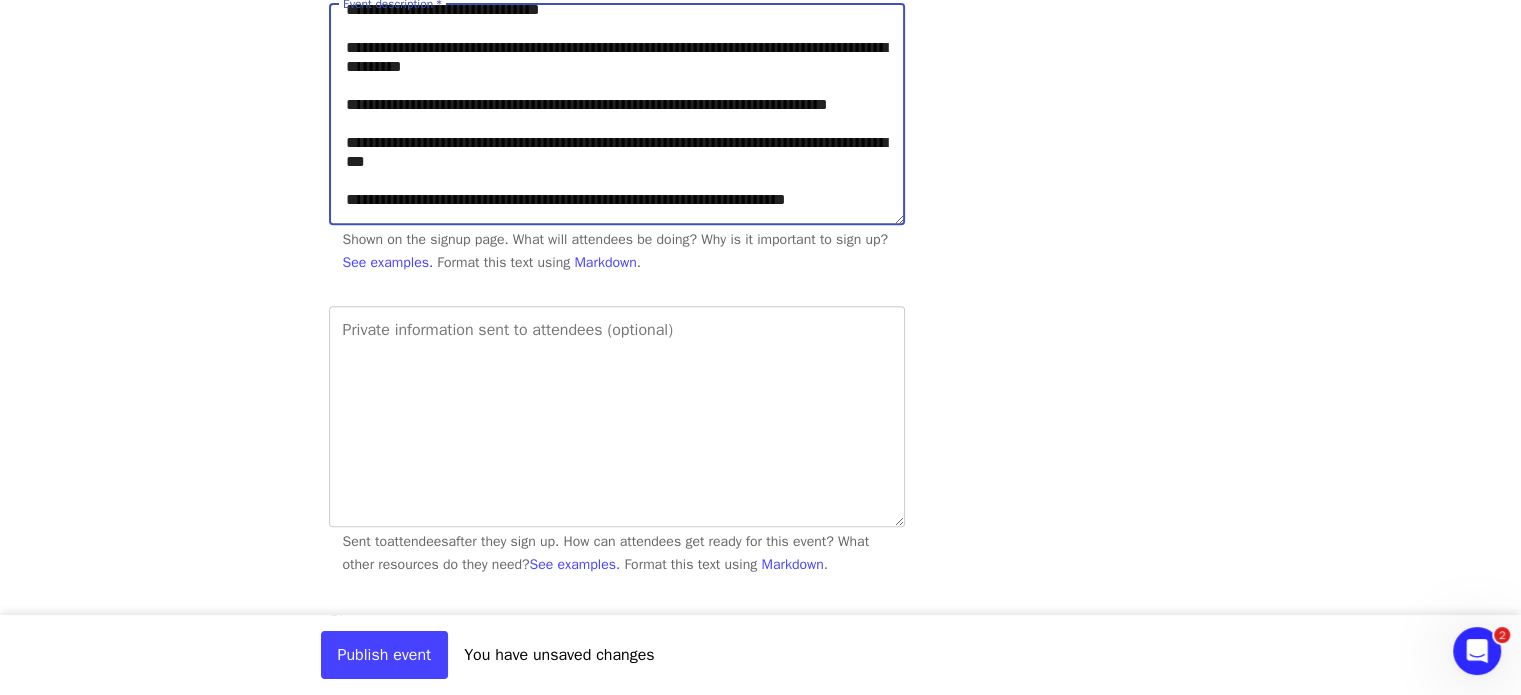 type on "**********" 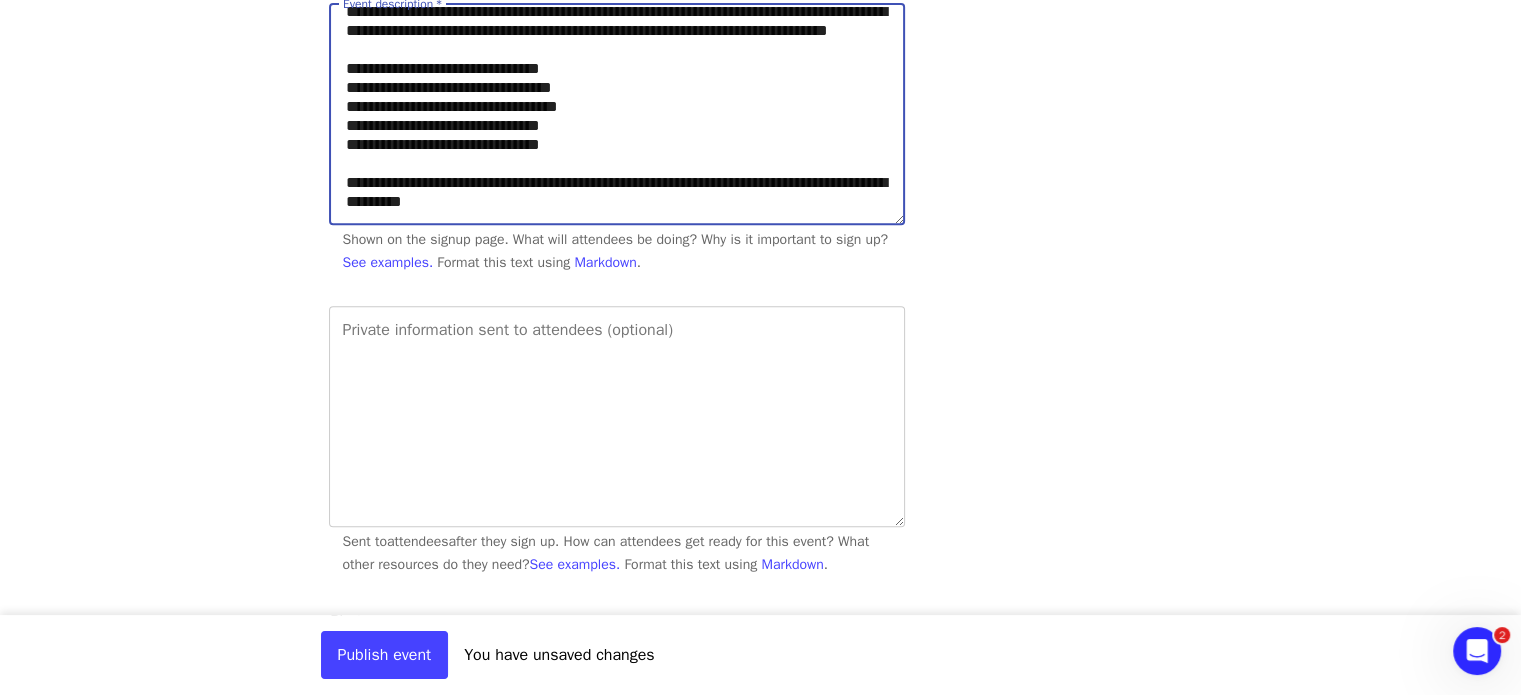 scroll, scrollTop: 0, scrollLeft: 0, axis: both 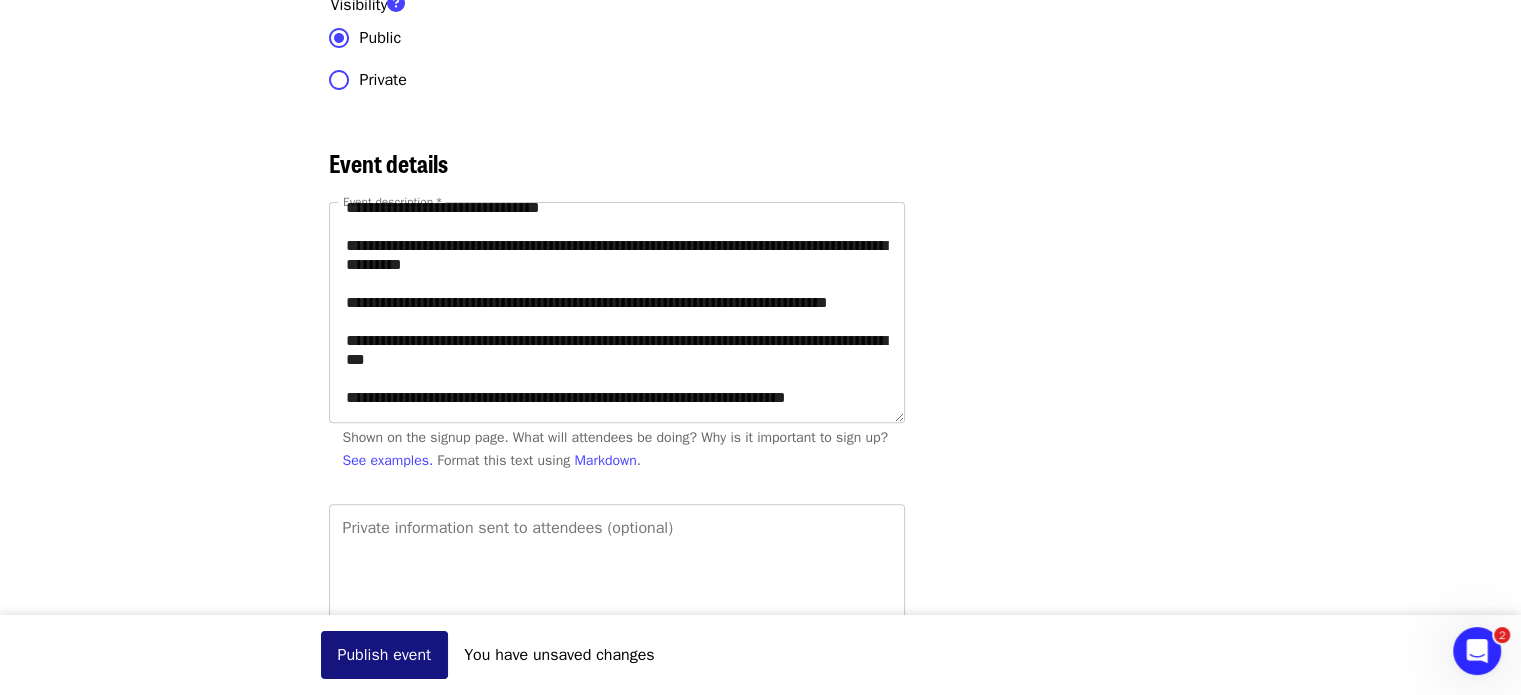 click on "Publish event" at bounding box center (385, 655) 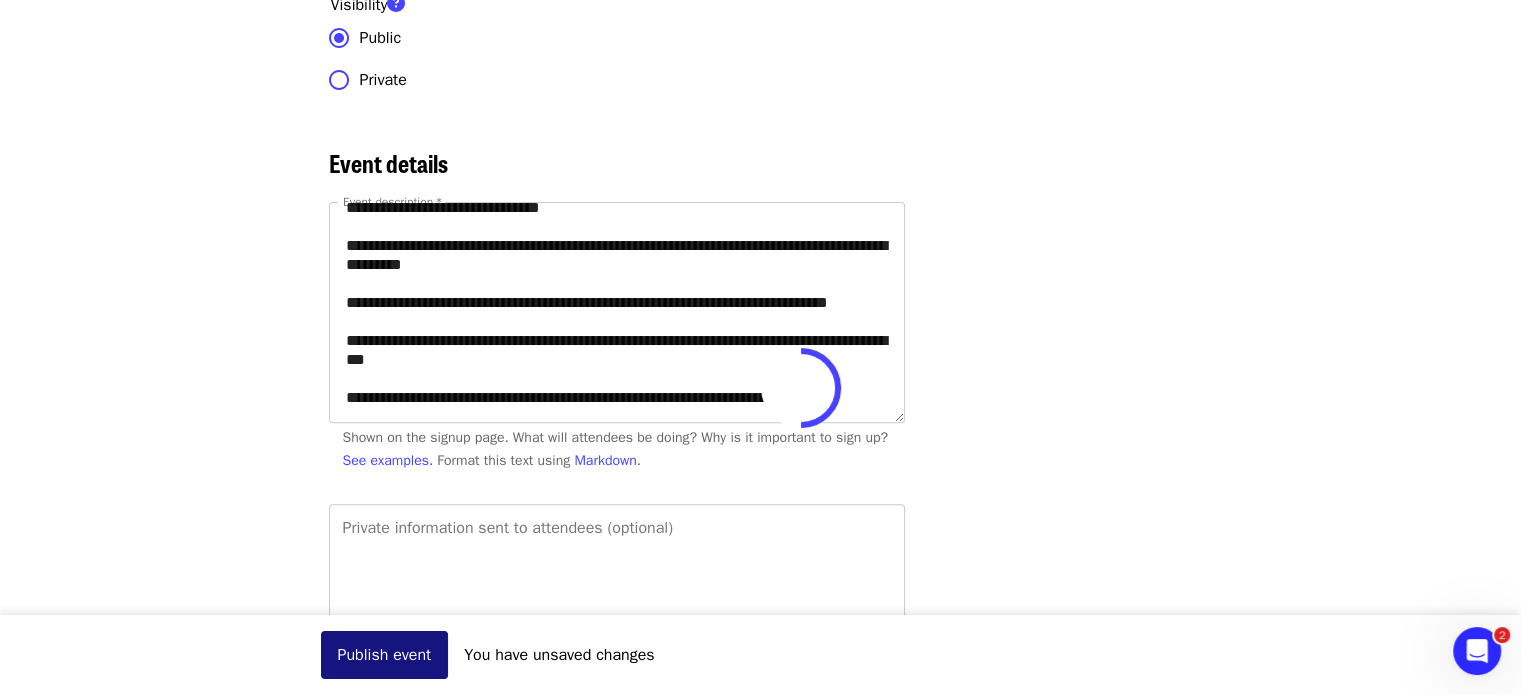 scroll, scrollTop: 0, scrollLeft: 0, axis: both 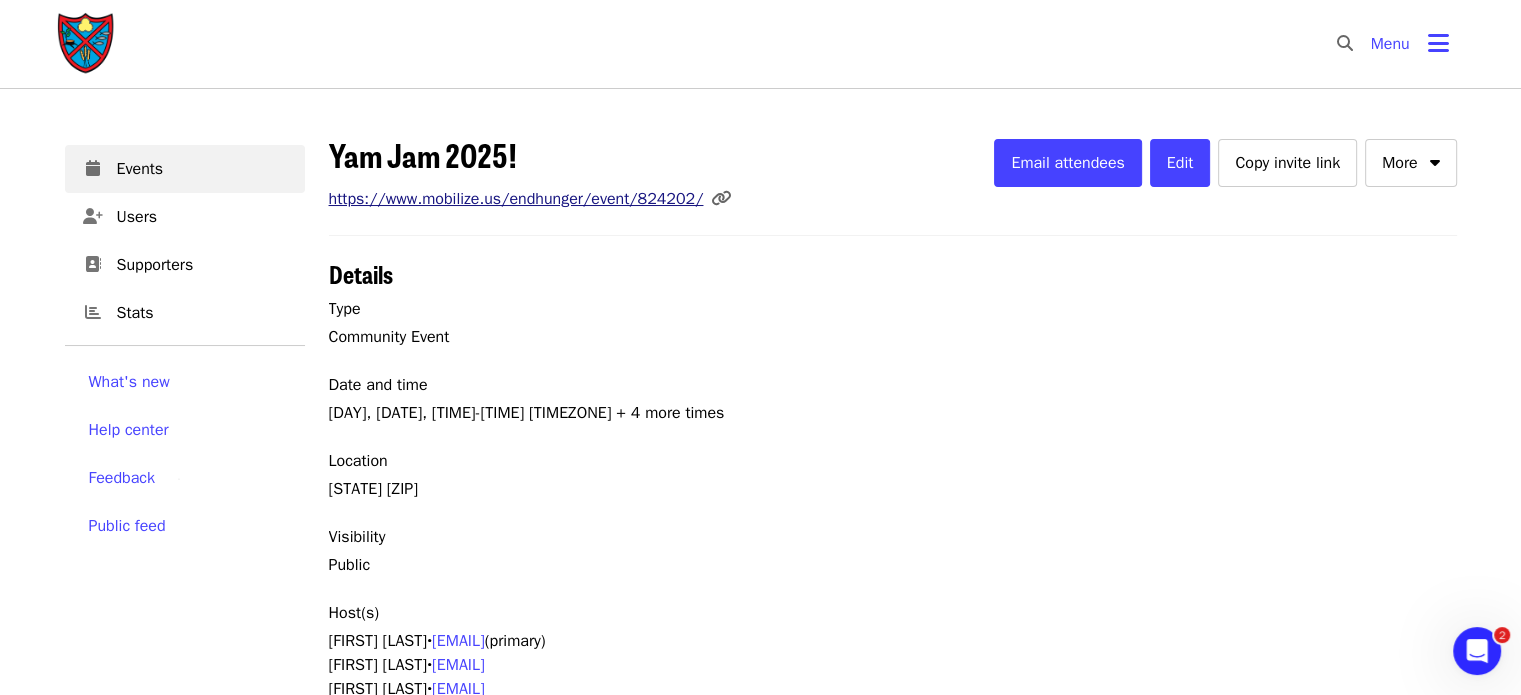 click on "https://www.mobilize.us/endhunger/event/824202/" at bounding box center (516, 199) 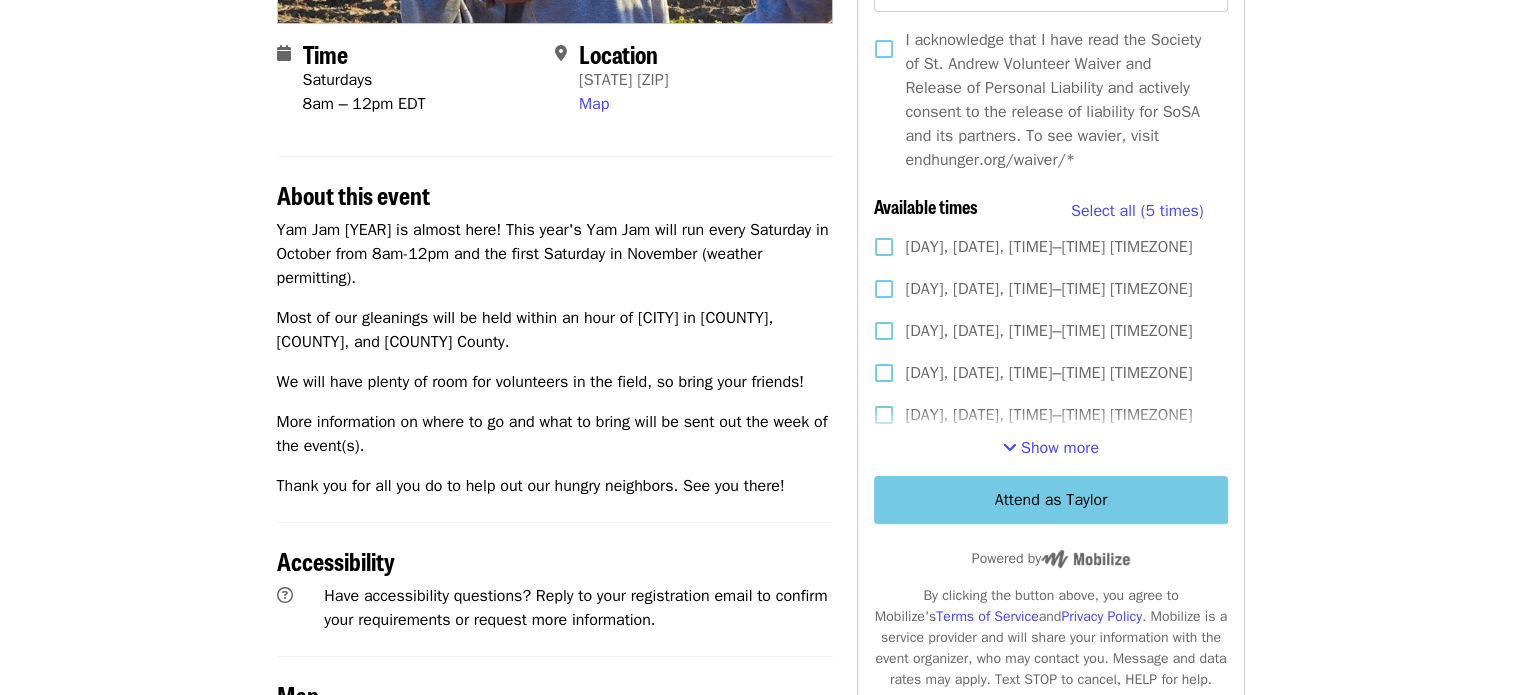 scroll, scrollTop: 475, scrollLeft: 0, axis: vertical 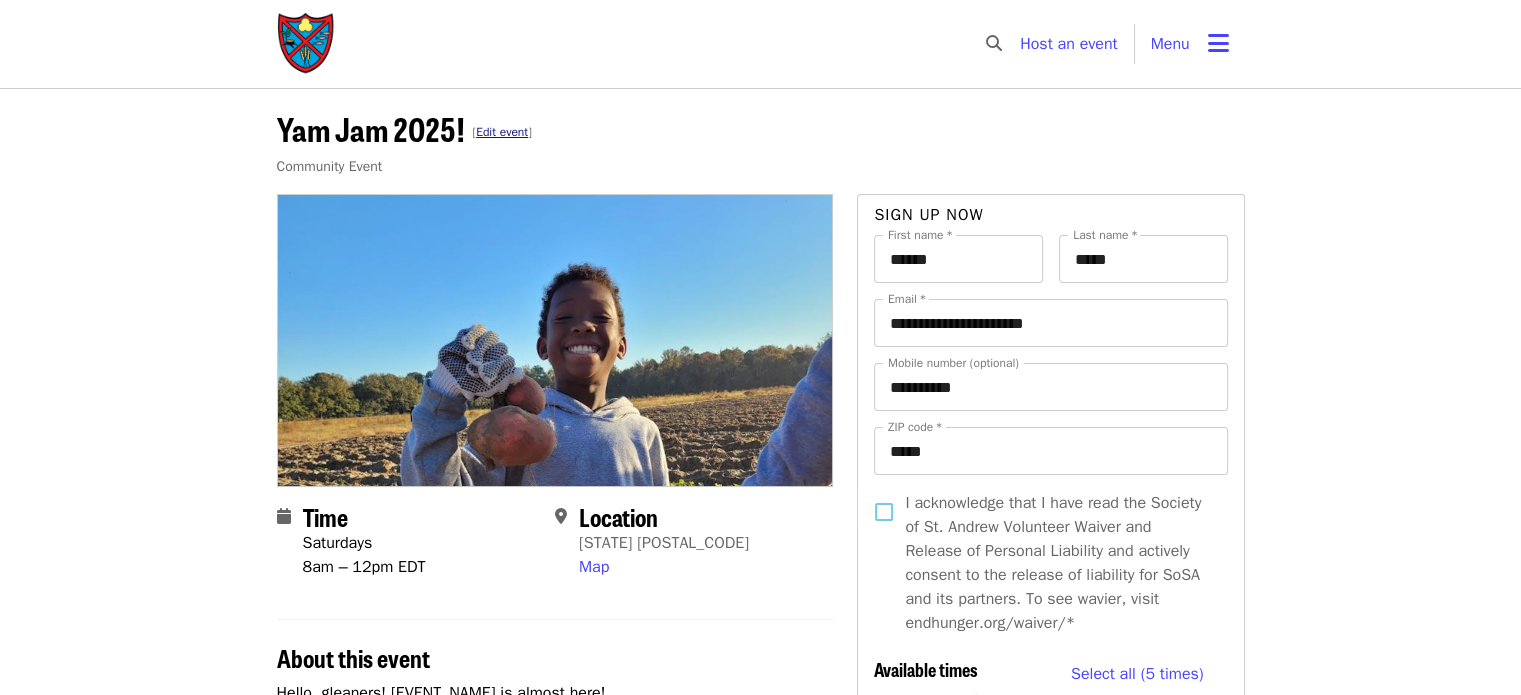 click on "Edit event" at bounding box center [502, 132] 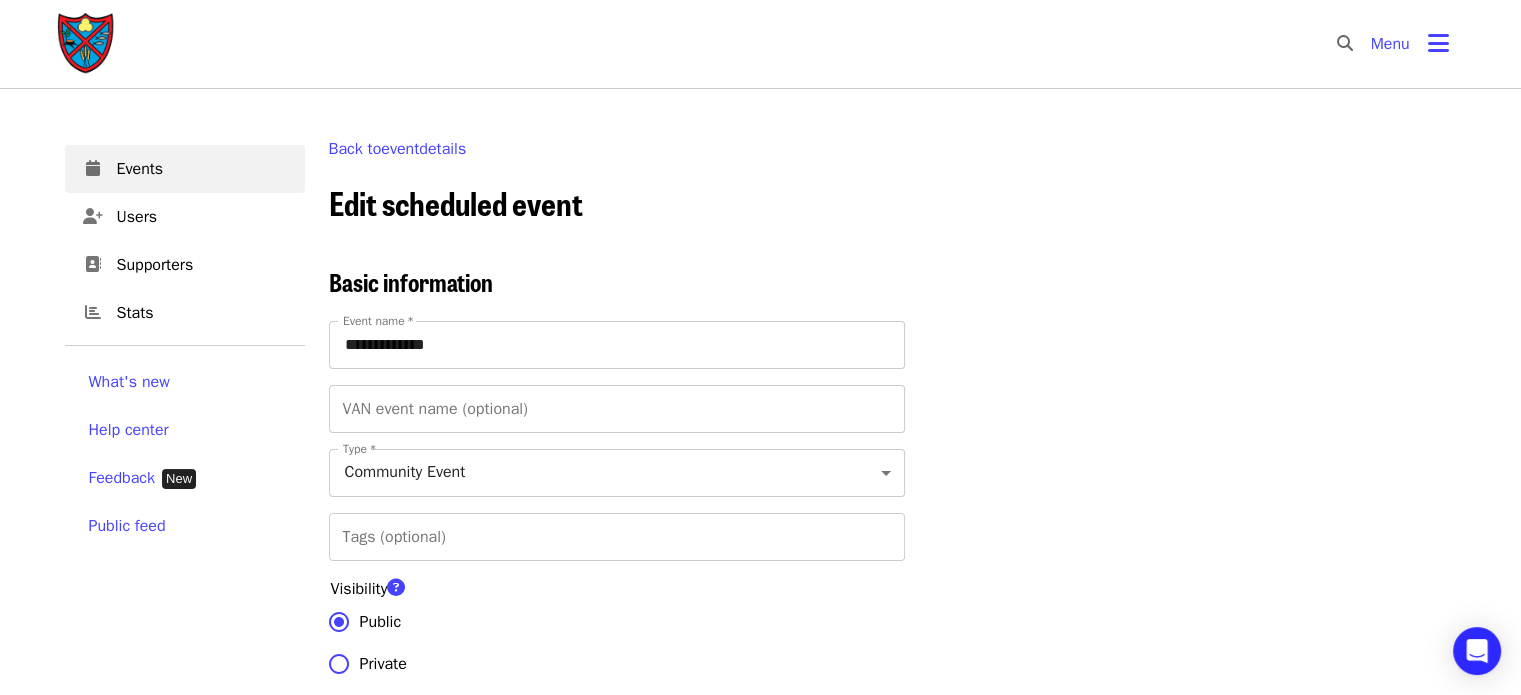 scroll, scrollTop: 602, scrollLeft: 0, axis: vertical 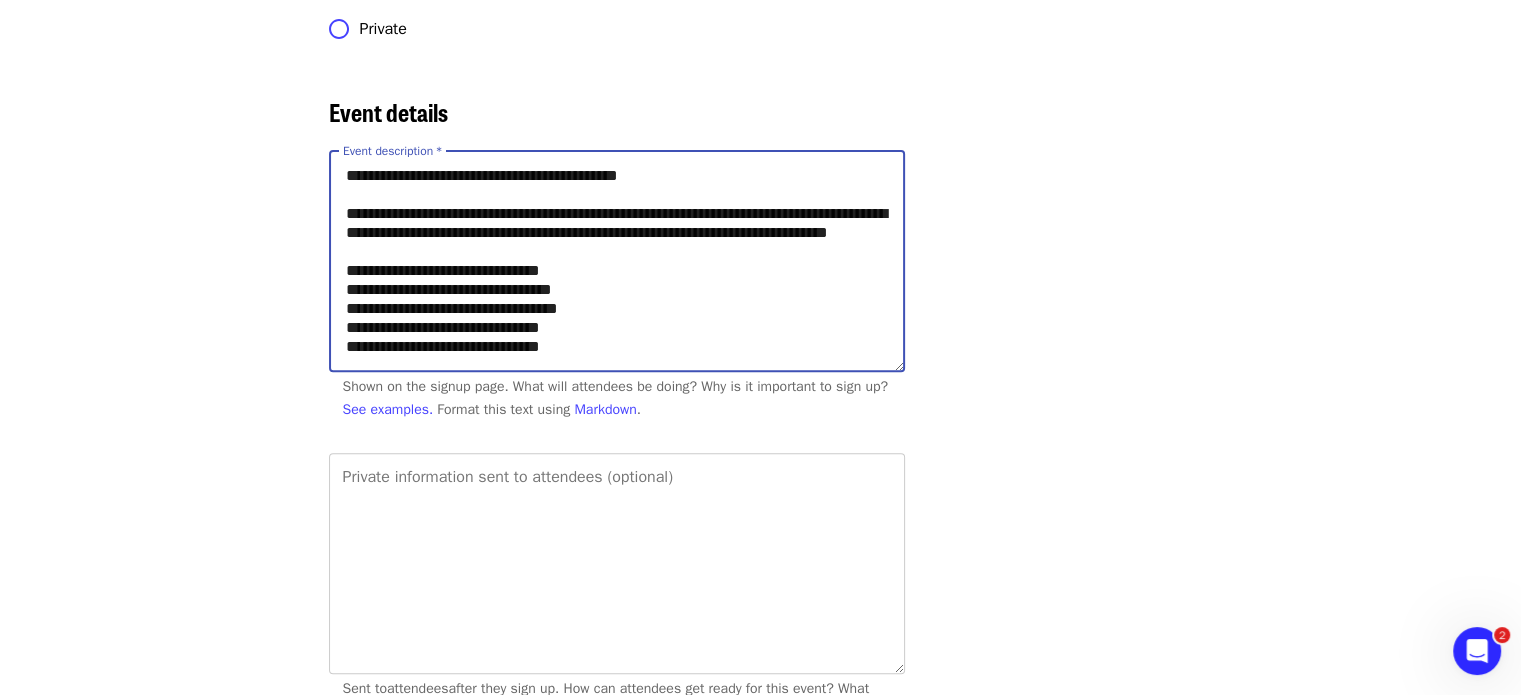 click on "**********" at bounding box center (617, 261) 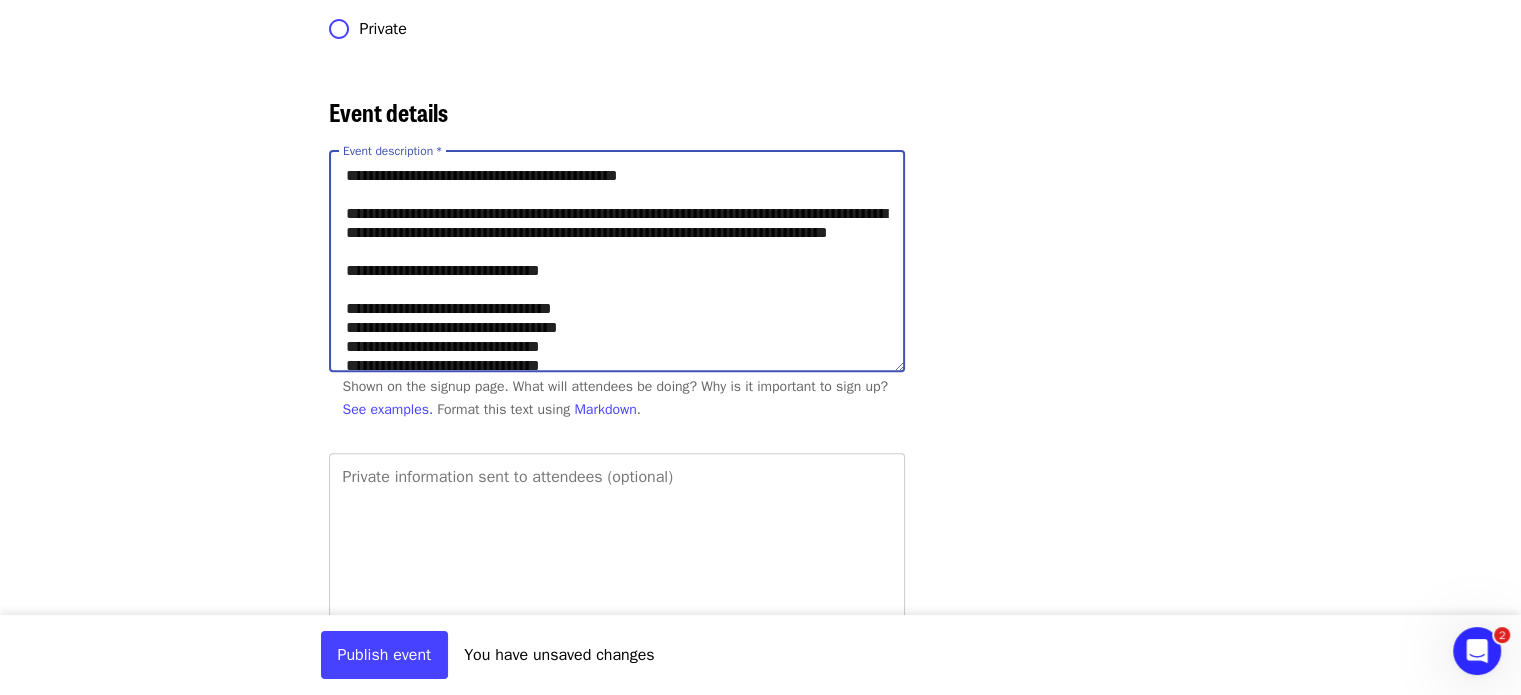 click on "**********" at bounding box center [617, 261] 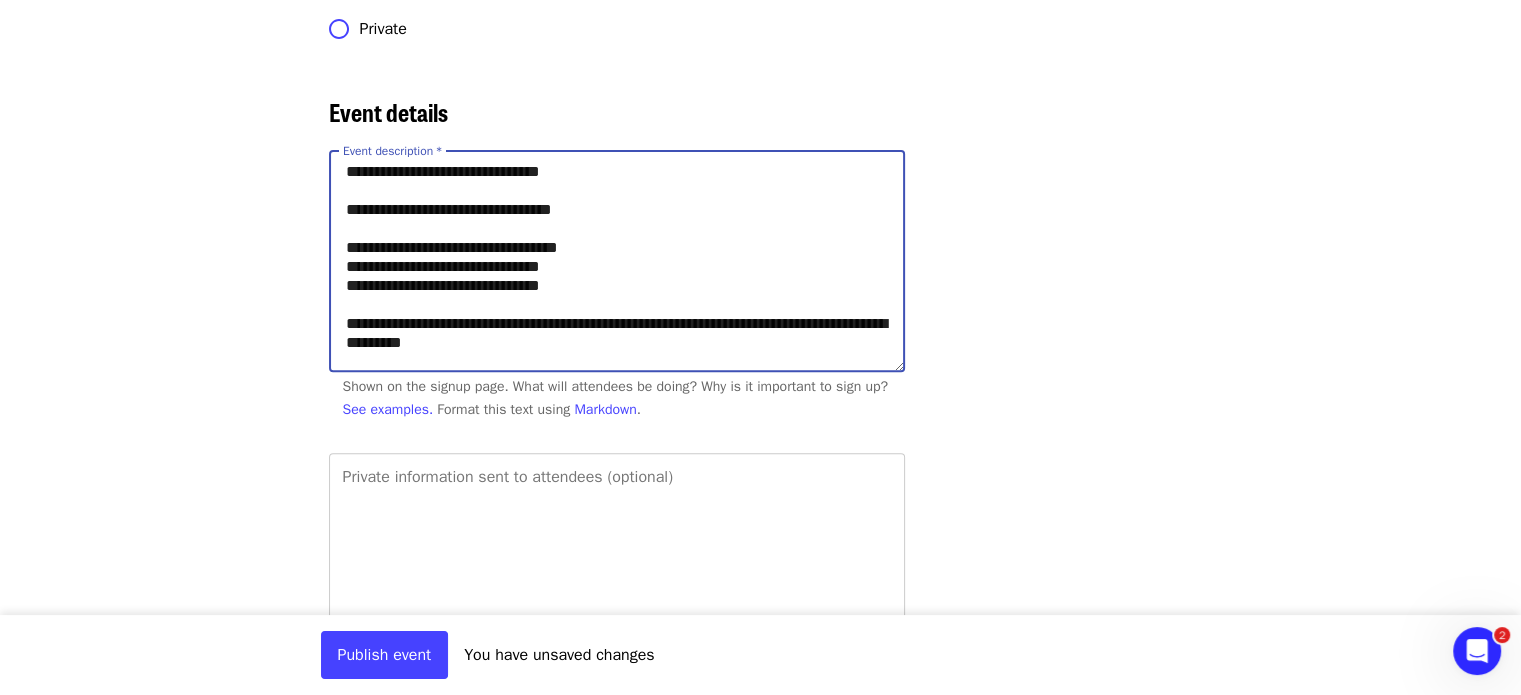 scroll, scrollTop: 100, scrollLeft: 0, axis: vertical 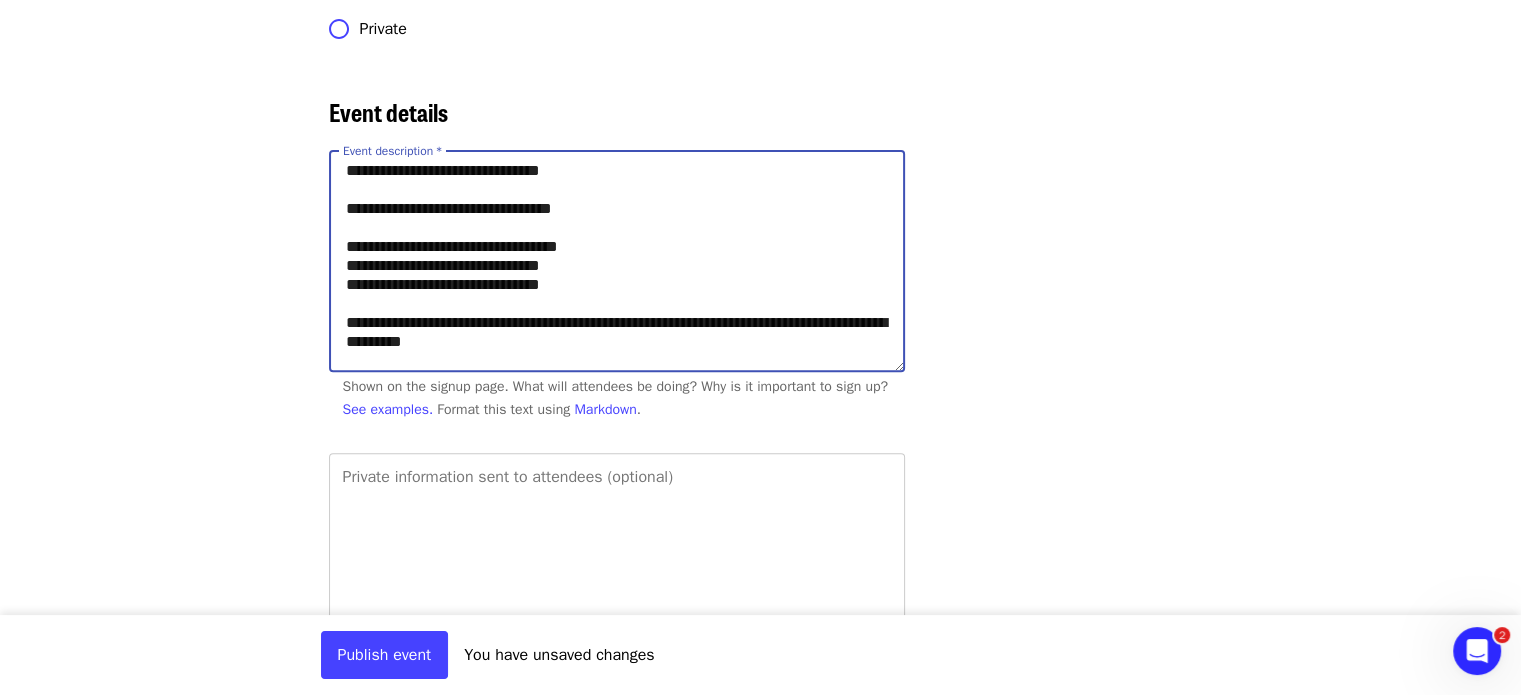 click on "**********" at bounding box center [617, 261] 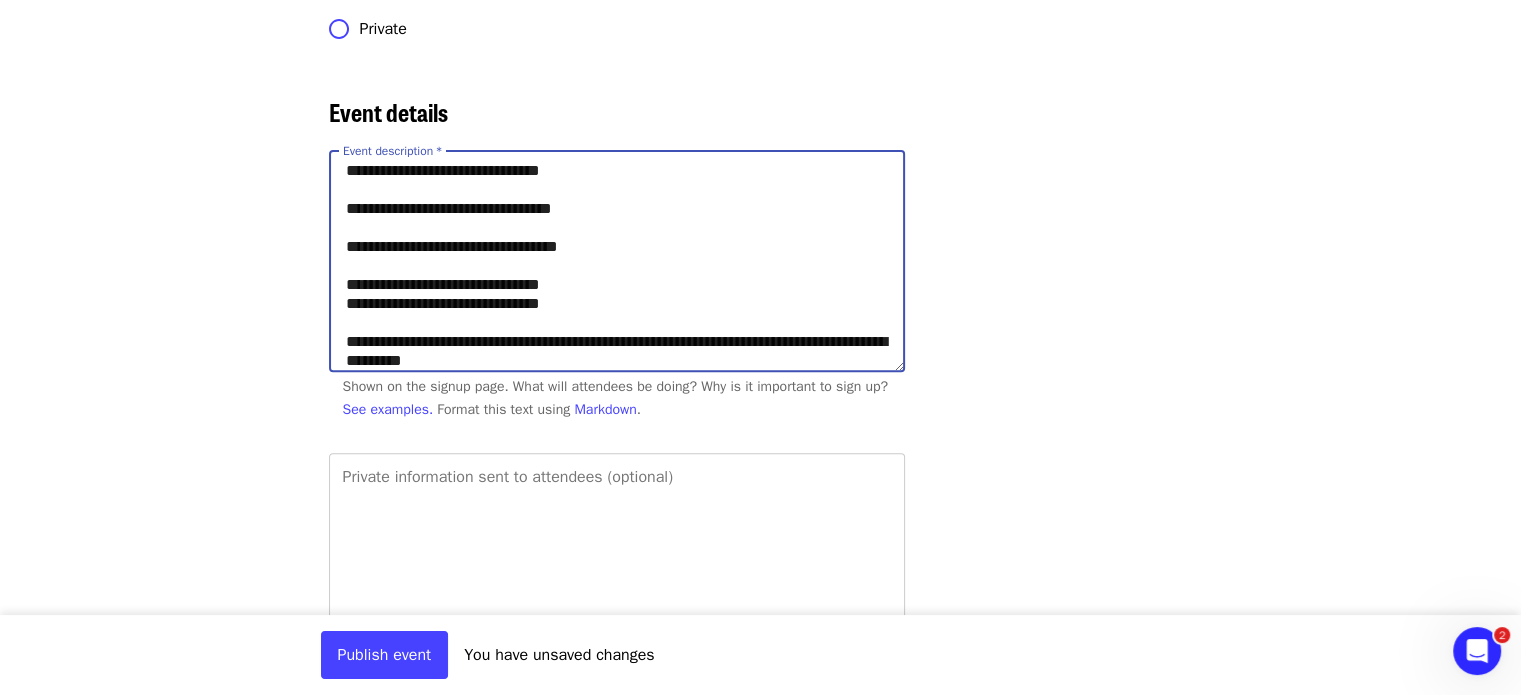 click on "**********" at bounding box center (617, 261) 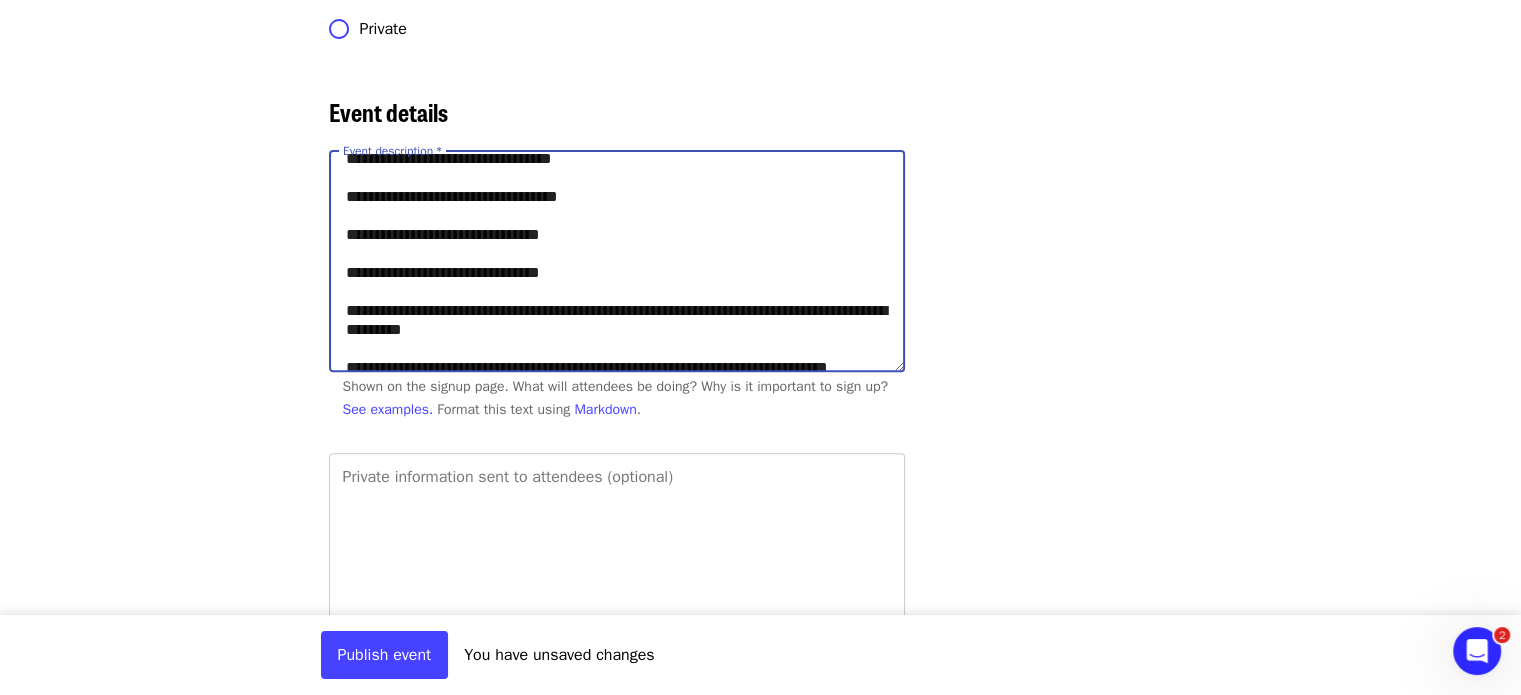 scroll, scrollTop: 151, scrollLeft: 0, axis: vertical 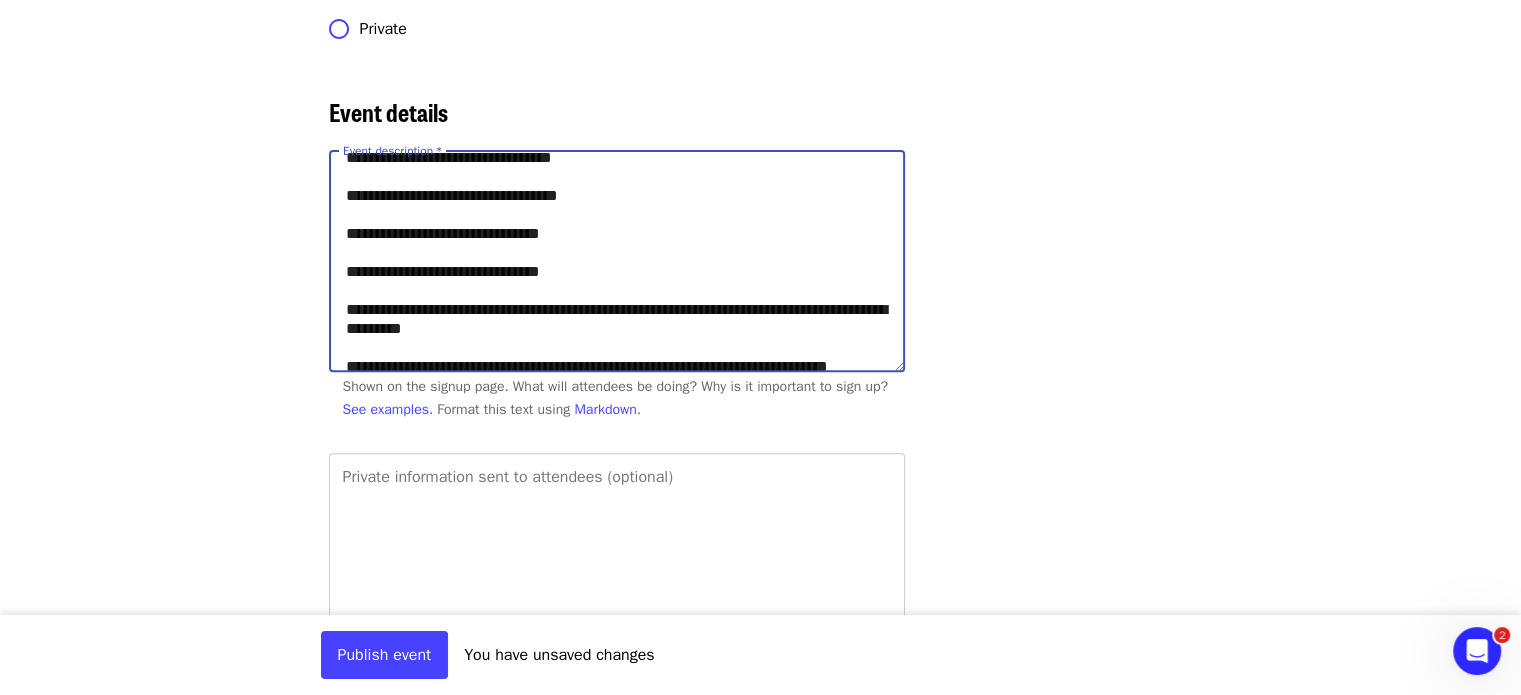 click on "**********" at bounding box center (617, 261) 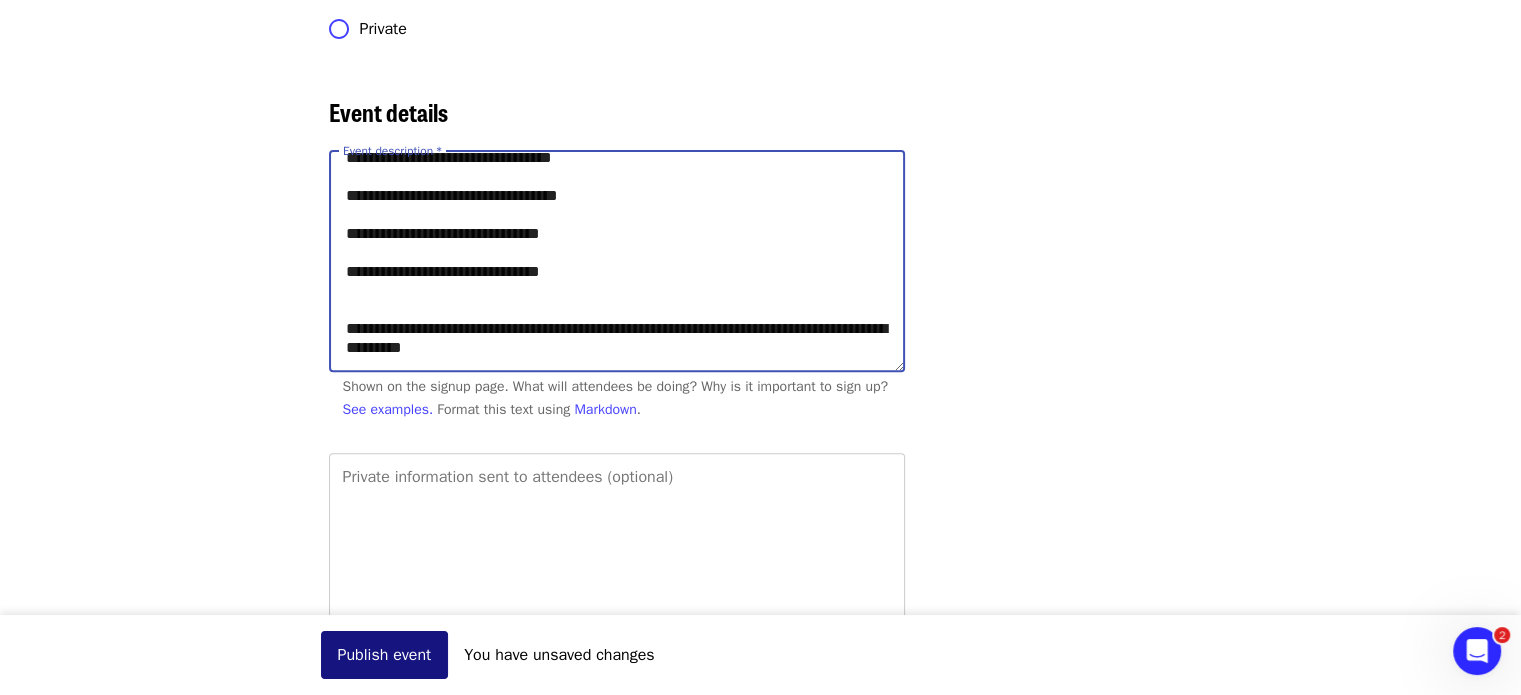 type on "**********" 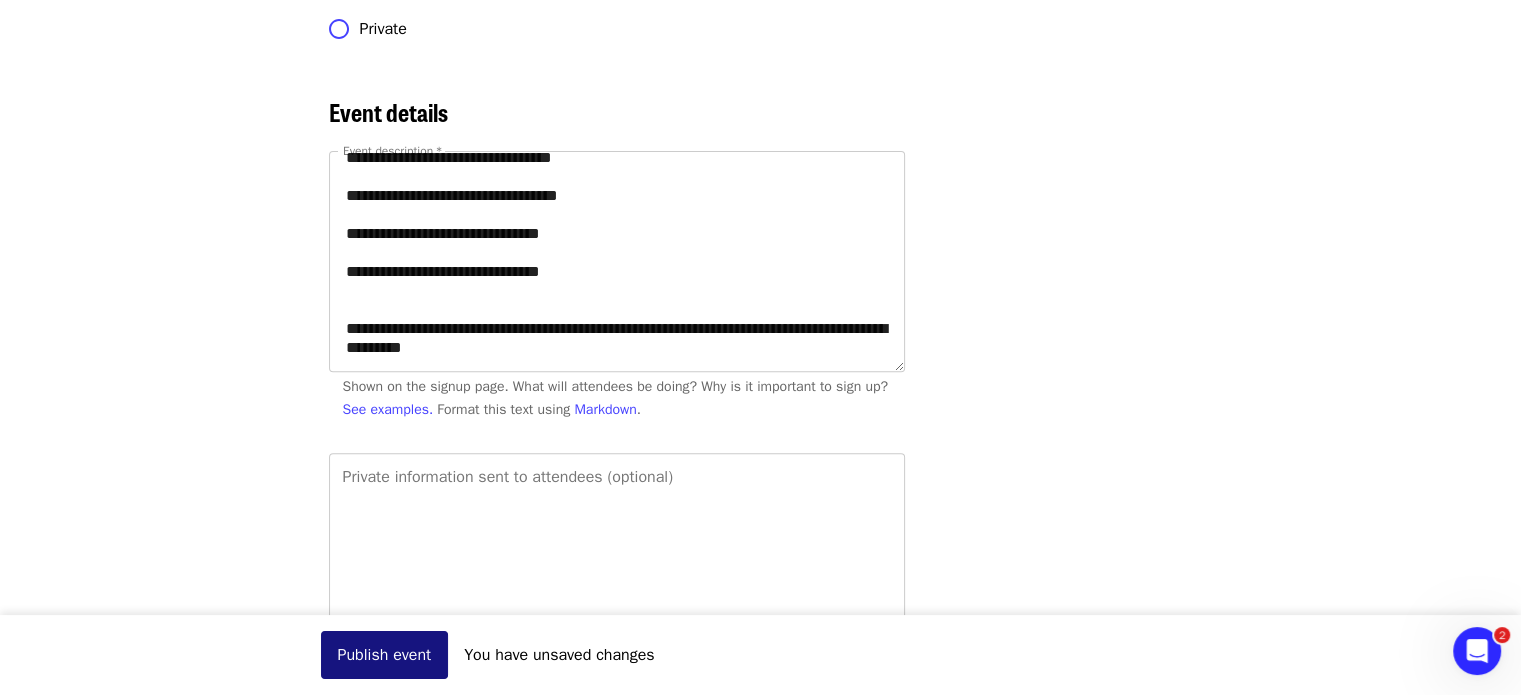 click on "Publish event" at bounding box center [385, 655] 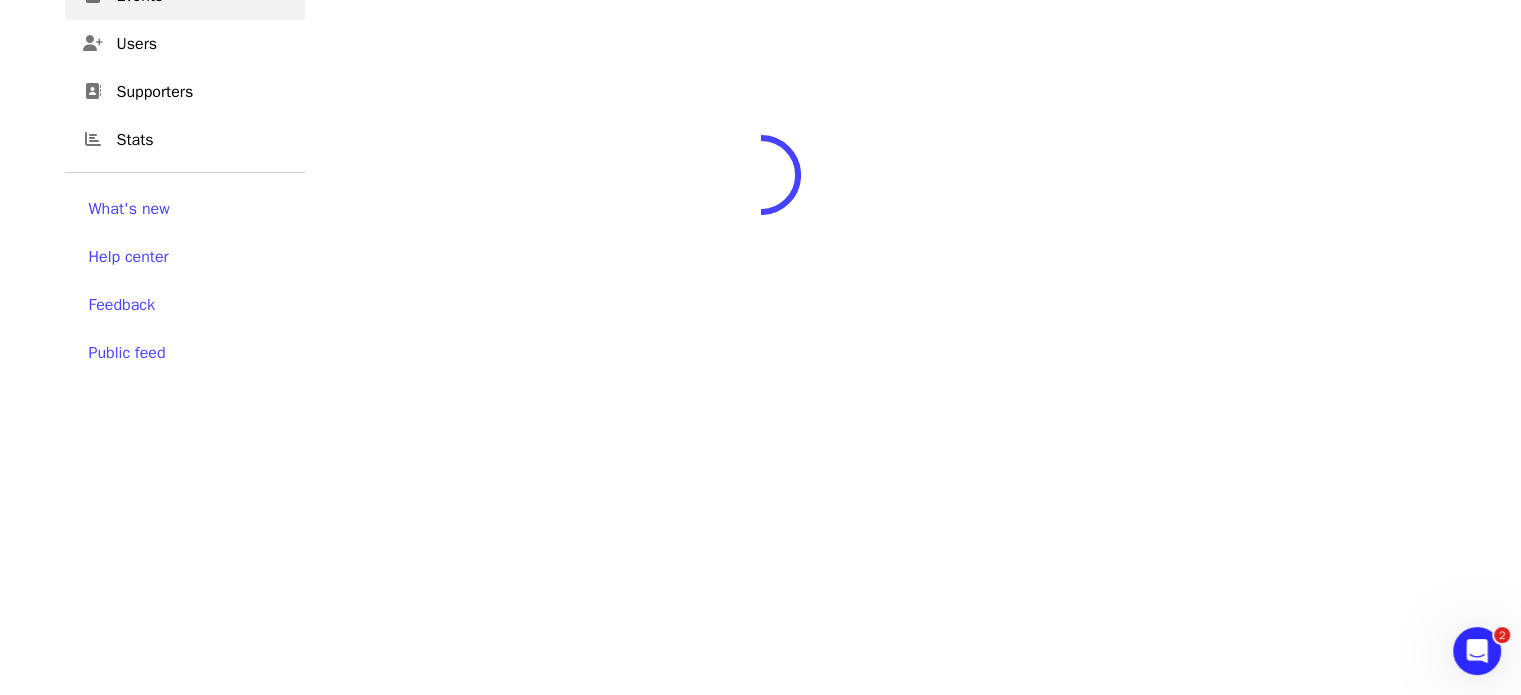 scroll, scrollTop: 0, scrollLeft: 0, axis: both 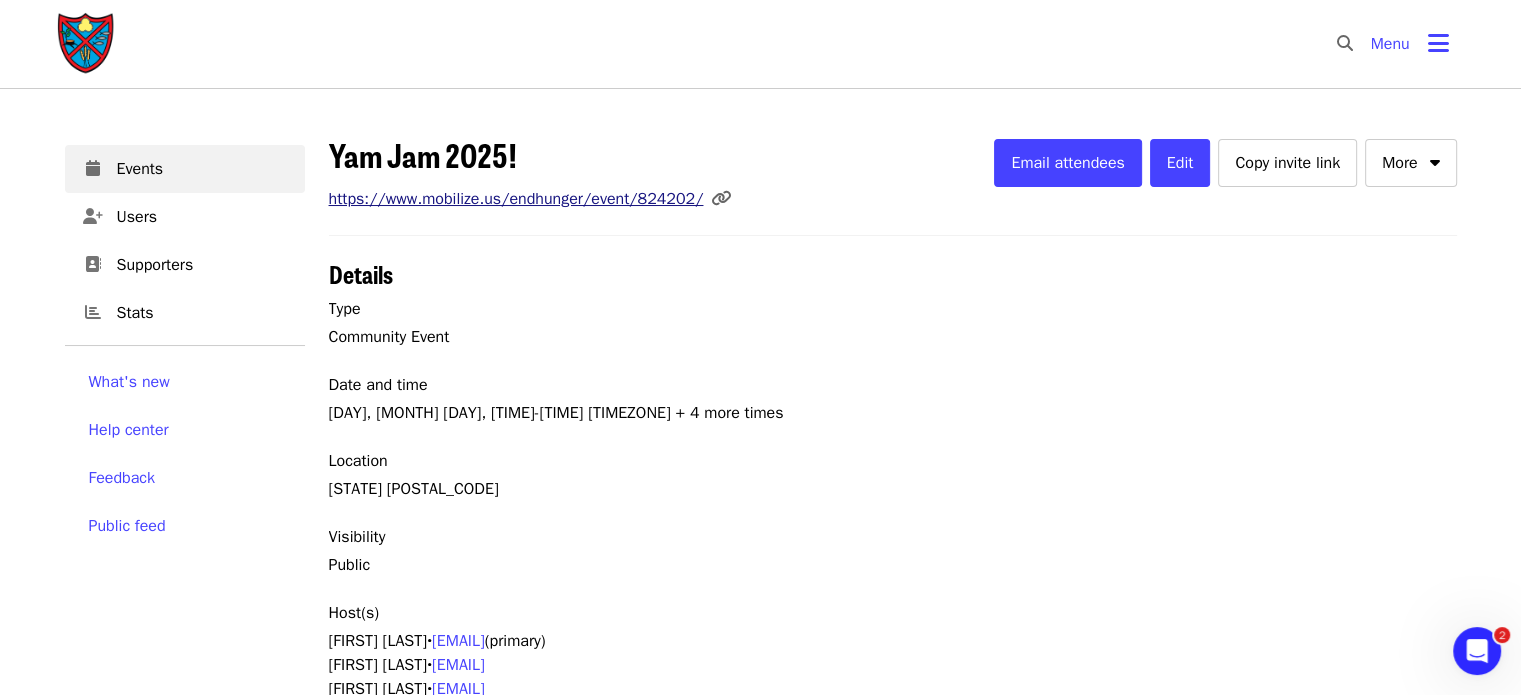 click on "https://www.mobilize.us/endhunger/event/824202/" at bounding box center [516, 199] 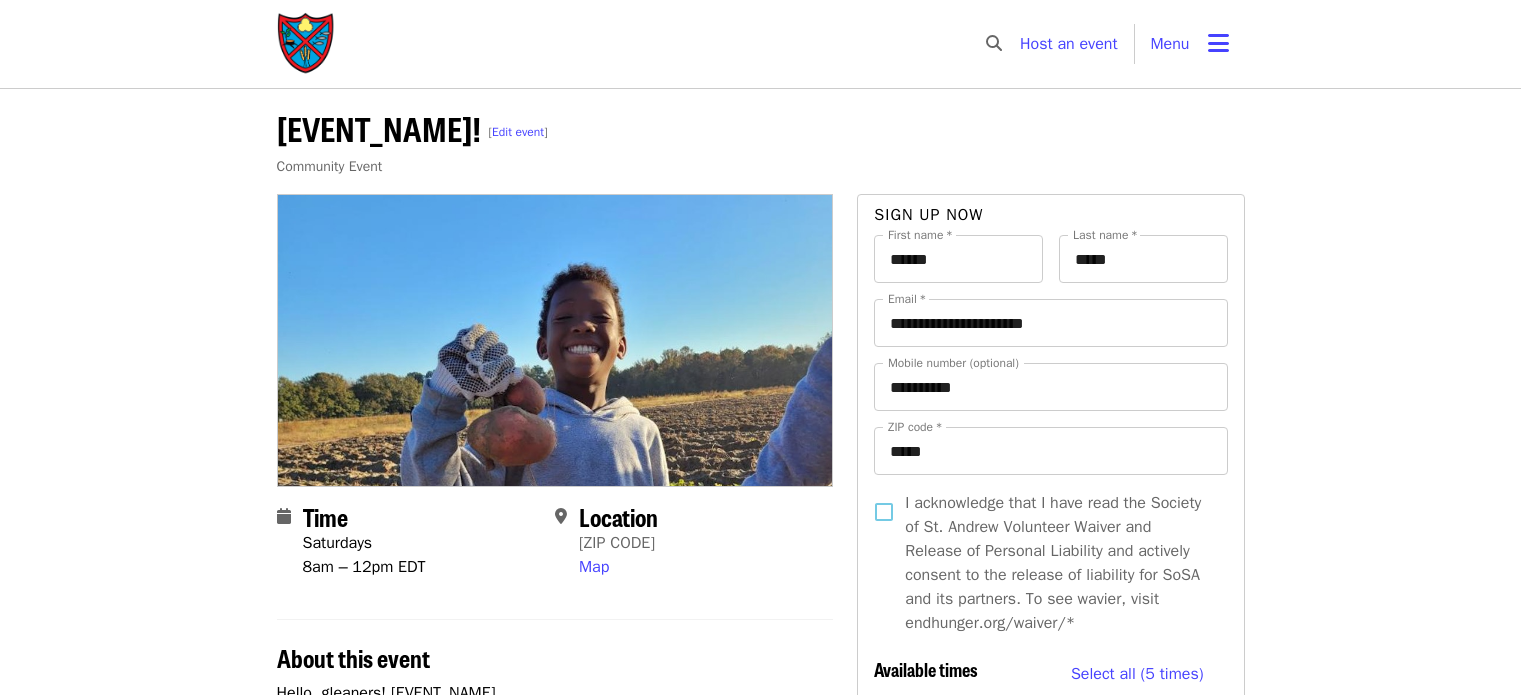 scroll, scrollTop: 0, scrollLeft: 0, axis: both 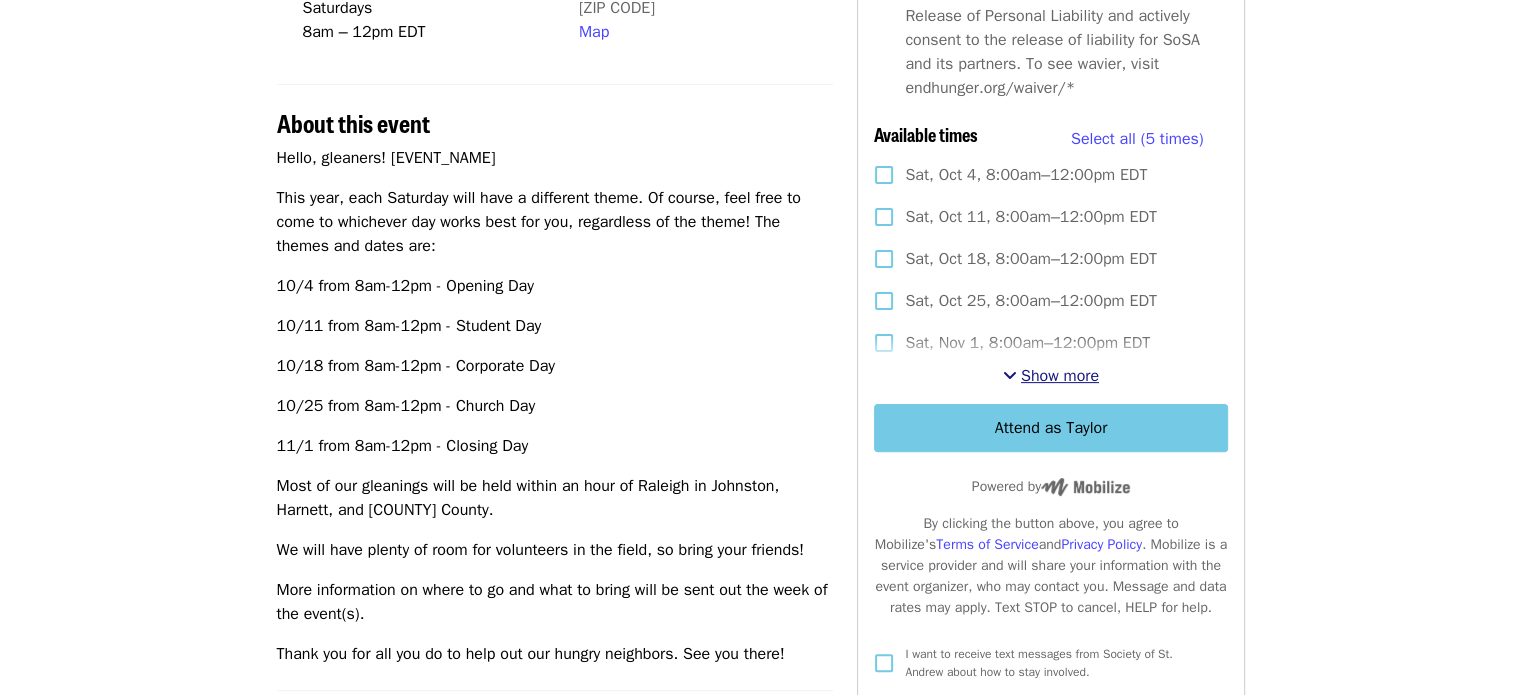 click on "Show more" at bounding box center (1060, 376) 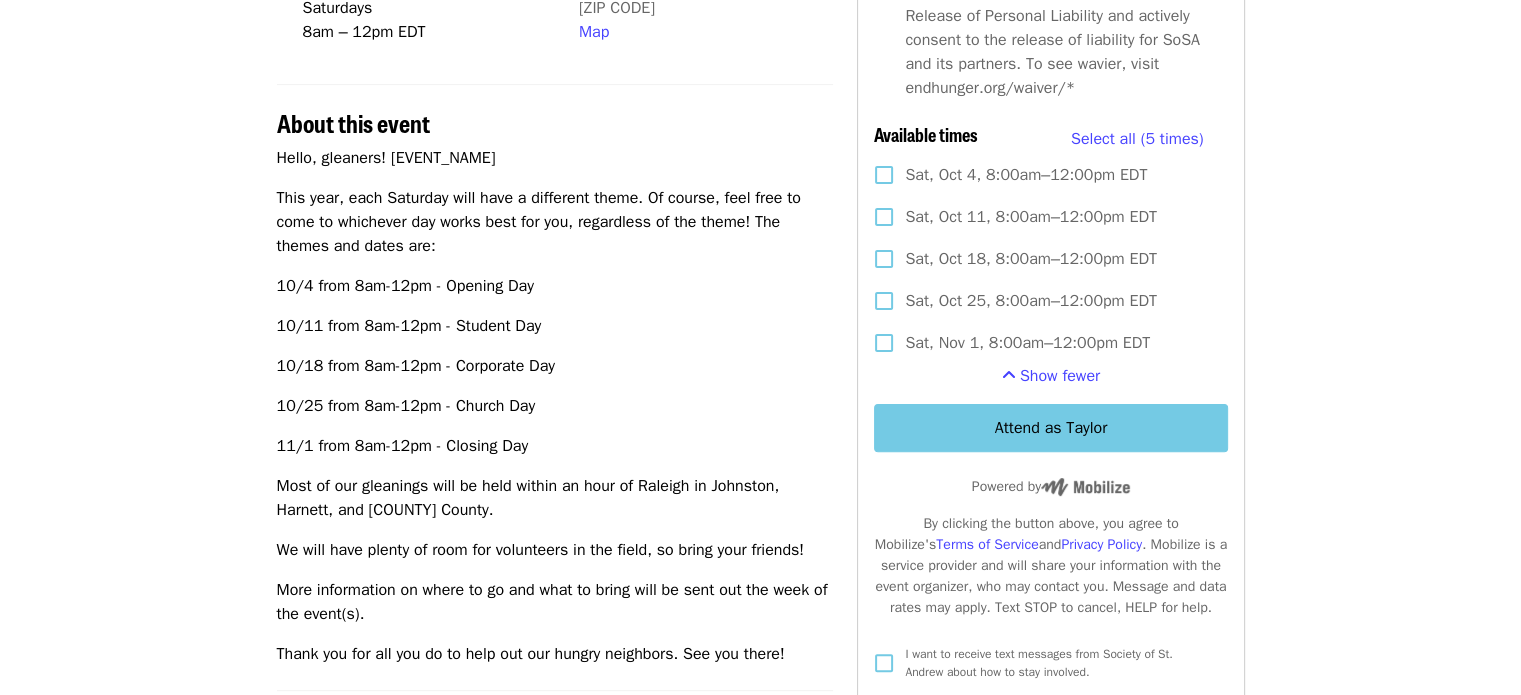 scroll, scrollTop: 0, scrollLeft: 0, axis: both 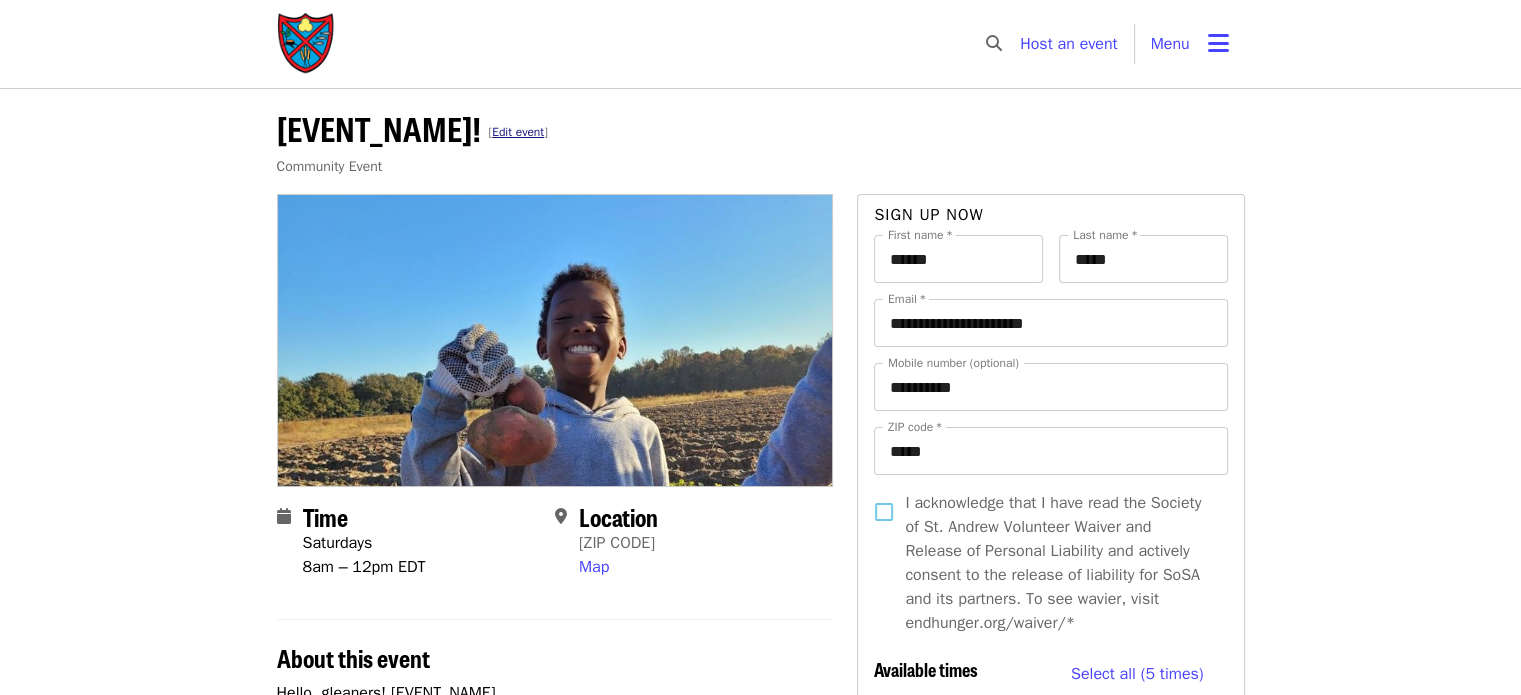 click on "Edit event" at bounding box center [518, 132] 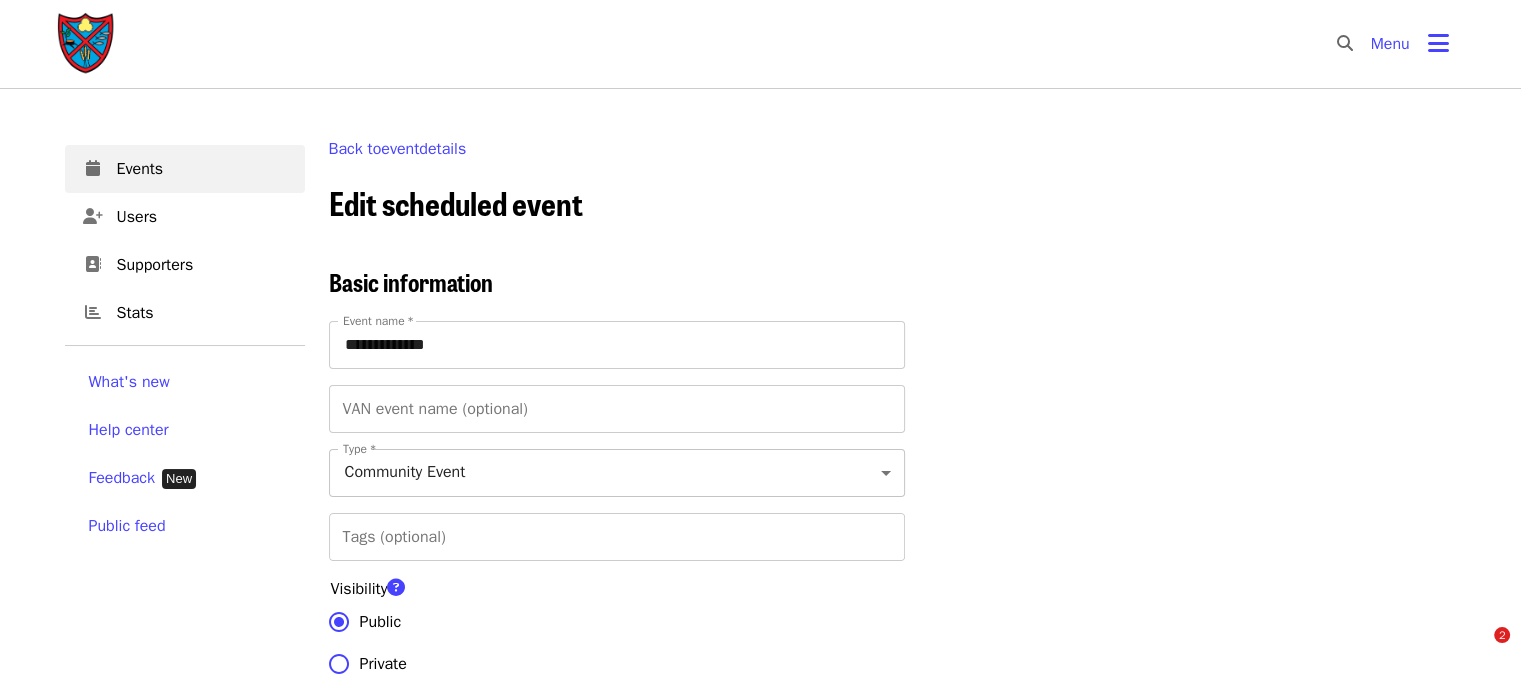 scroll, scrollTop: 684, scrollLeft: 0, axis: vertical 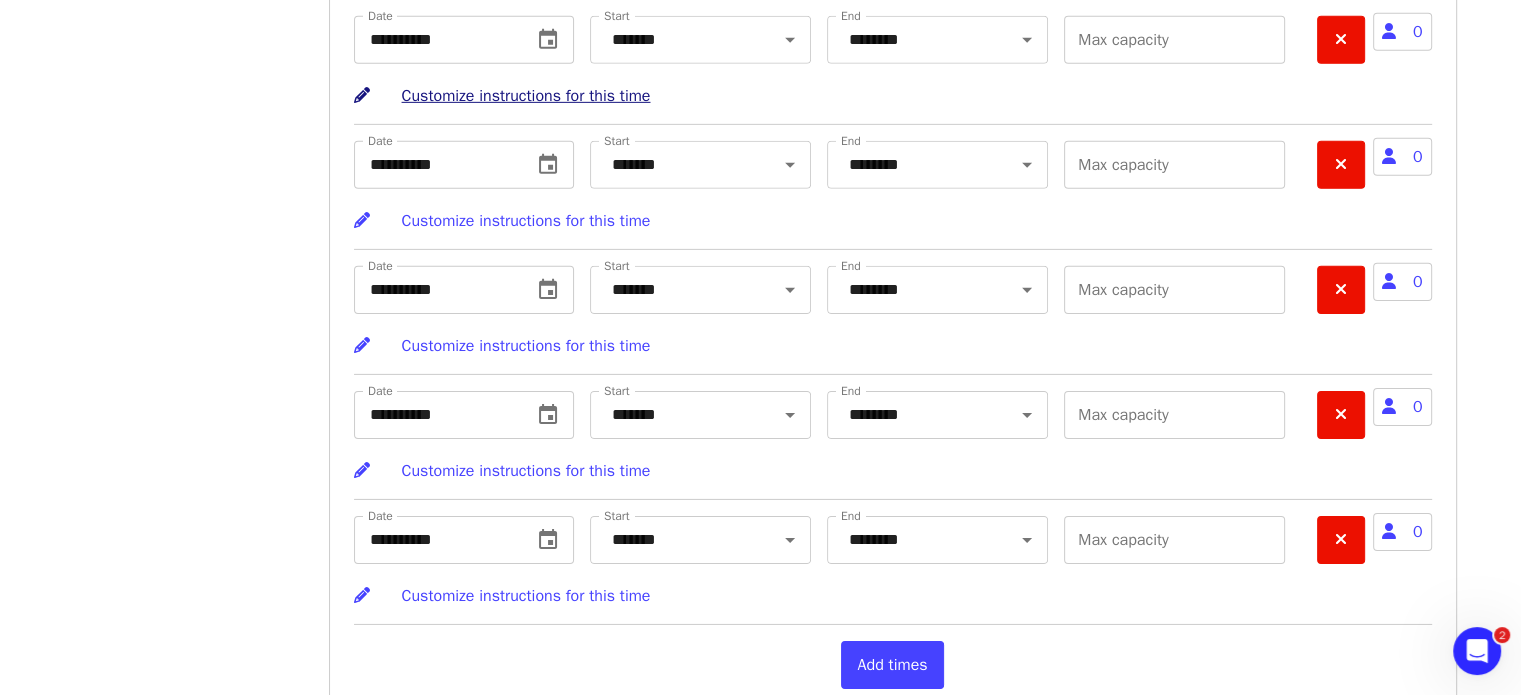 click on "Customize instructions for this time" at bounding box center (526, 96) 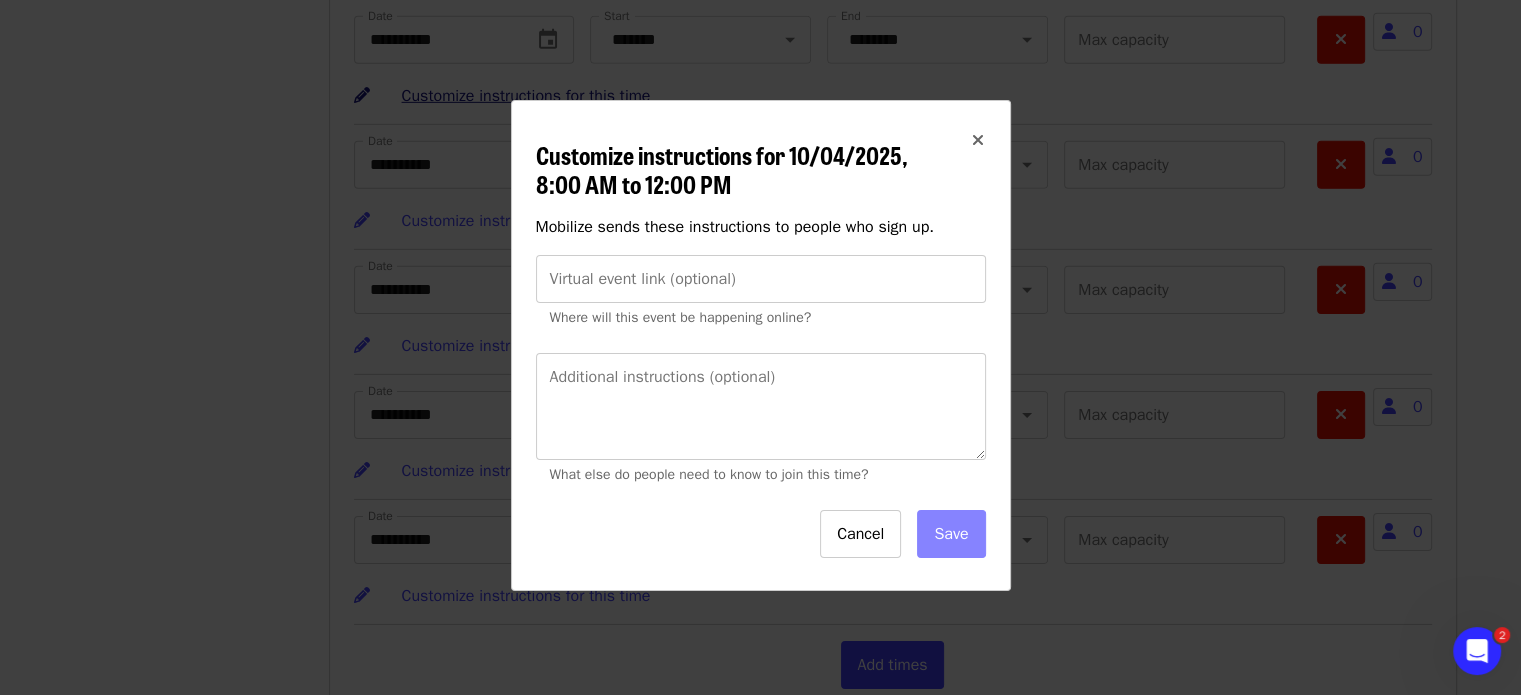 click on "Mobilize sends these instructions to people who sign up.   Virtual event link (optional) Virtual event link (optional) Where will this event be happening online? Additional instructions (optional) Additional instructions (optional) What else do people need to know to join this time? Cancel Save" at bounding box center [761, 382] 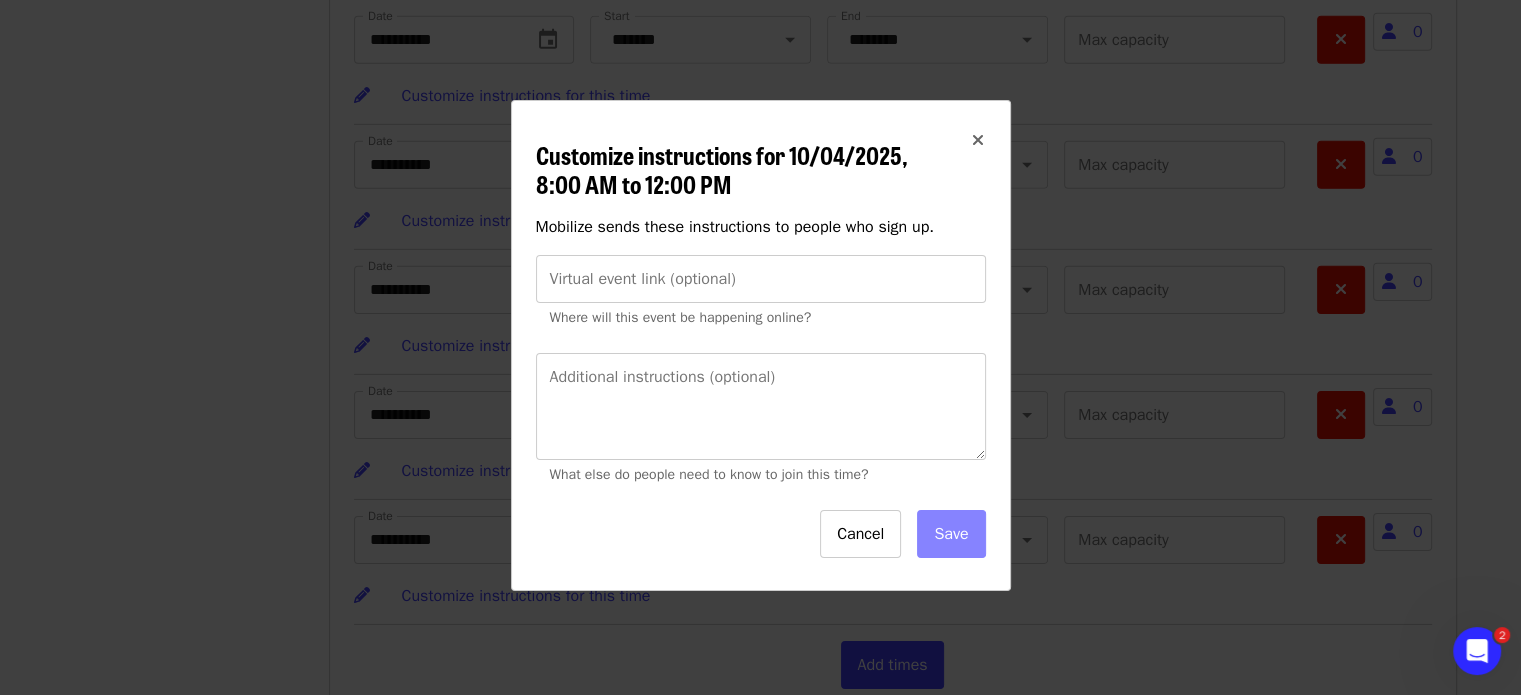 click at bounding box center [978, 140] 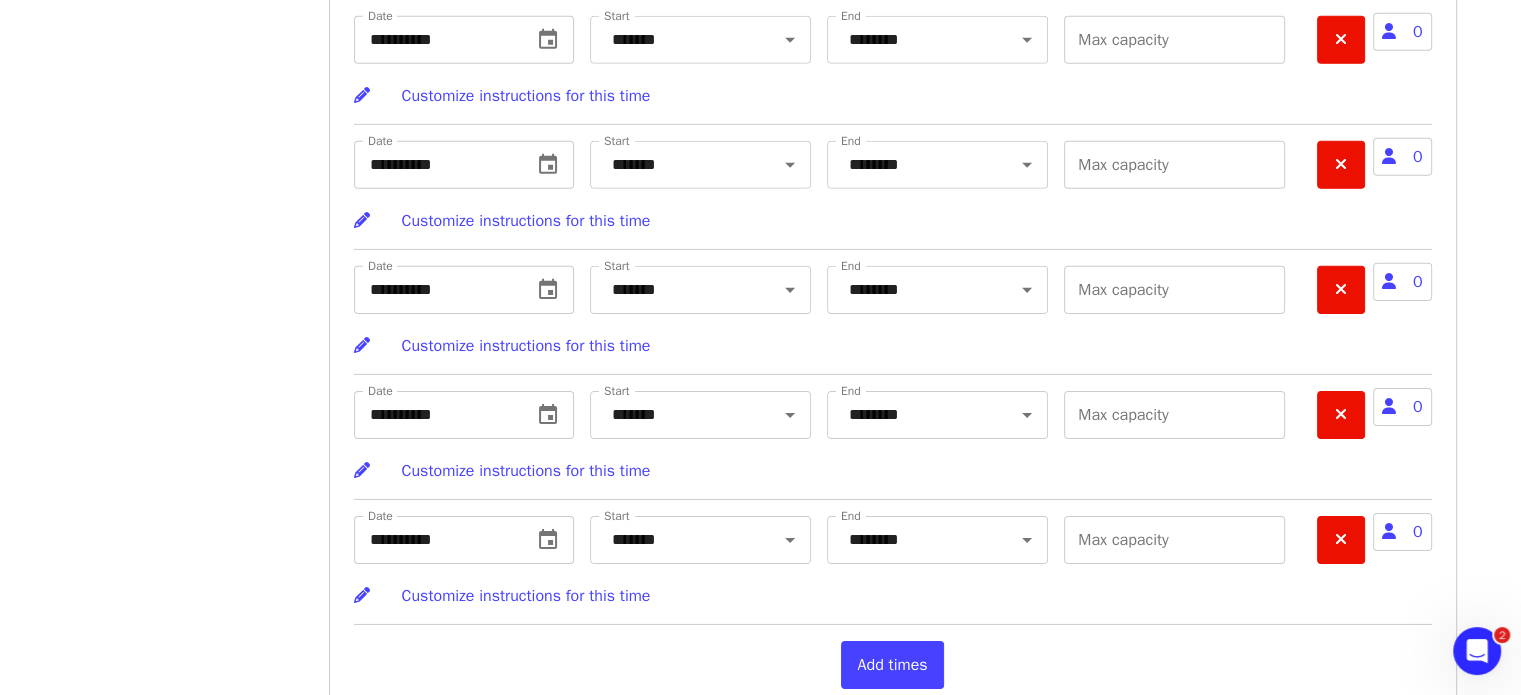 scroll, scrollTop: 0, scrollLeft: 0, axis: both 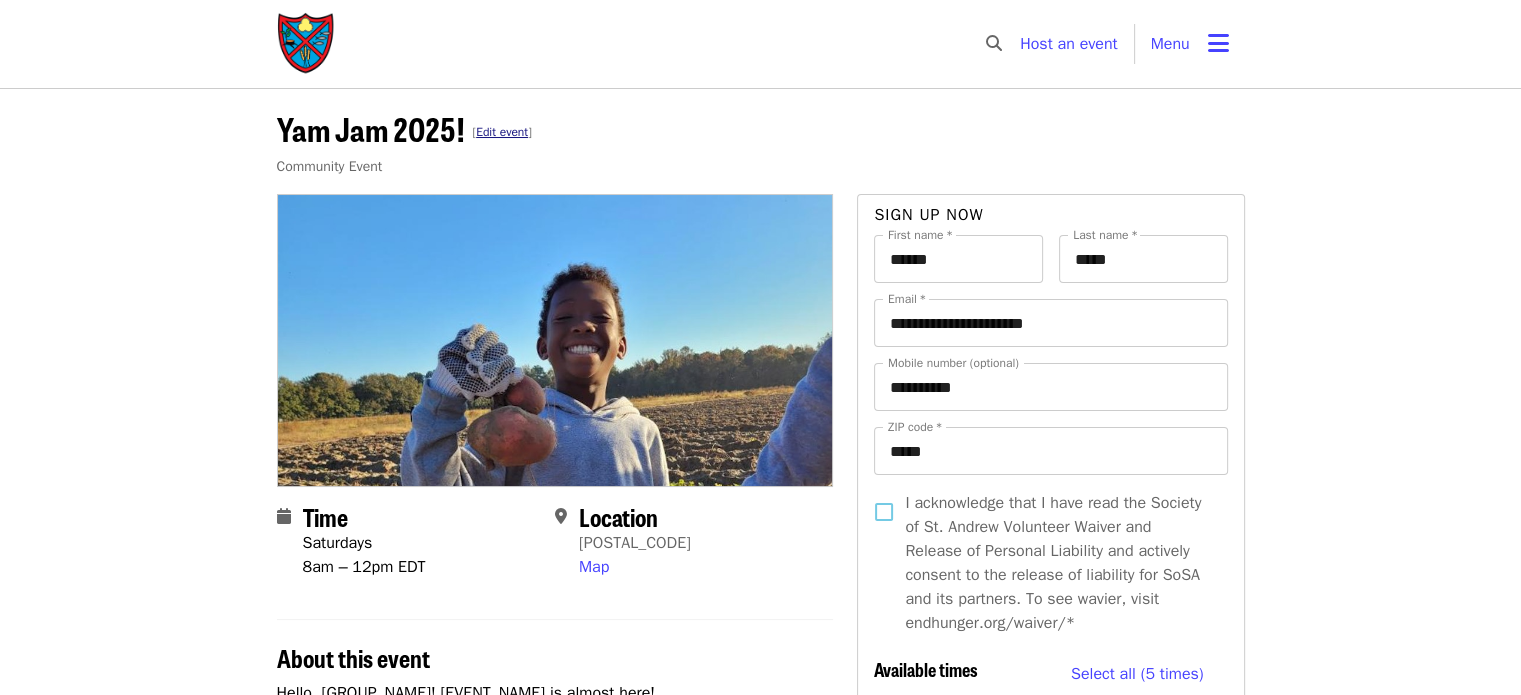 click on "Edit event" at bounding box center [502, 132] 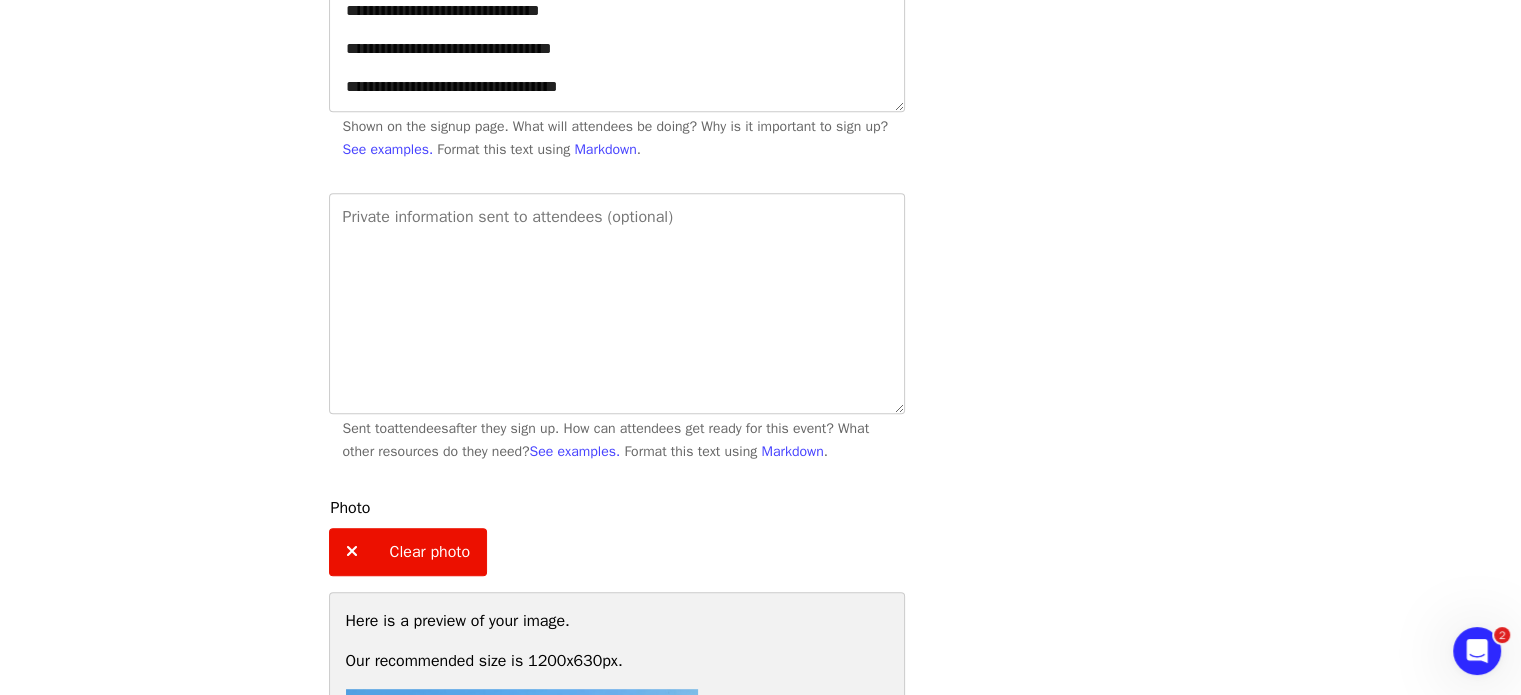 scroll, scrollTop: 0, scrollLeft: 0, axis: both 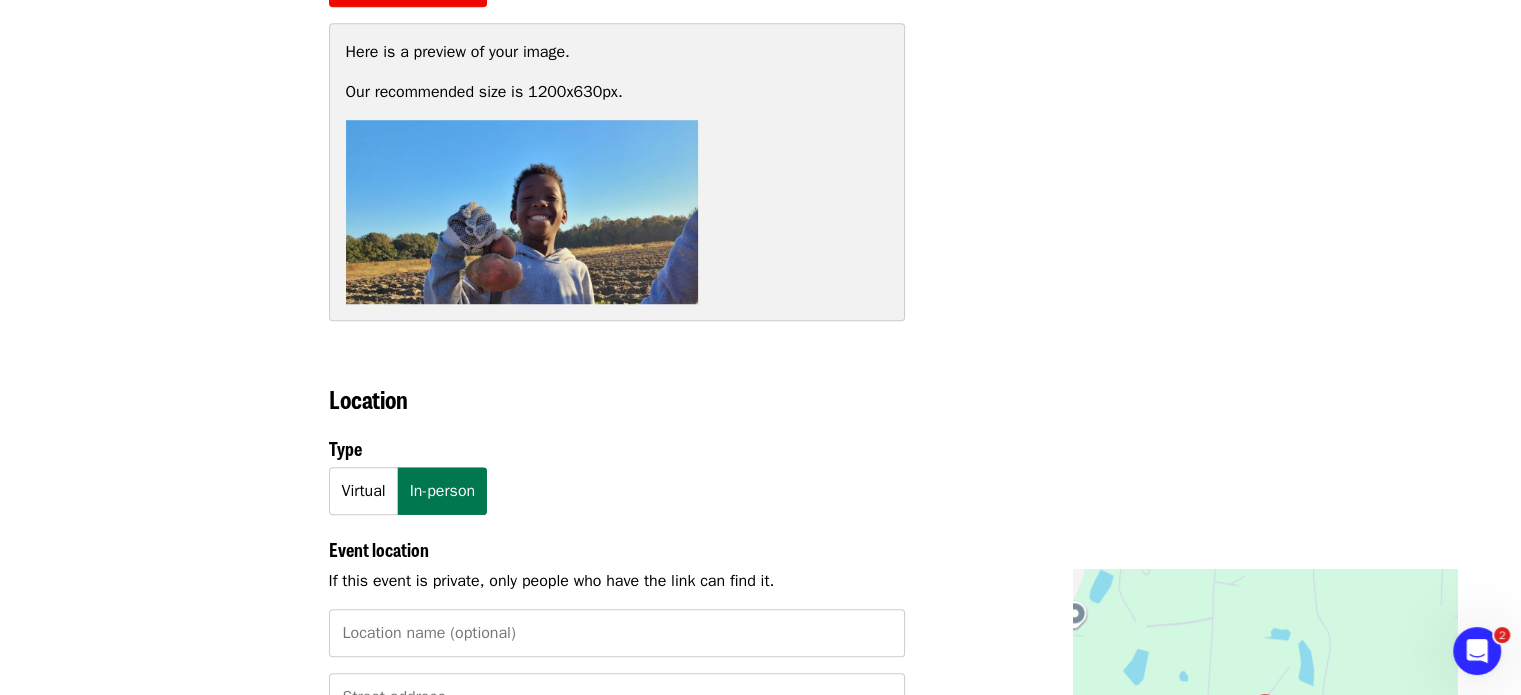 click on "Clear photo" at bounding box center (408, -17) 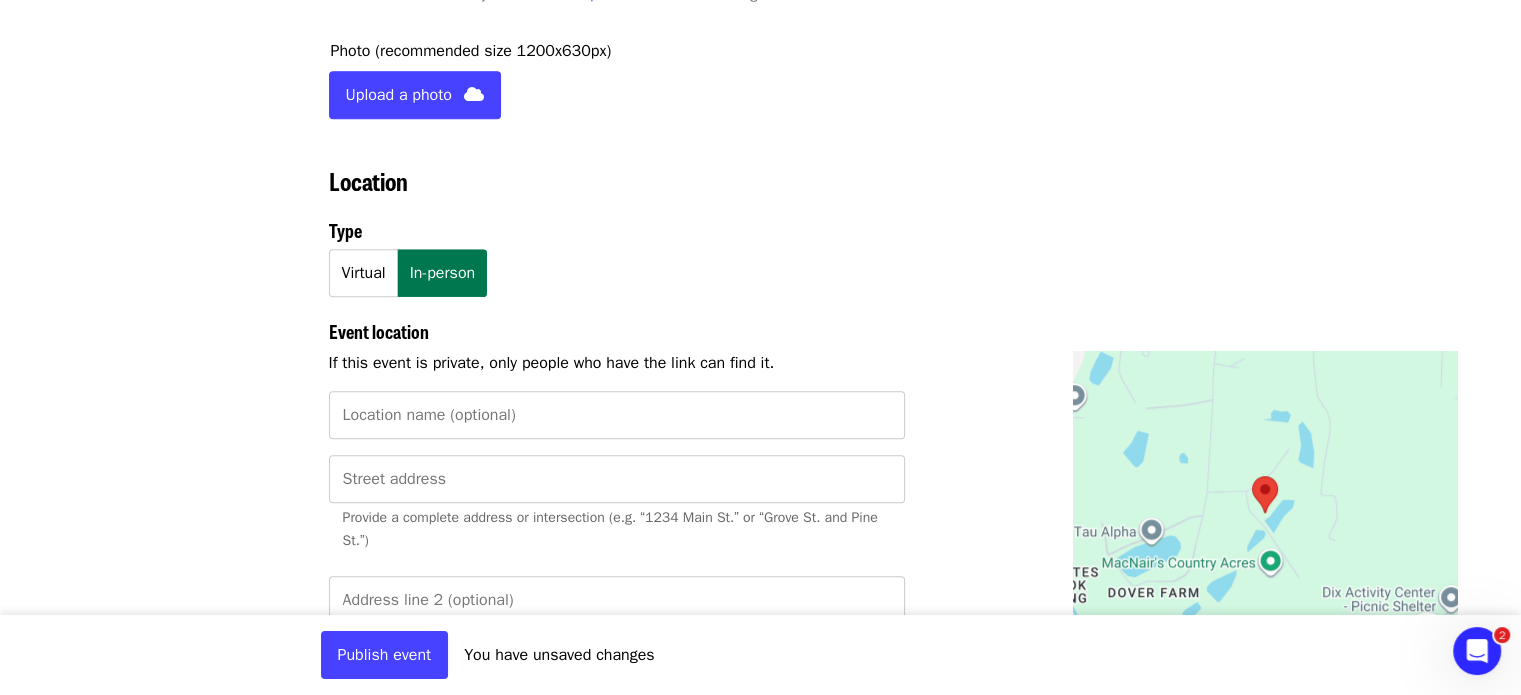 scroll, scrollTop: 1352, scrollLeft: 0, axis: vertical 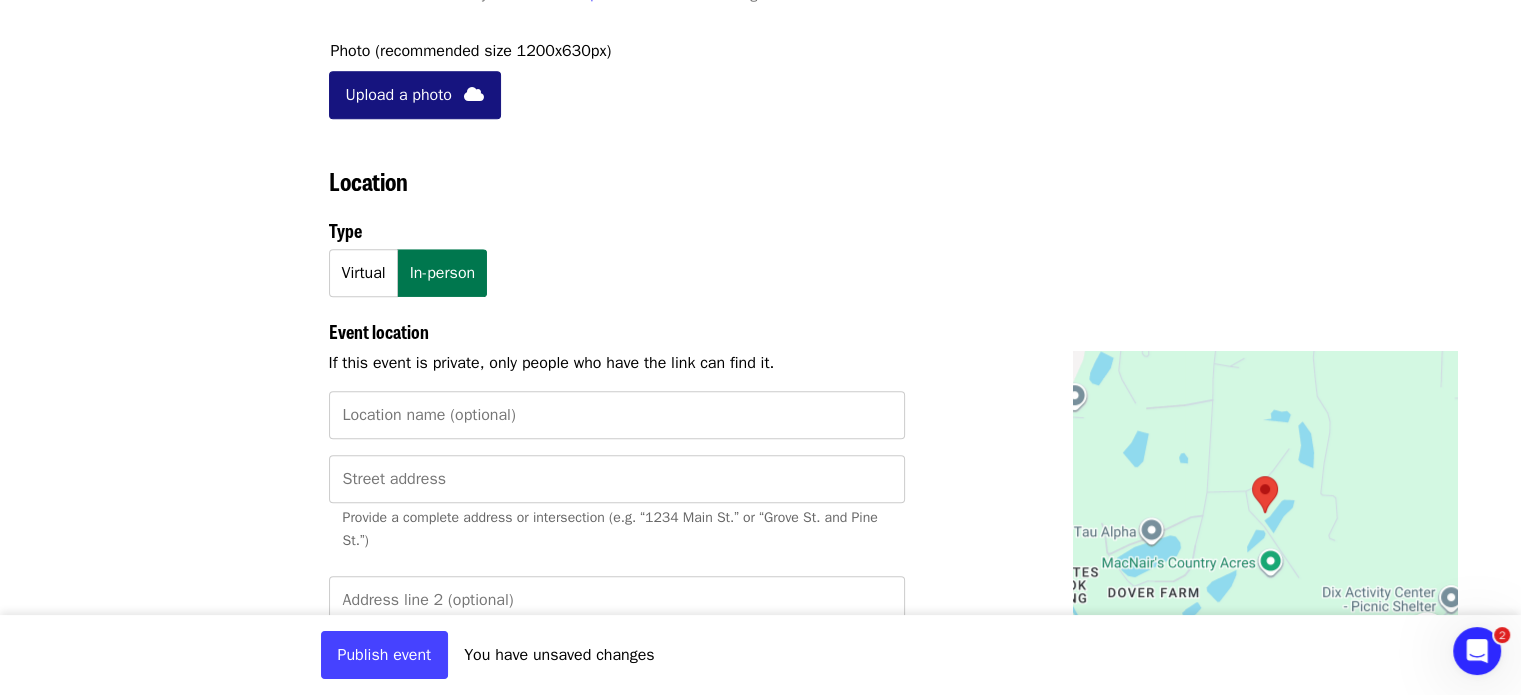 click on "Upload a photo" at bounding box center (399, 95) 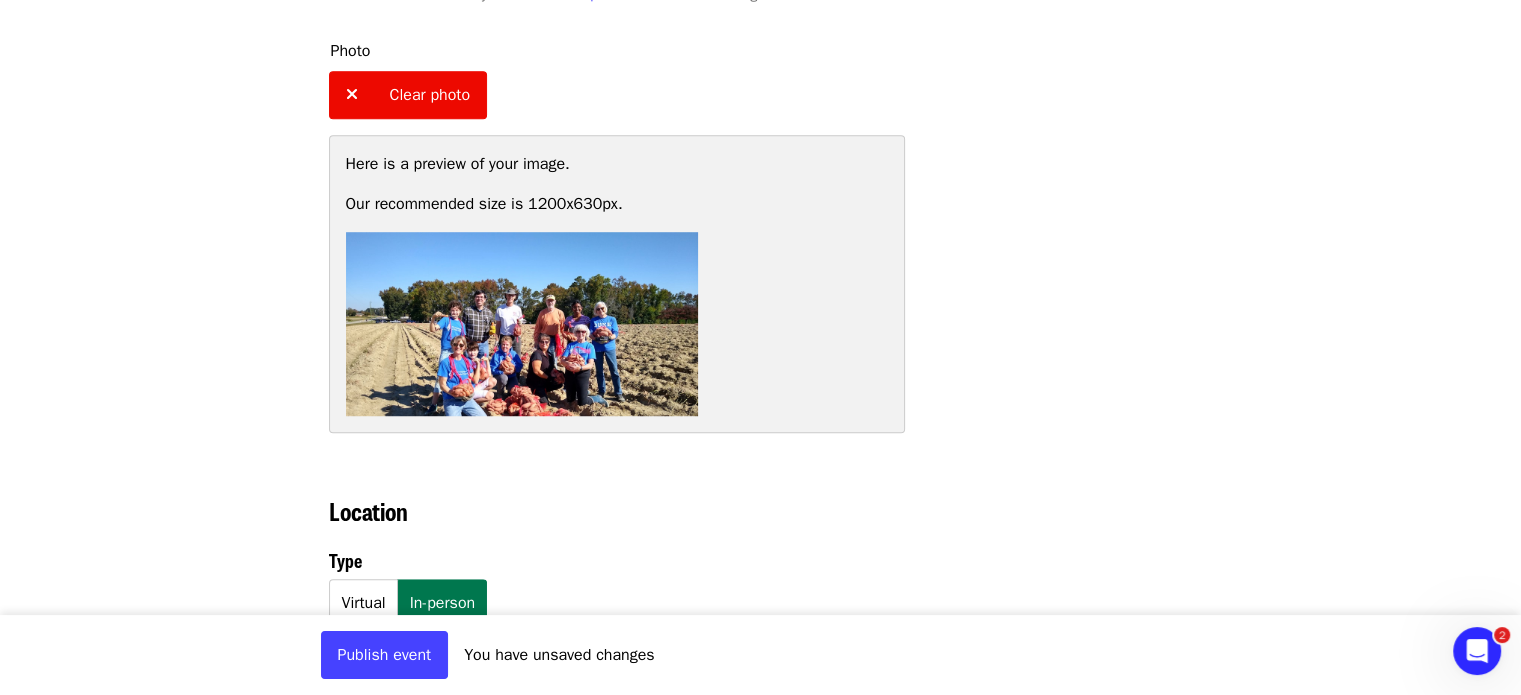 click on "Clear photo" at bounding box center (430, 95) 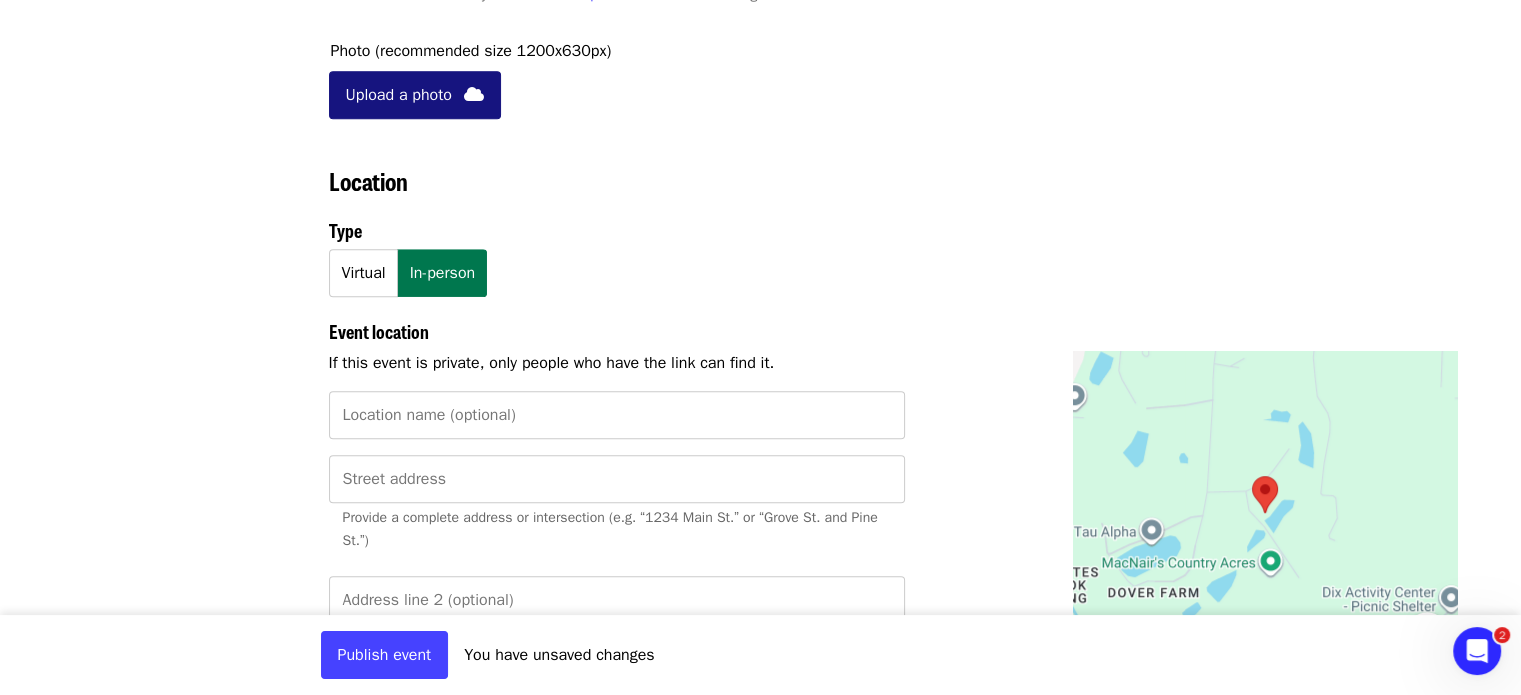 click on "Upload a photo" at bounding box center [399, 95] 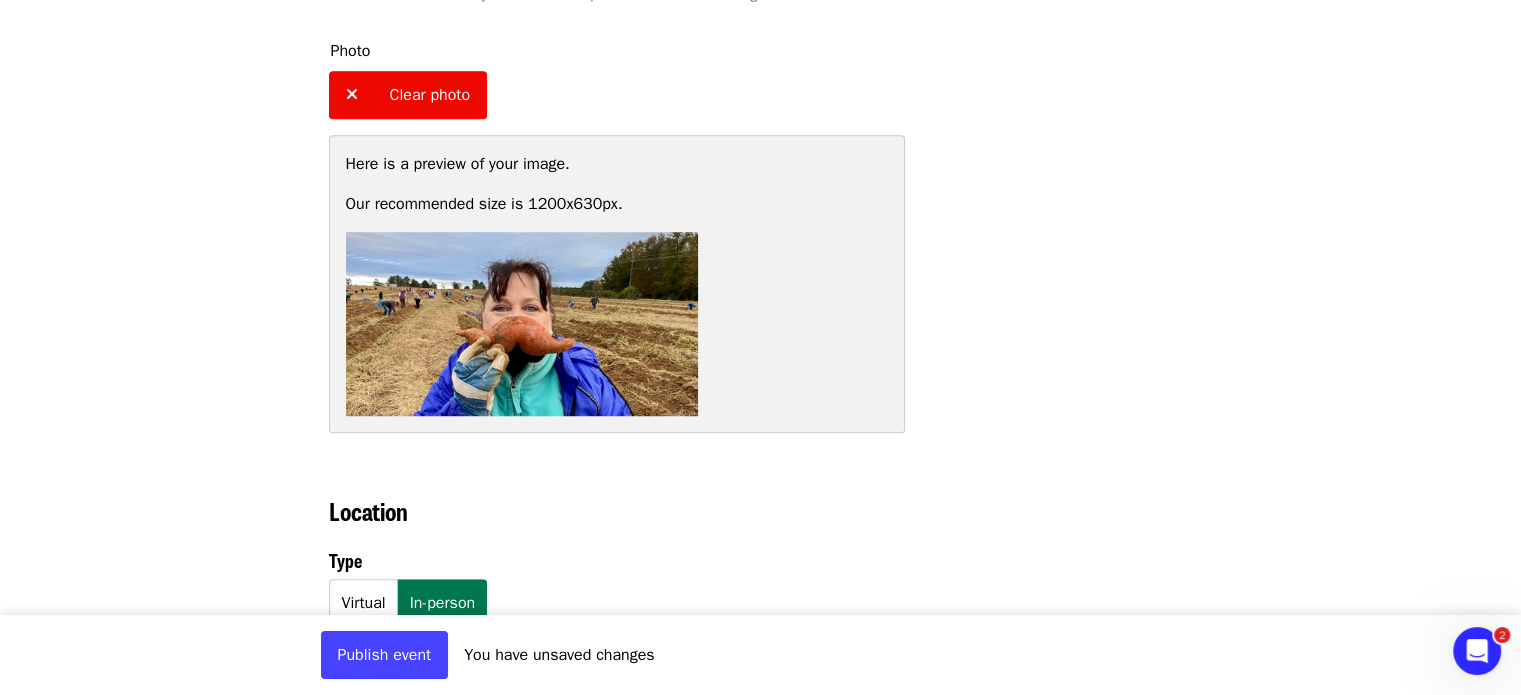 click on "Clear photo" at bounding box center [430, 95] 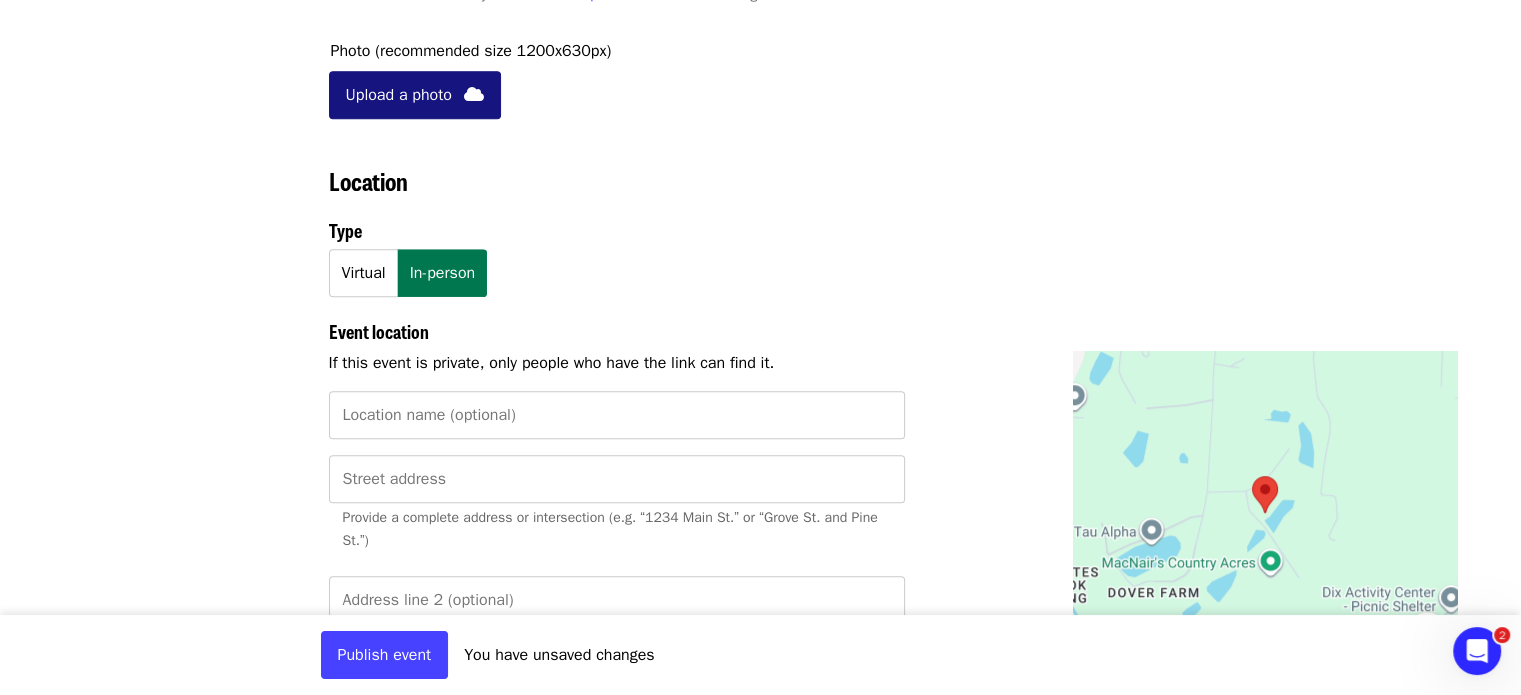 click on "Upload a photo" at bounding box center (399, 95) 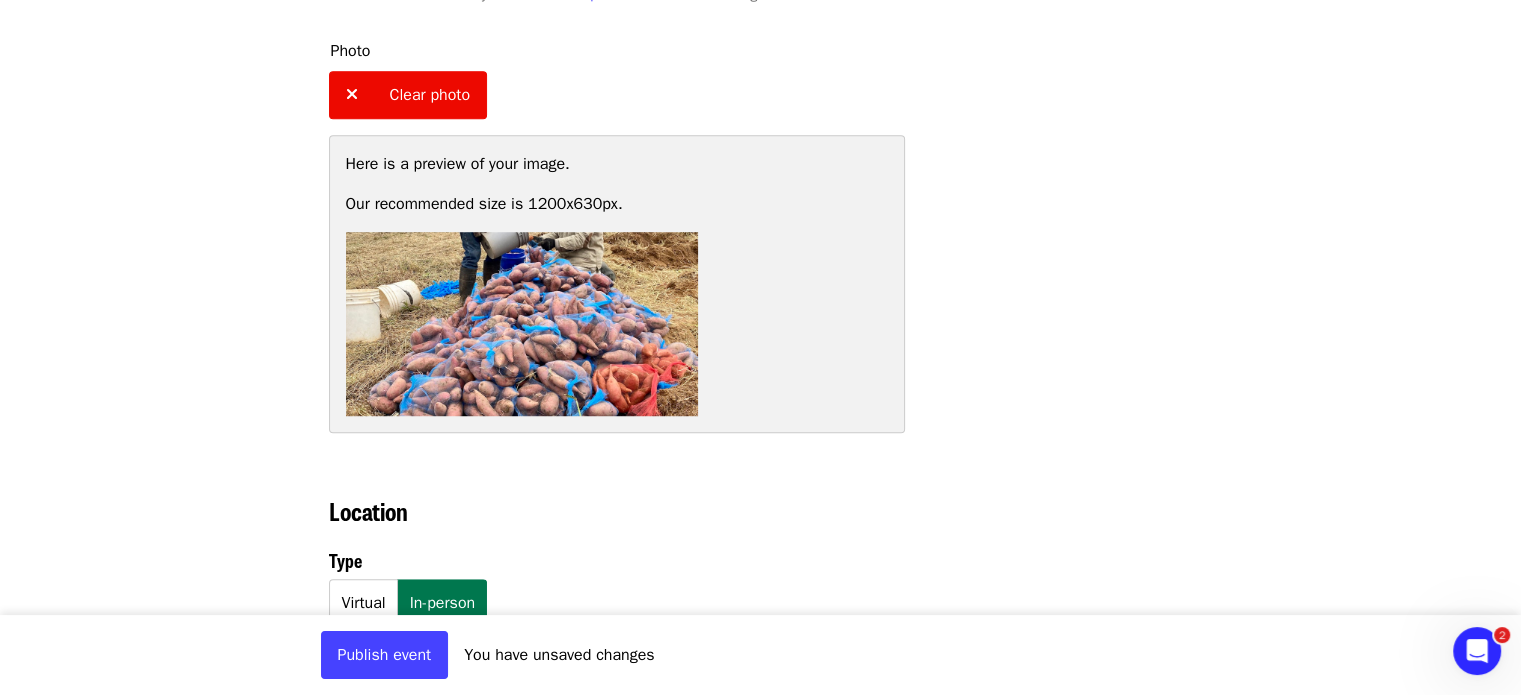 click on "Clear photo" at bounding box center (430, 95) 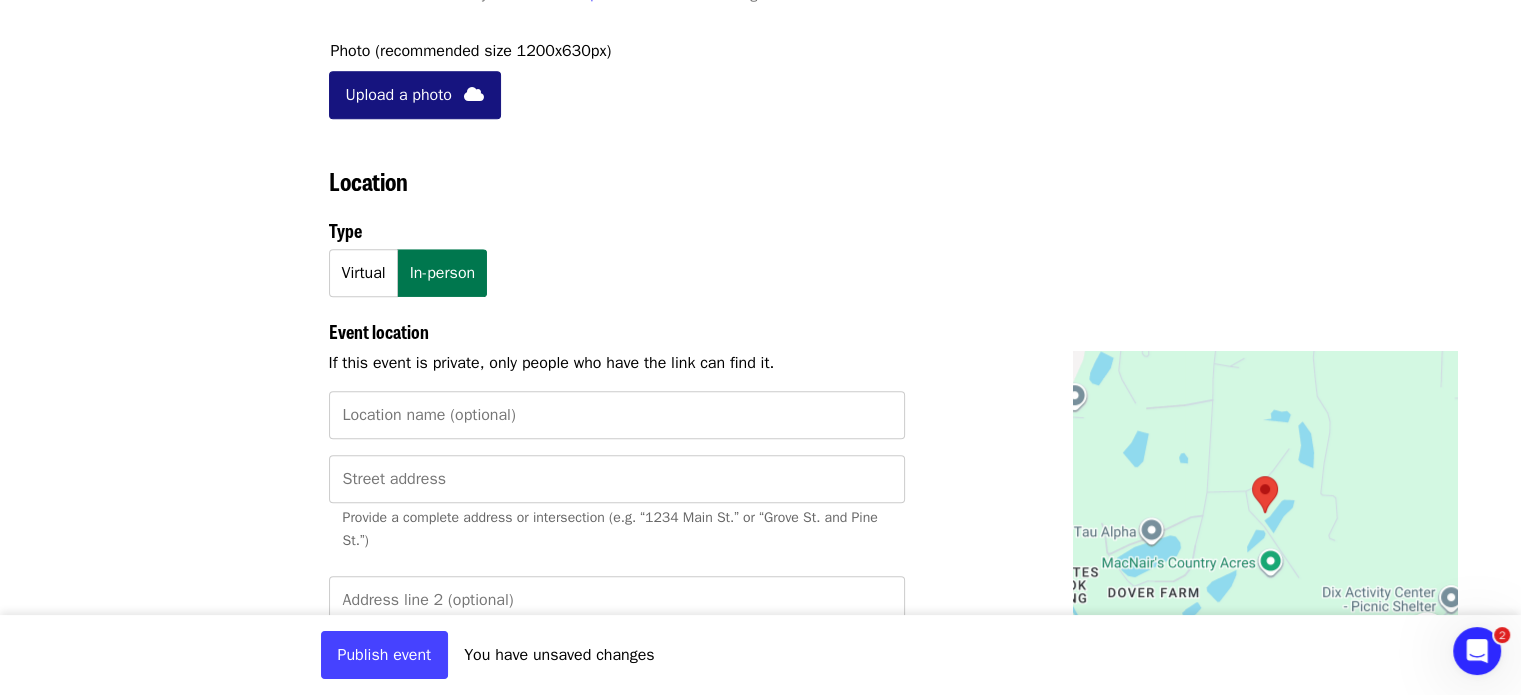 click on "Upload a photo" at bounding box center [399, 95] 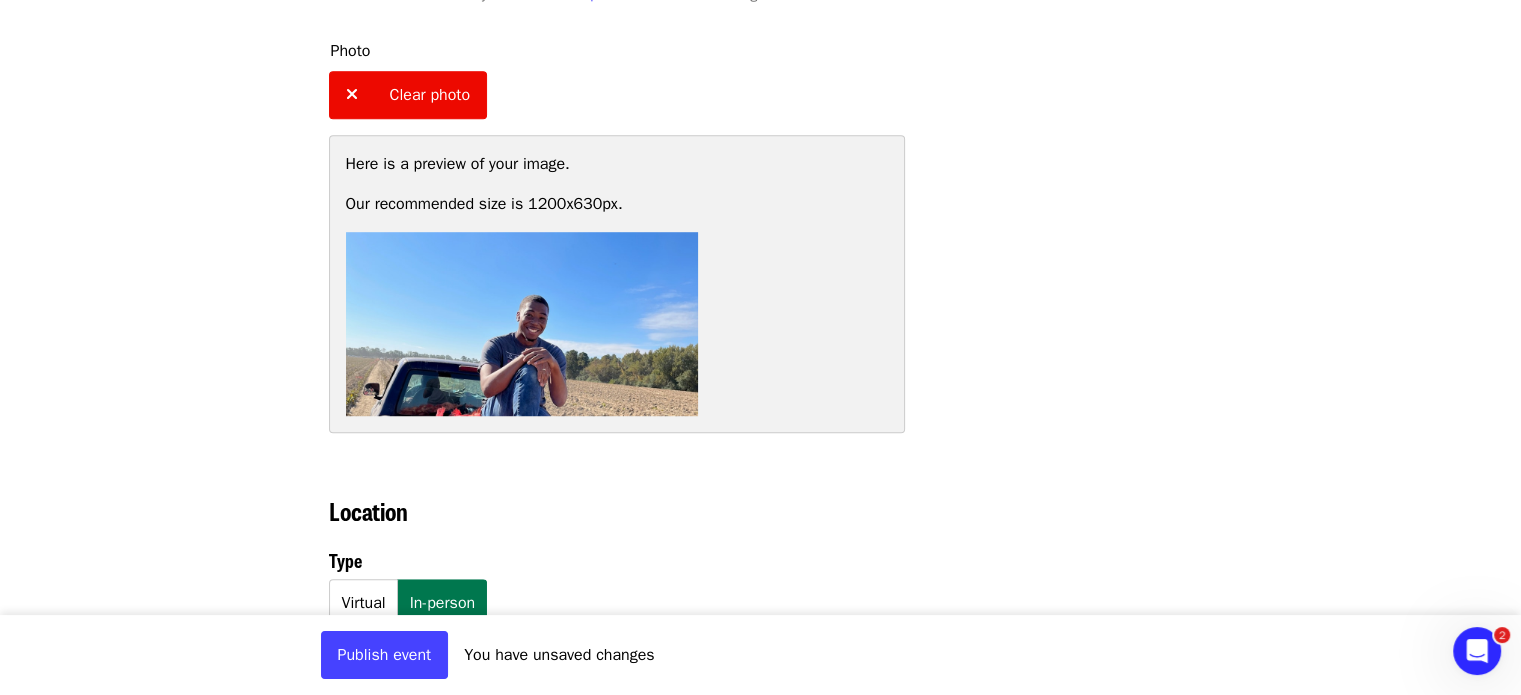 click on "Clear photo" at bounding box center [408, 95] 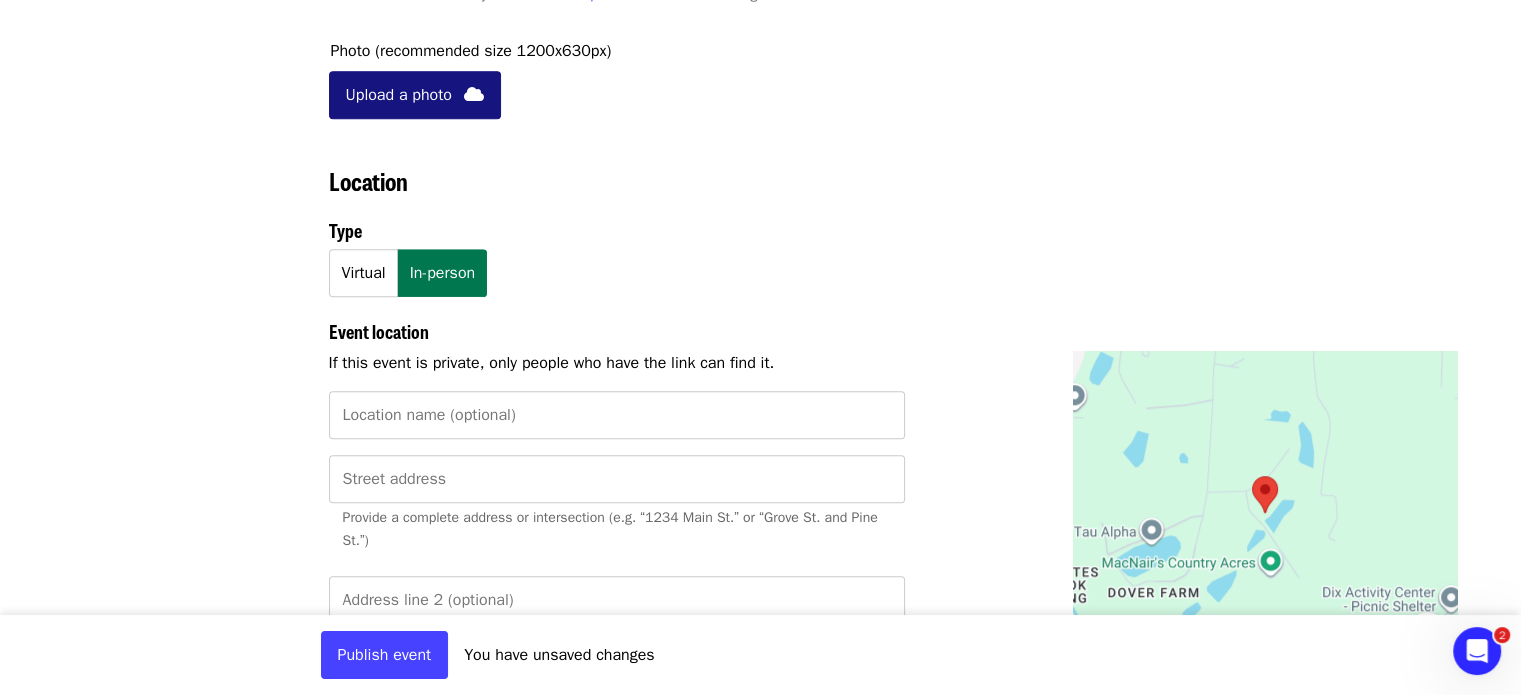 click on "Upload a photo" at bounding box center [399, 95] 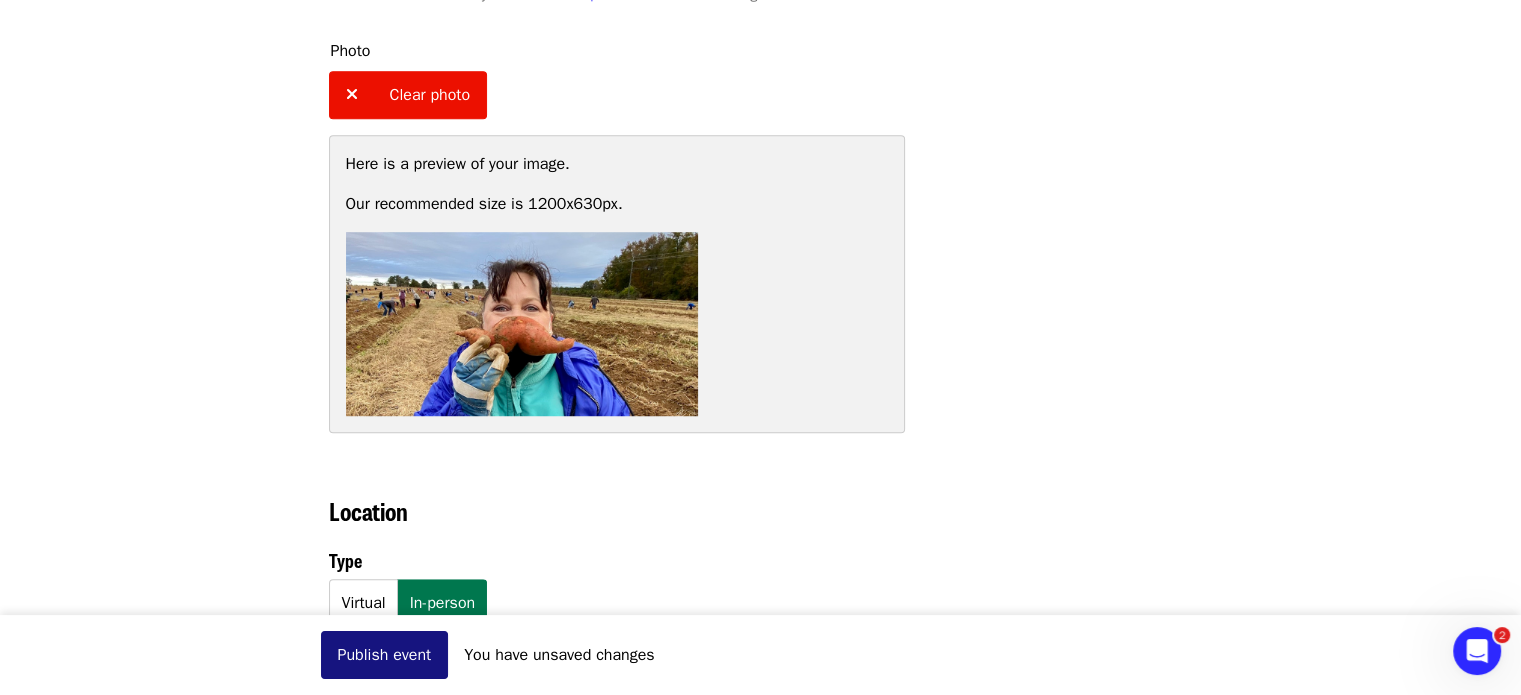 click on "Publish event" at bounding box center (385, 655) 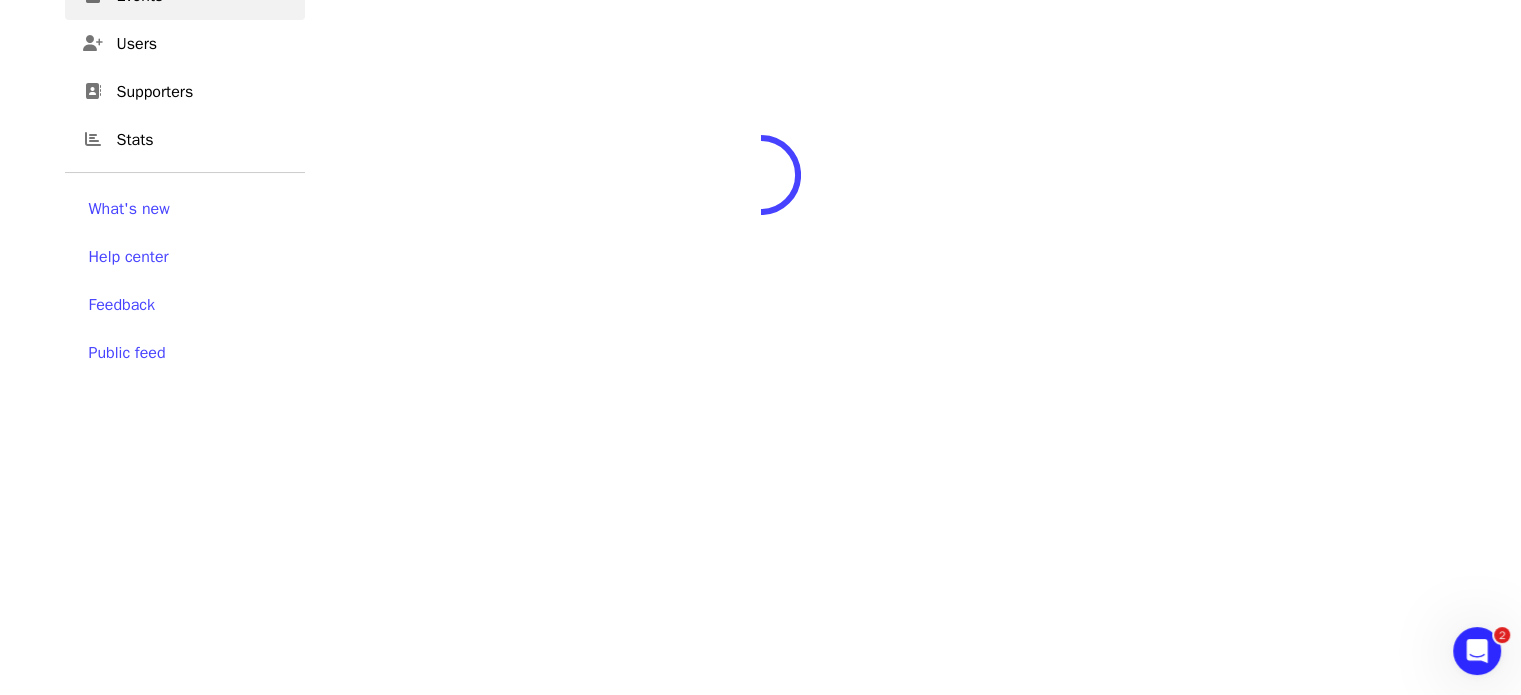 scroll, scrollTop: 0, scrollLeft: 0, axis: both 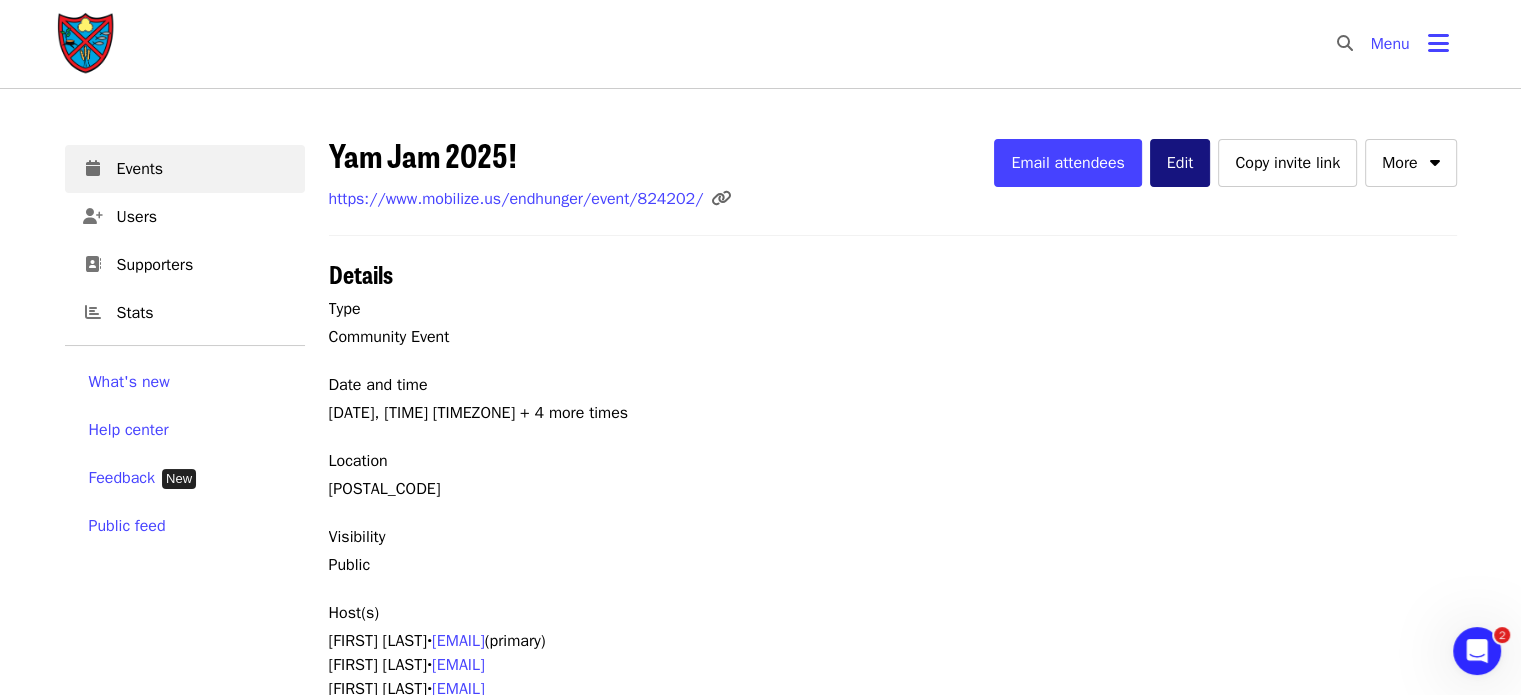click on "Edit" at bounding box center (1180, 163) 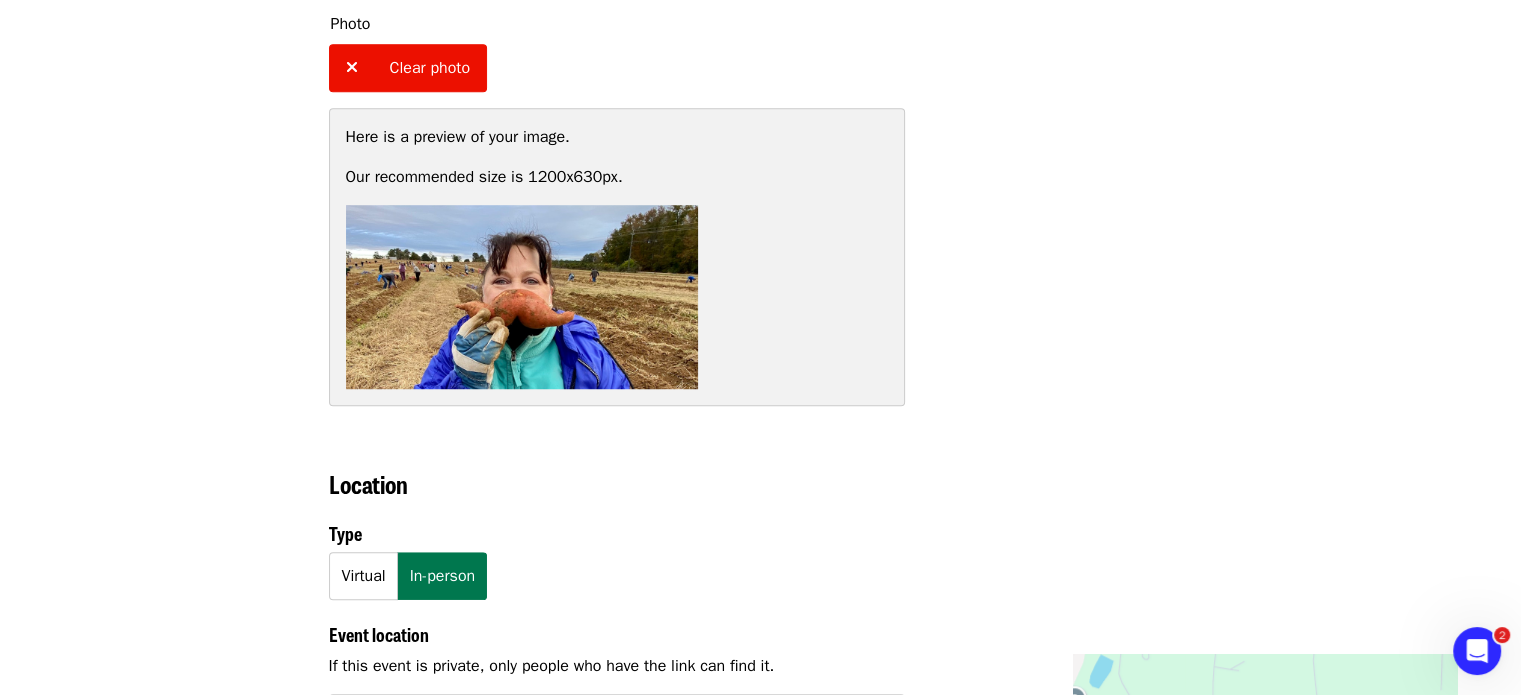 scroll, scrollTop: 1380, scrollLeft: 0, axis: vertical 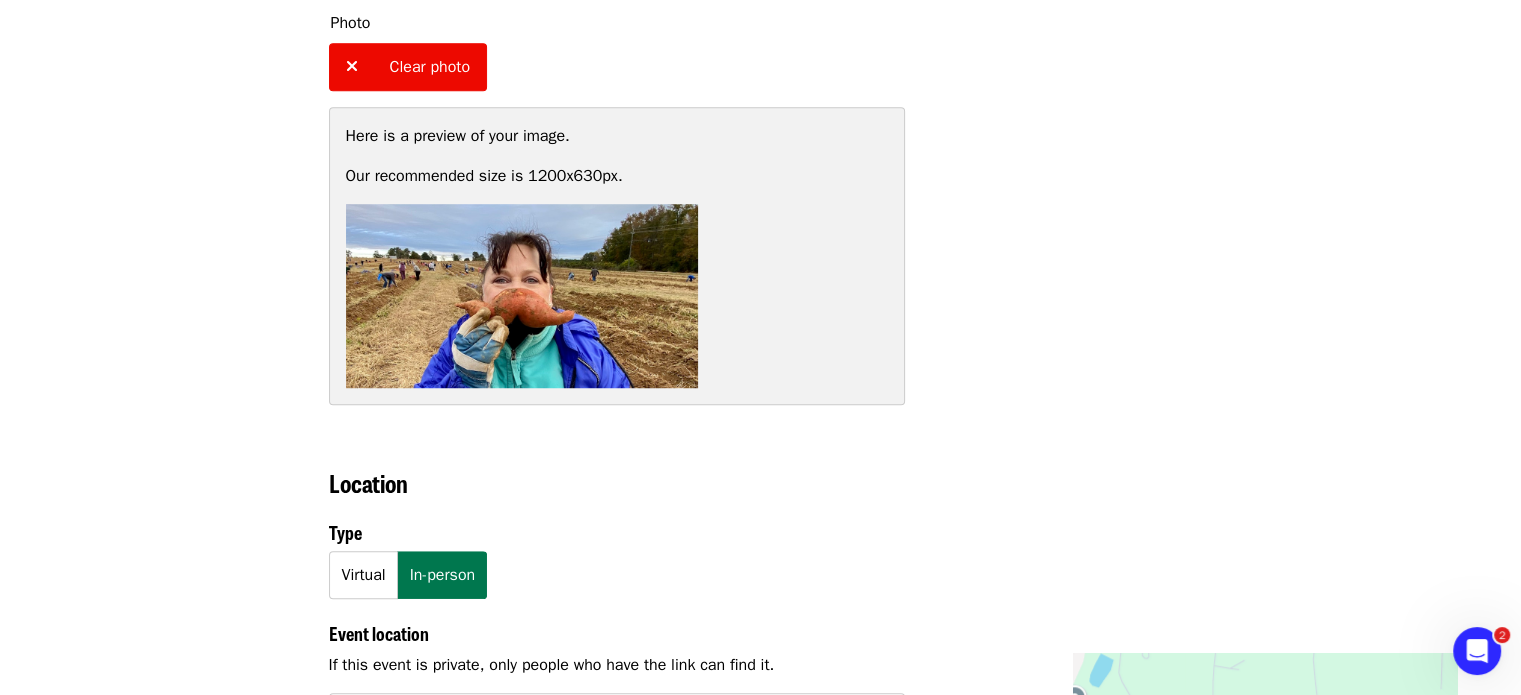 click on "Clear photo" at bounding box center (430, 67) 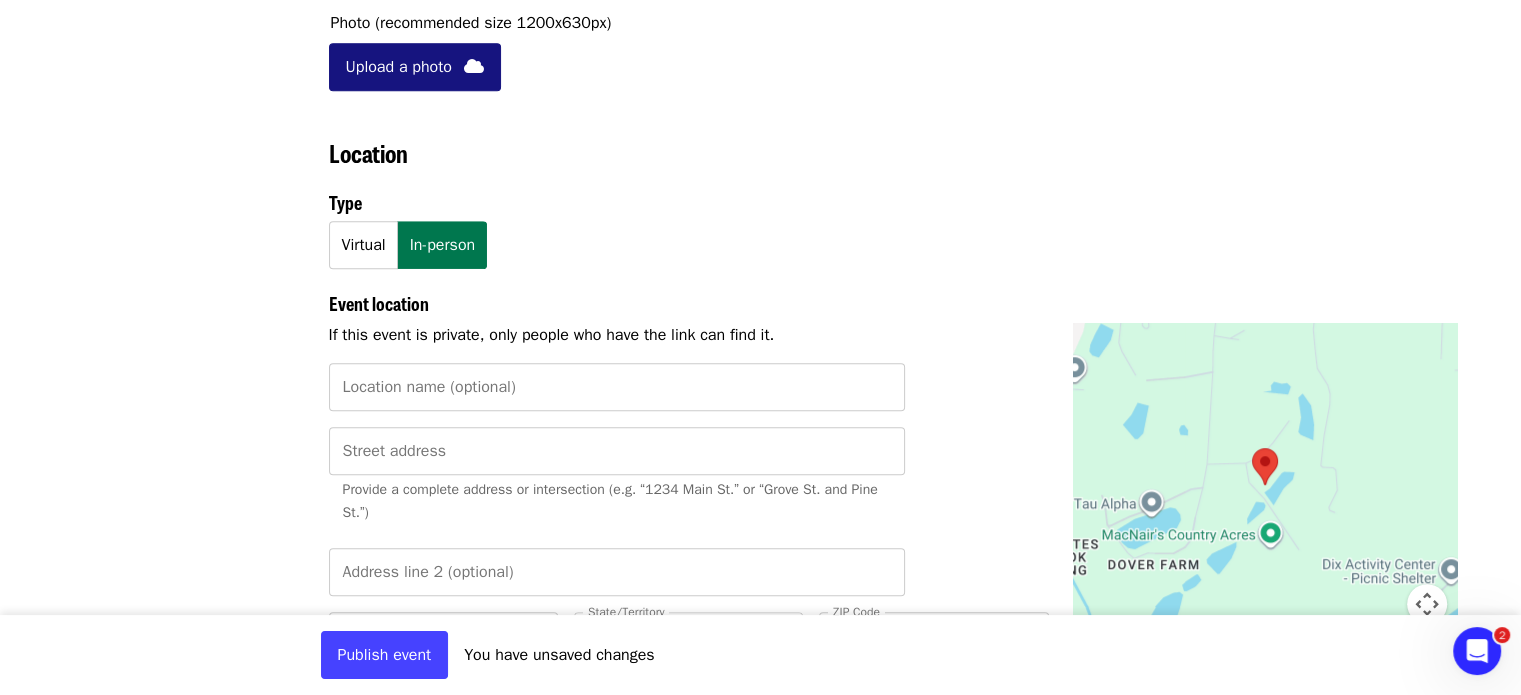 click on "Upload a photo" at bounding box center (415, 67) 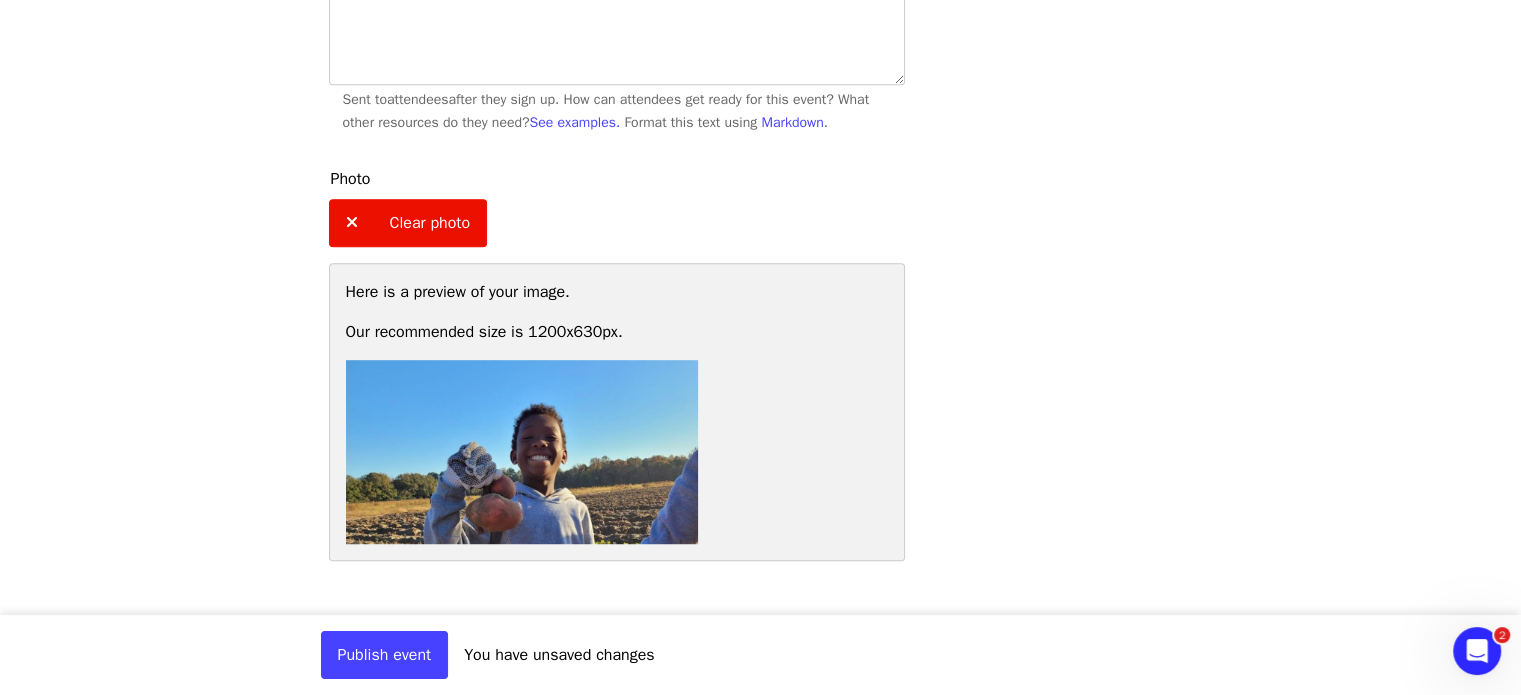 scroll, scrollTop: 1226, scrollLeft: 0, axis: vertical 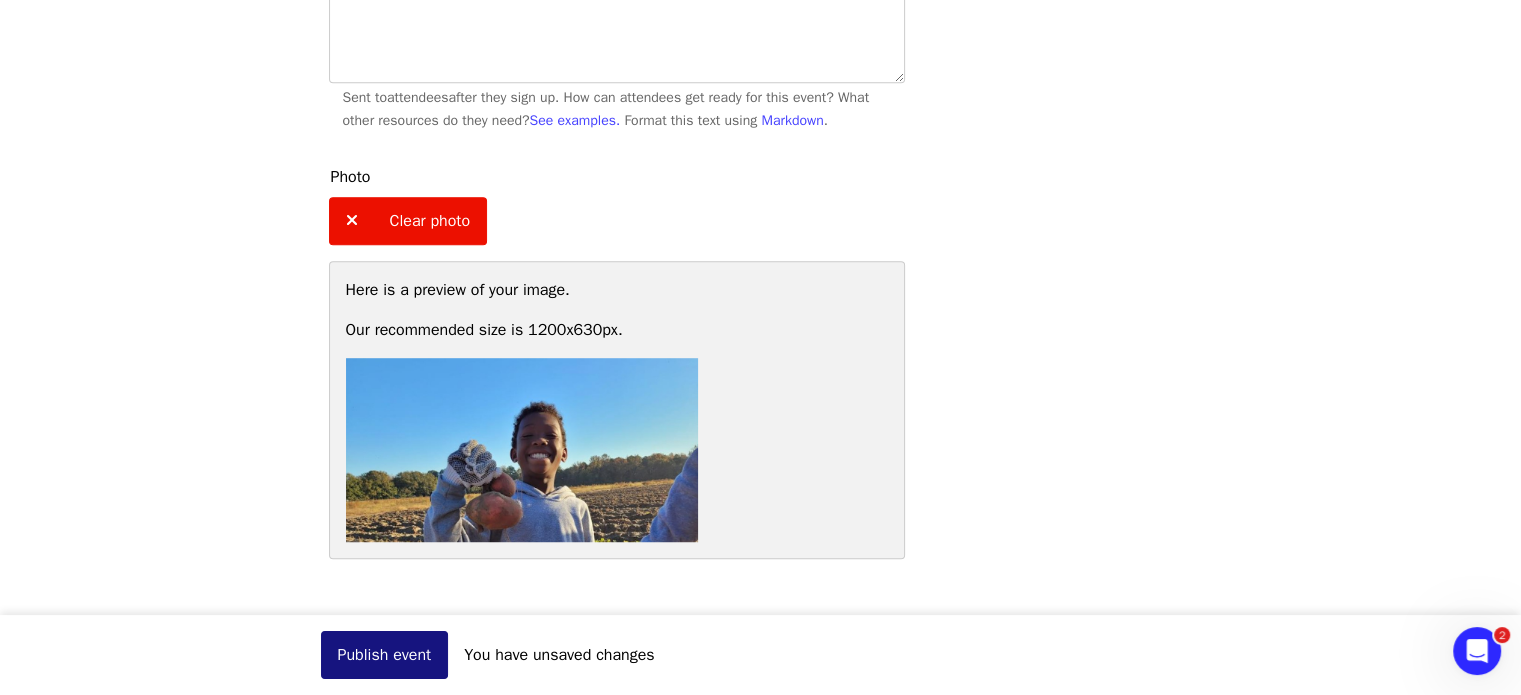 click on "Publish event" at bounding box center (385, 655) 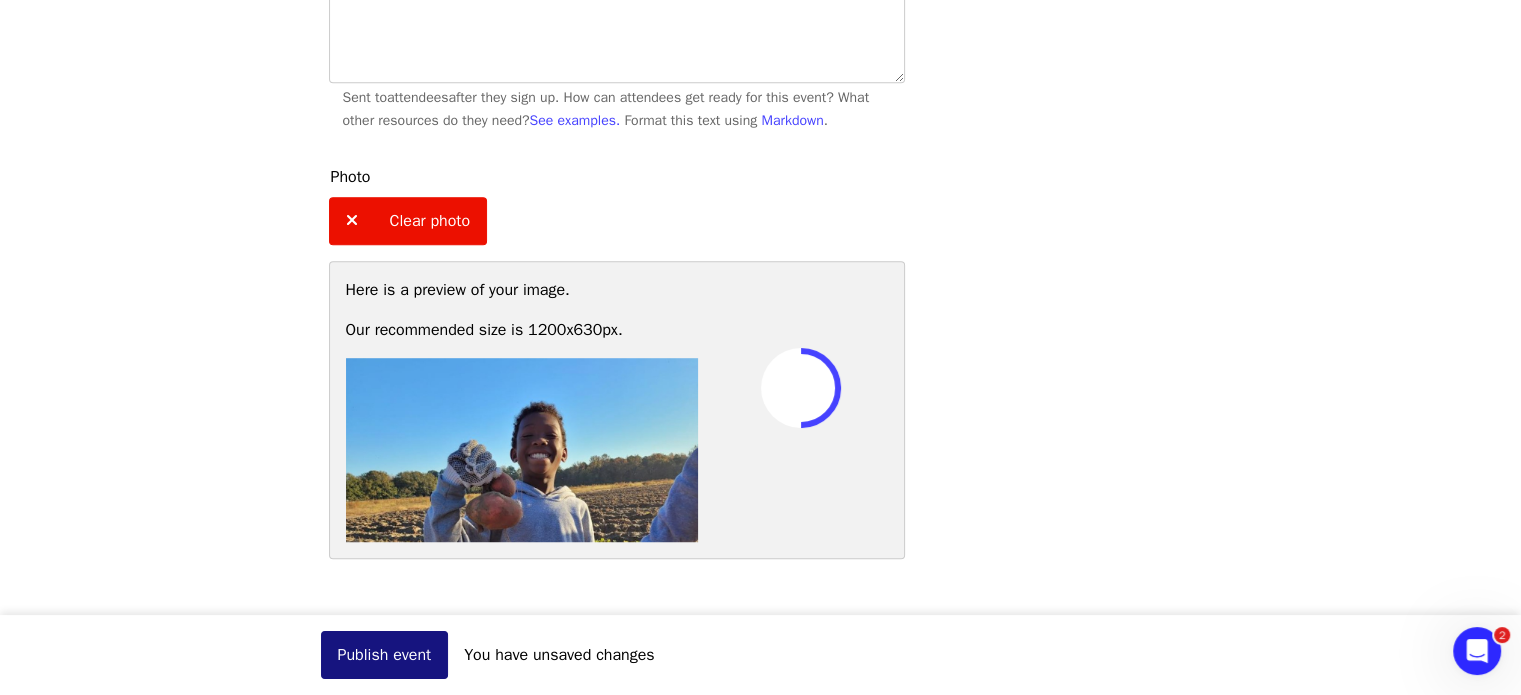 scroll, scrollTop: 0, scrollLeft: 0, axis: both 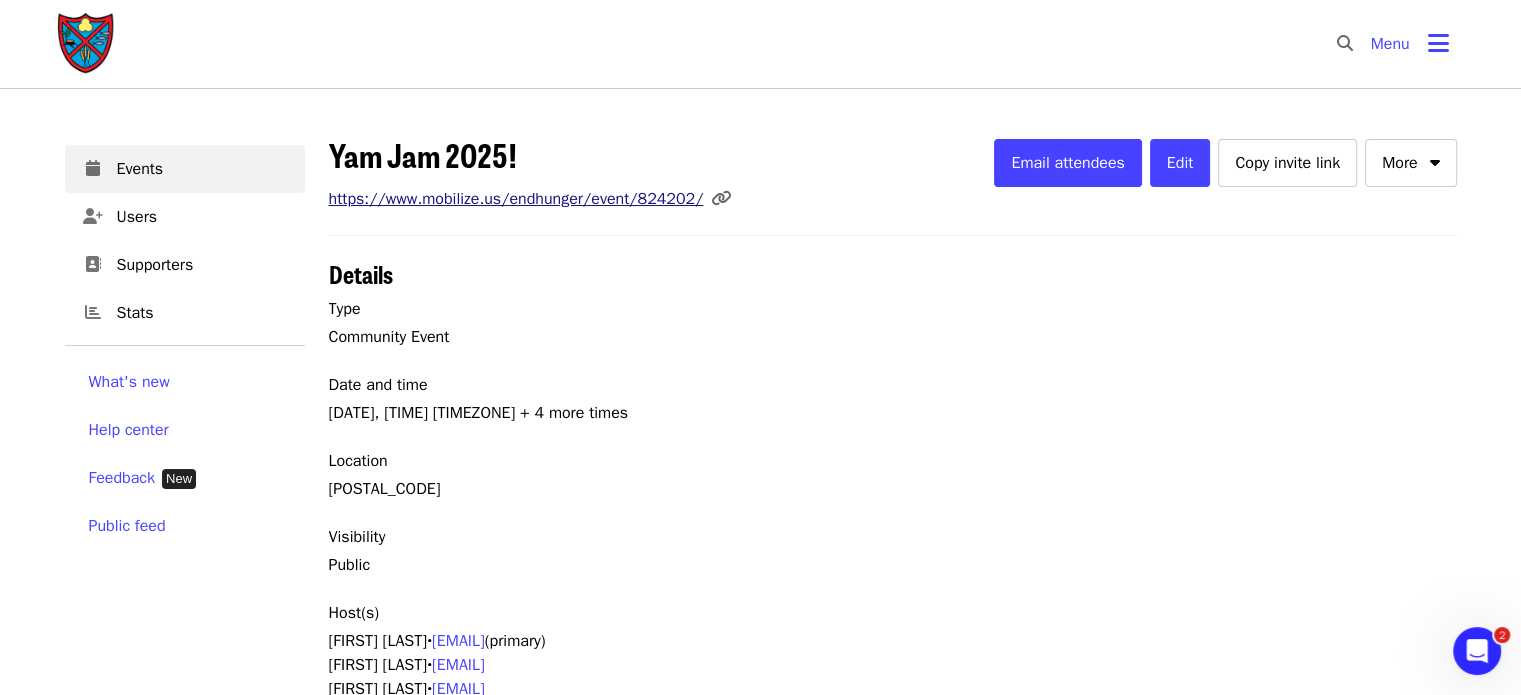 click on "https://www.mobilize.us/endhunger/event/824202/" at bounding box center [516, 199] 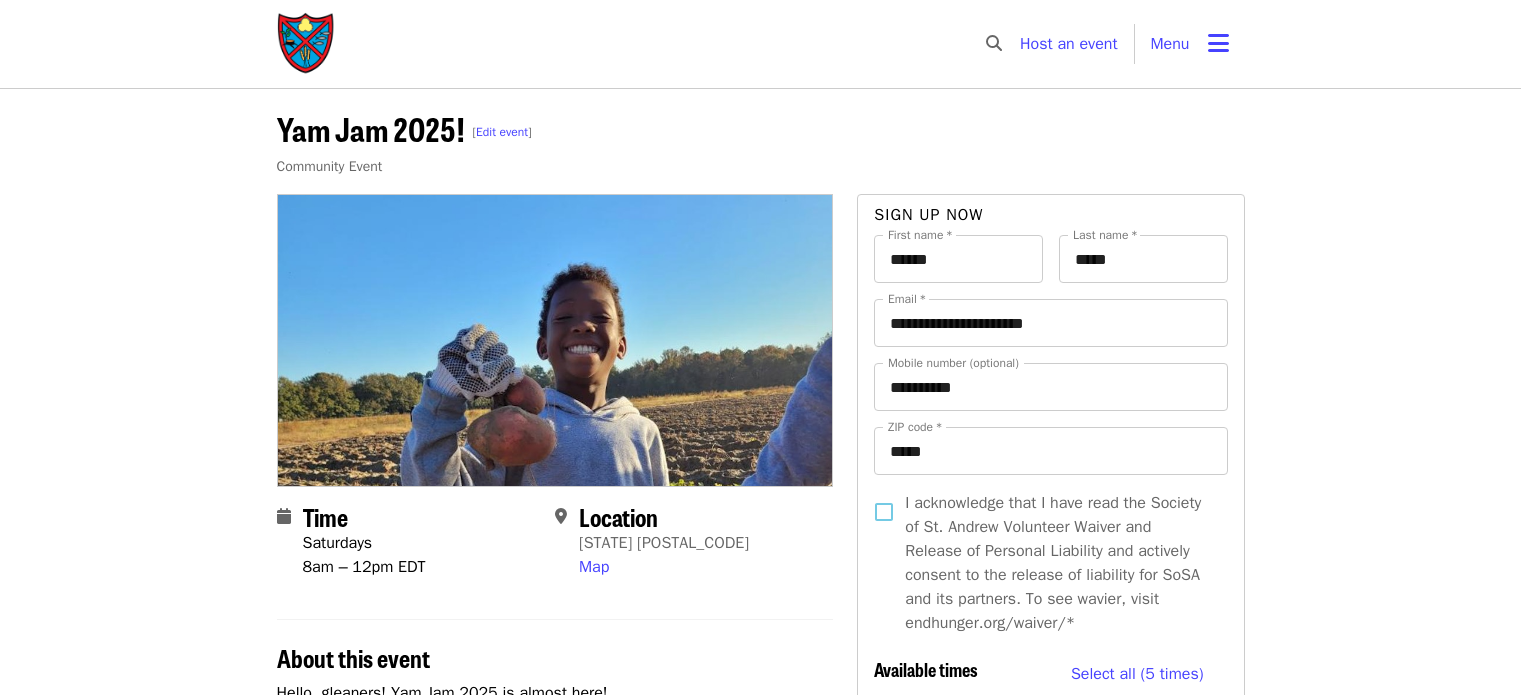 scroll, scrollTop: 0, scrollLeft: 0, axis: both 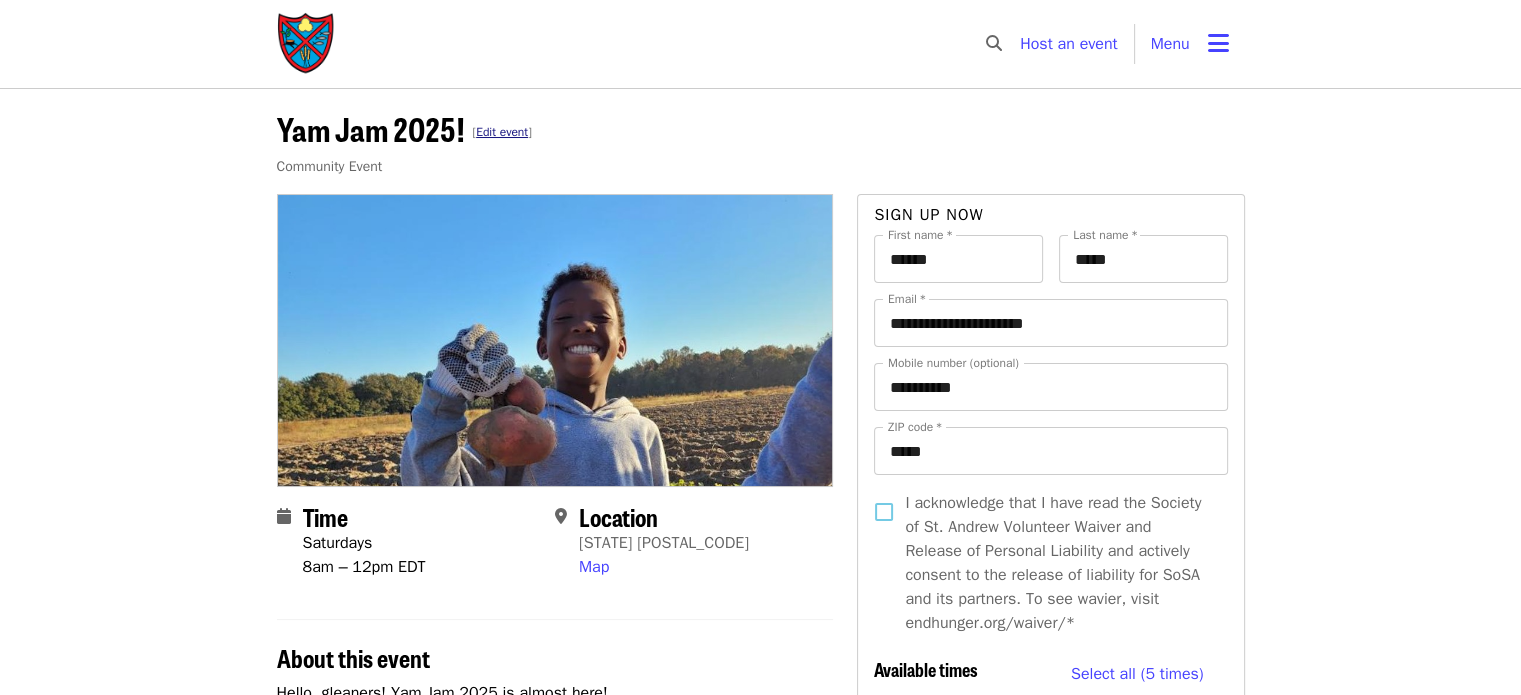 click on "Edit event" at bounding box center [502, 132] 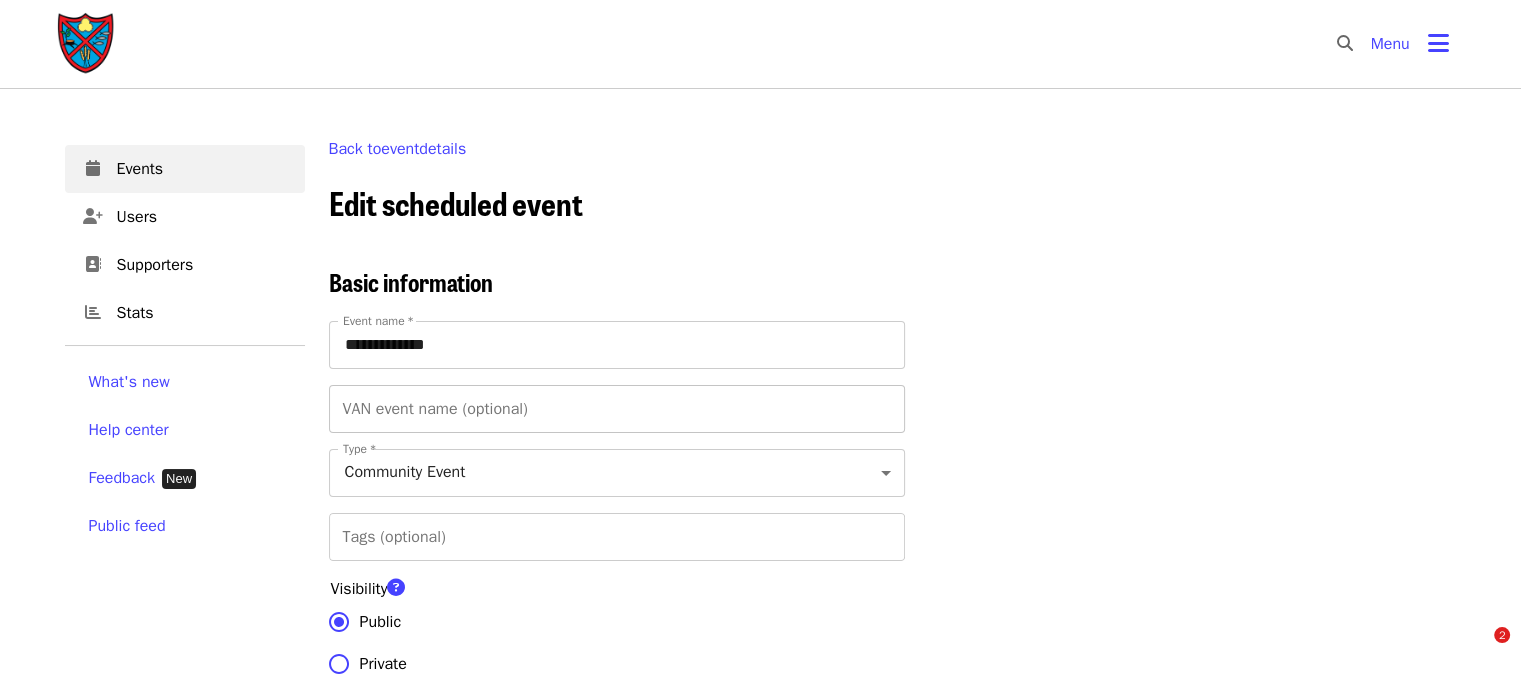 scroll, scrollTop: 532, scrollLeft: 0, axis: vertical 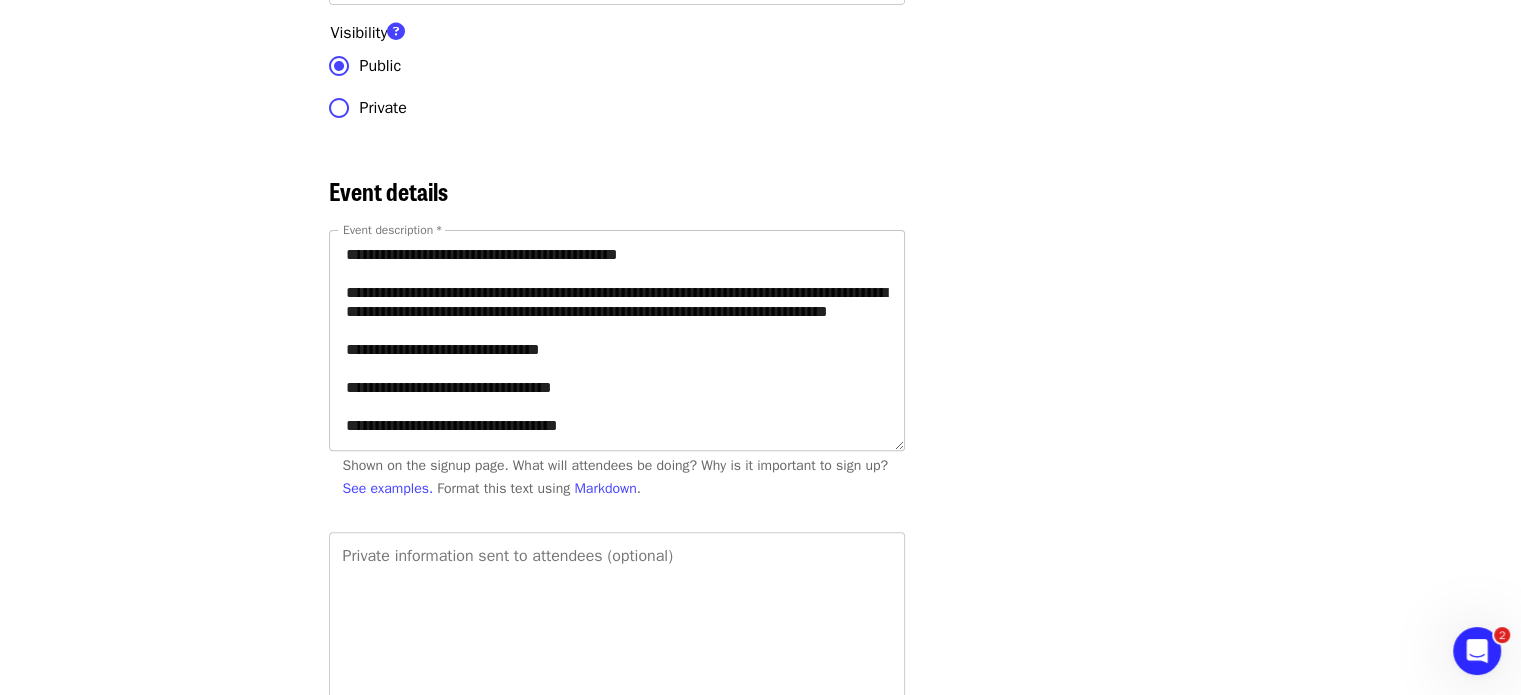 click on "**********" at bounding box center [617, 340] 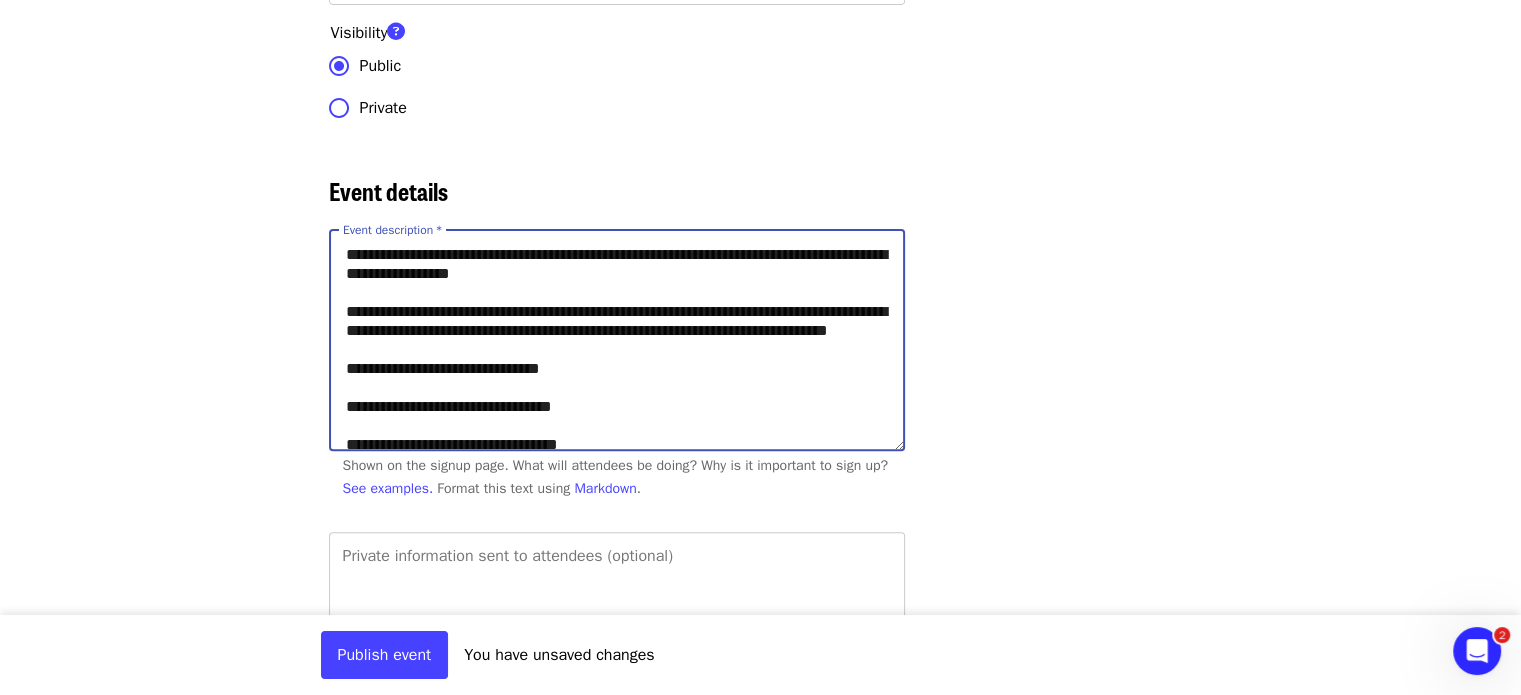 click on "**********" at bounding box center [617, 340] 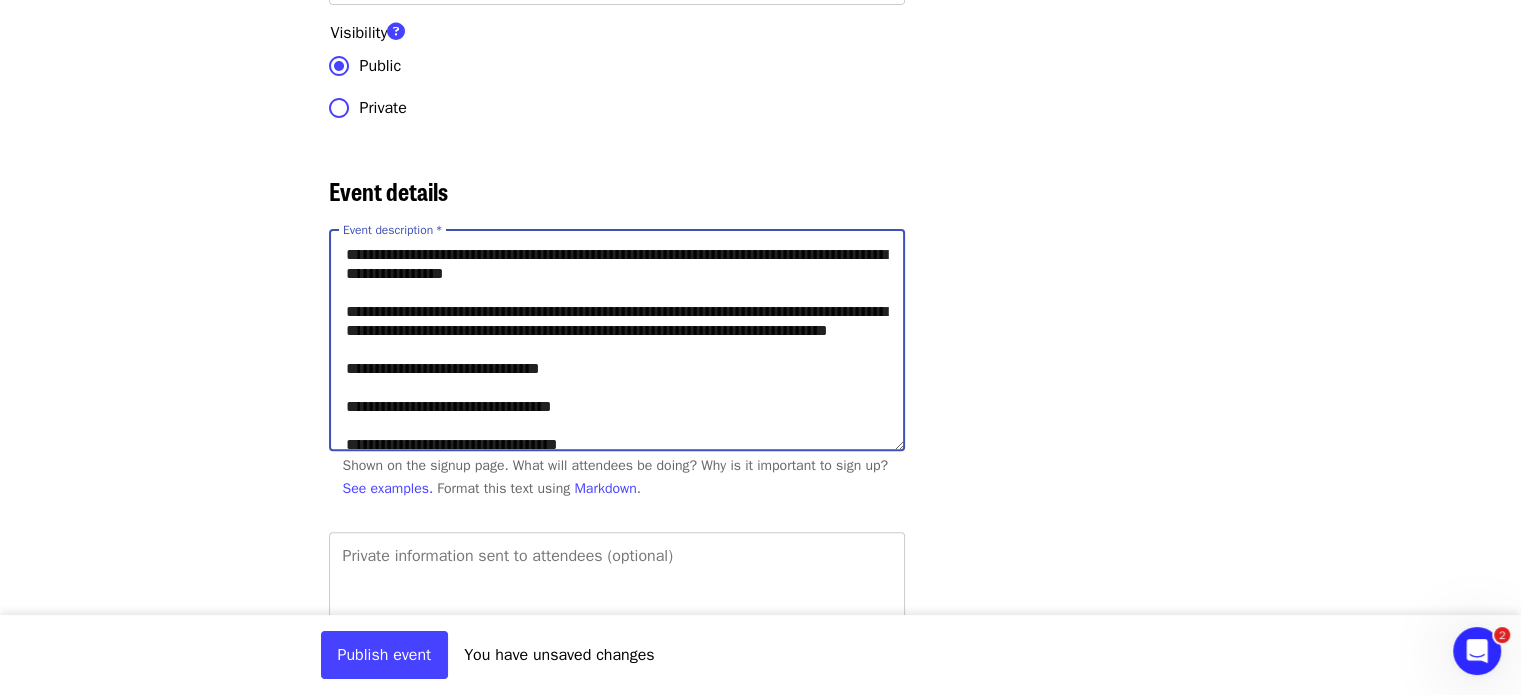 drag, startPoint x: 445, startPoint y: 292, endPoint x: 344, endPoint y: 291, distance: 101.00495 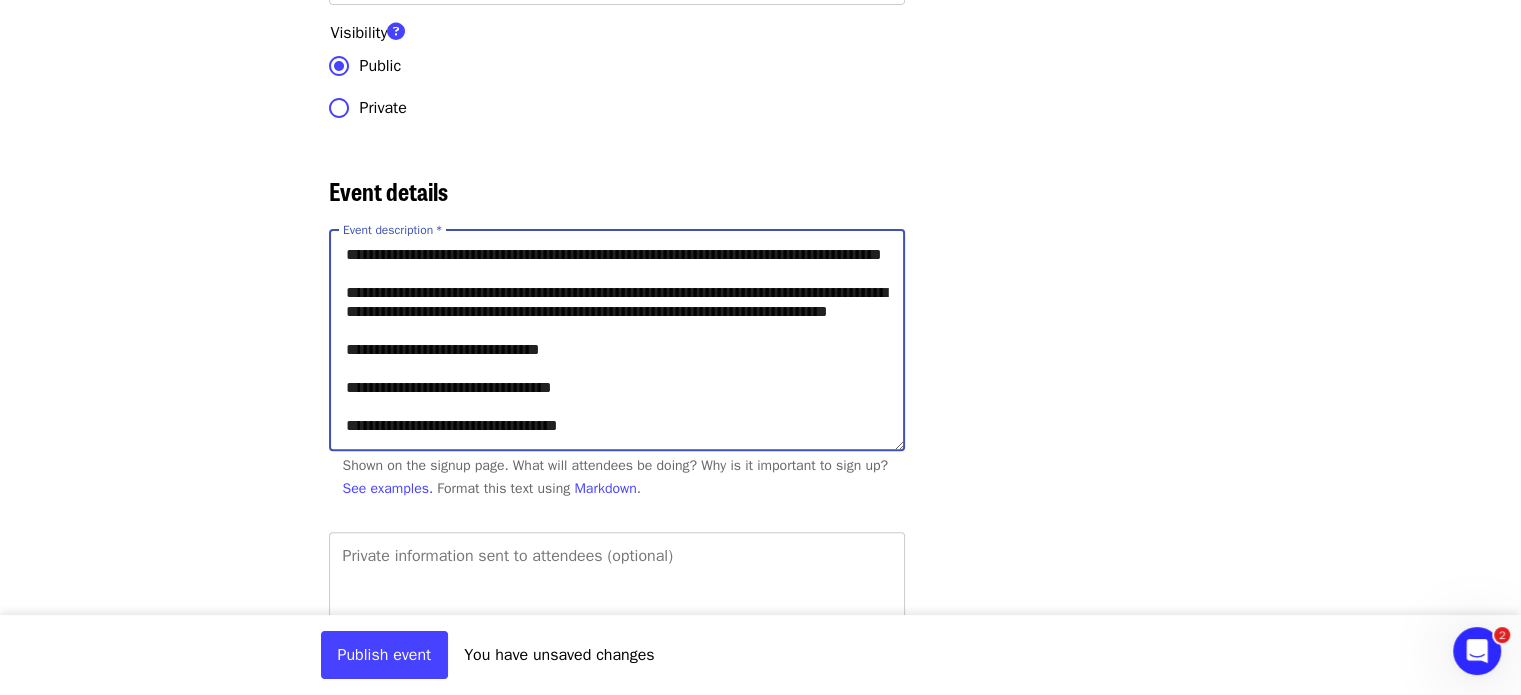click on "**********" at bounding box center [617, 340] 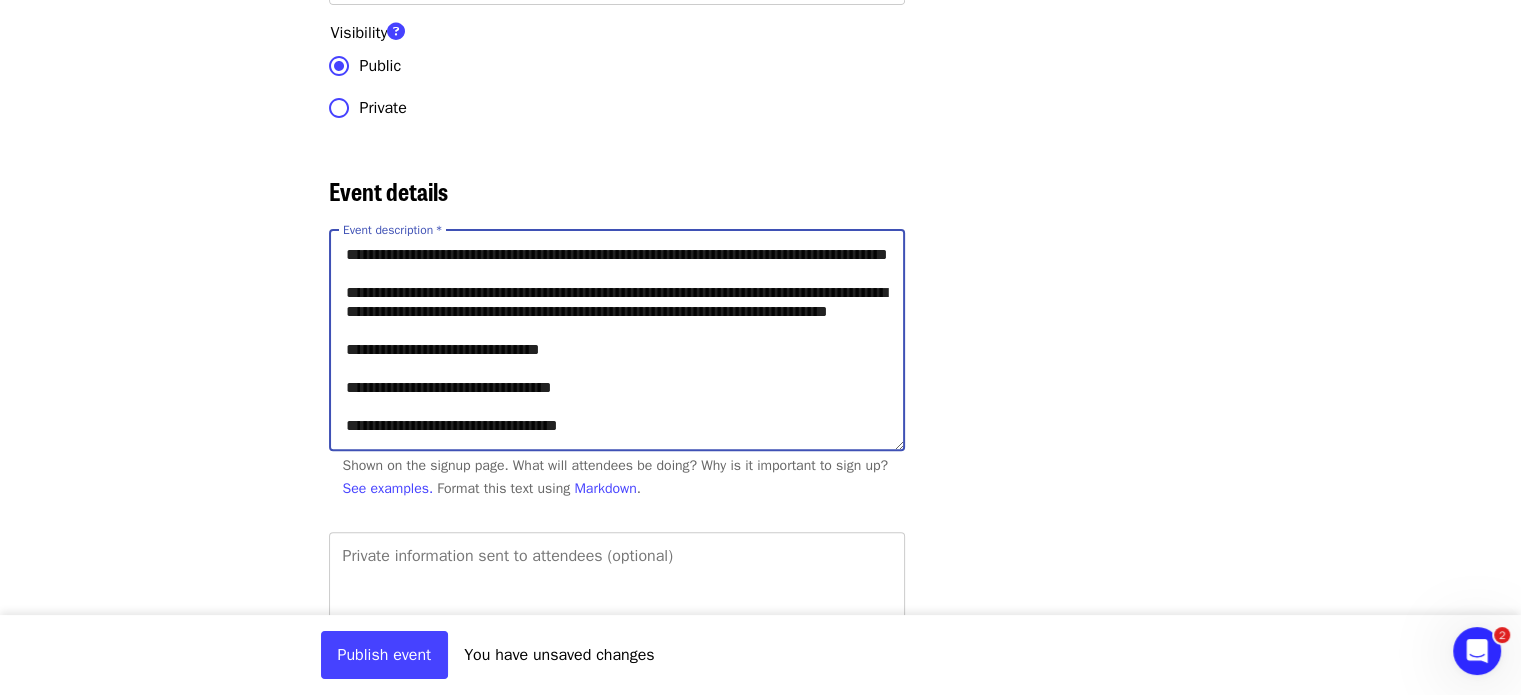 drag, startPoint x: 808, startPoint y: 271, endPoint x: 873, endPoint y: 268, distance: 65.06919 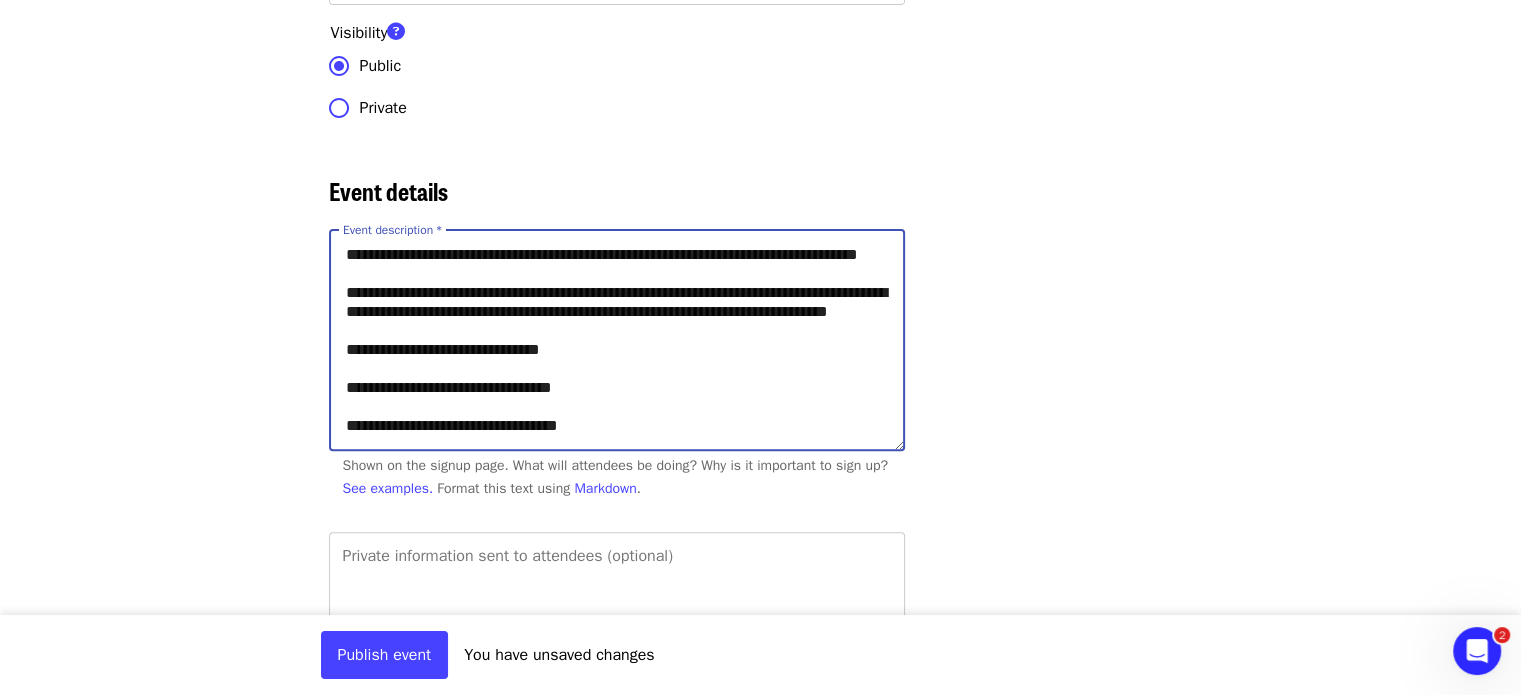 click on "**********" at bounding box center (617, 340) 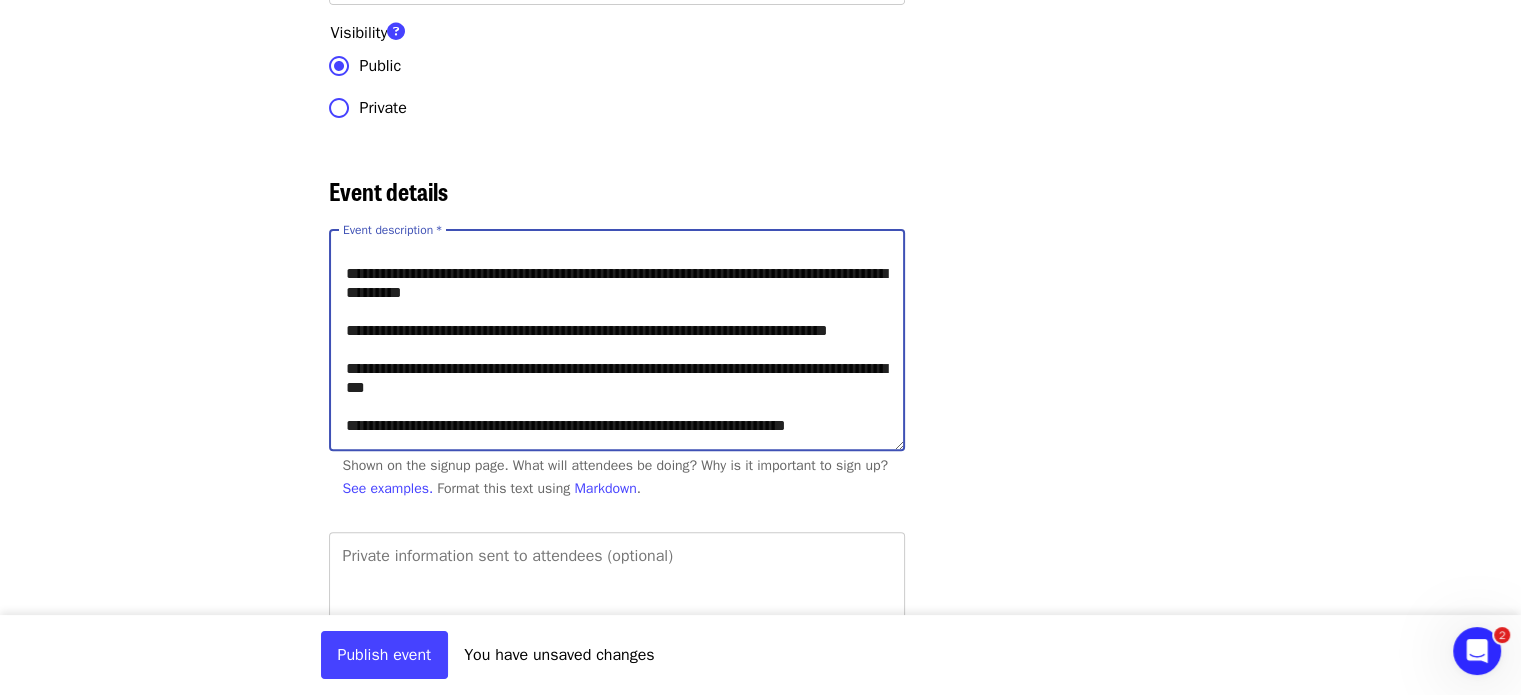 scroll, scrollTop: 341, scrollLeft: 0, axis: vertical 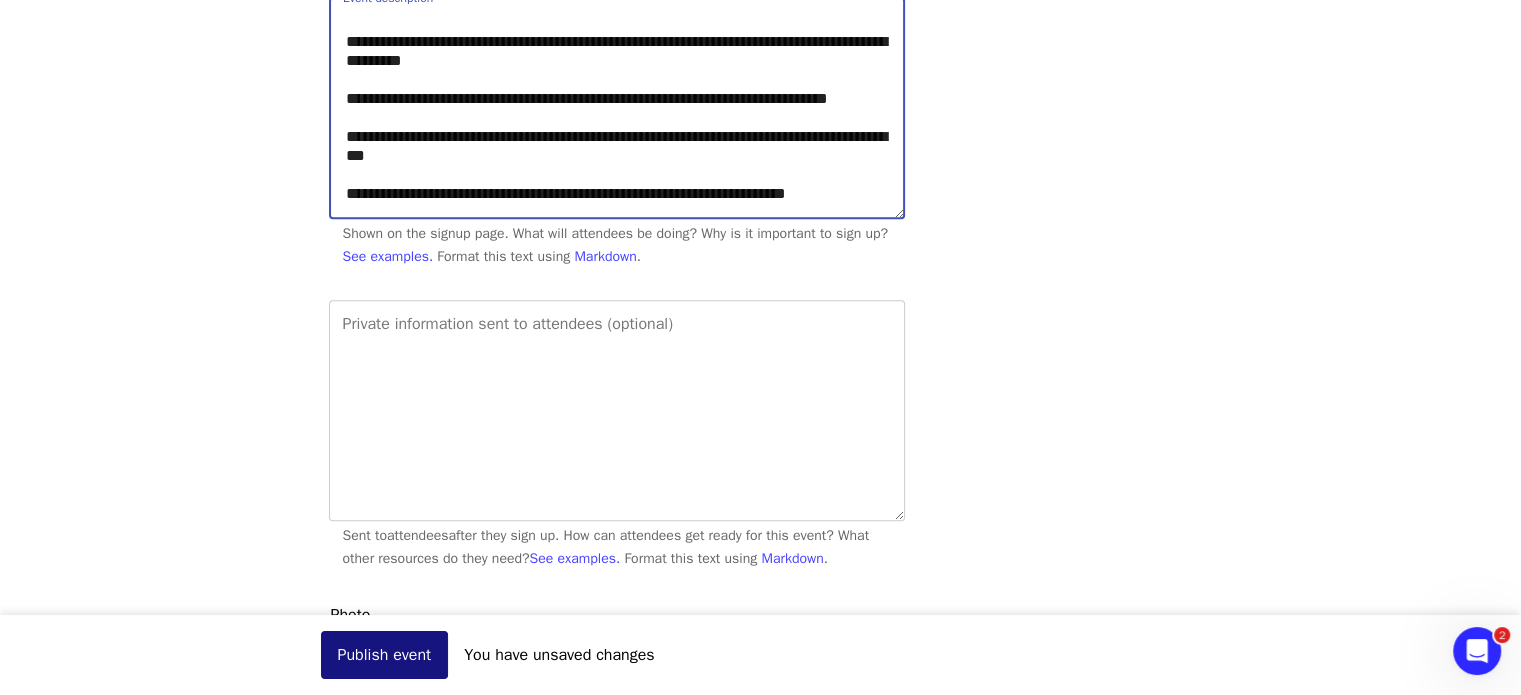 type on "**********" 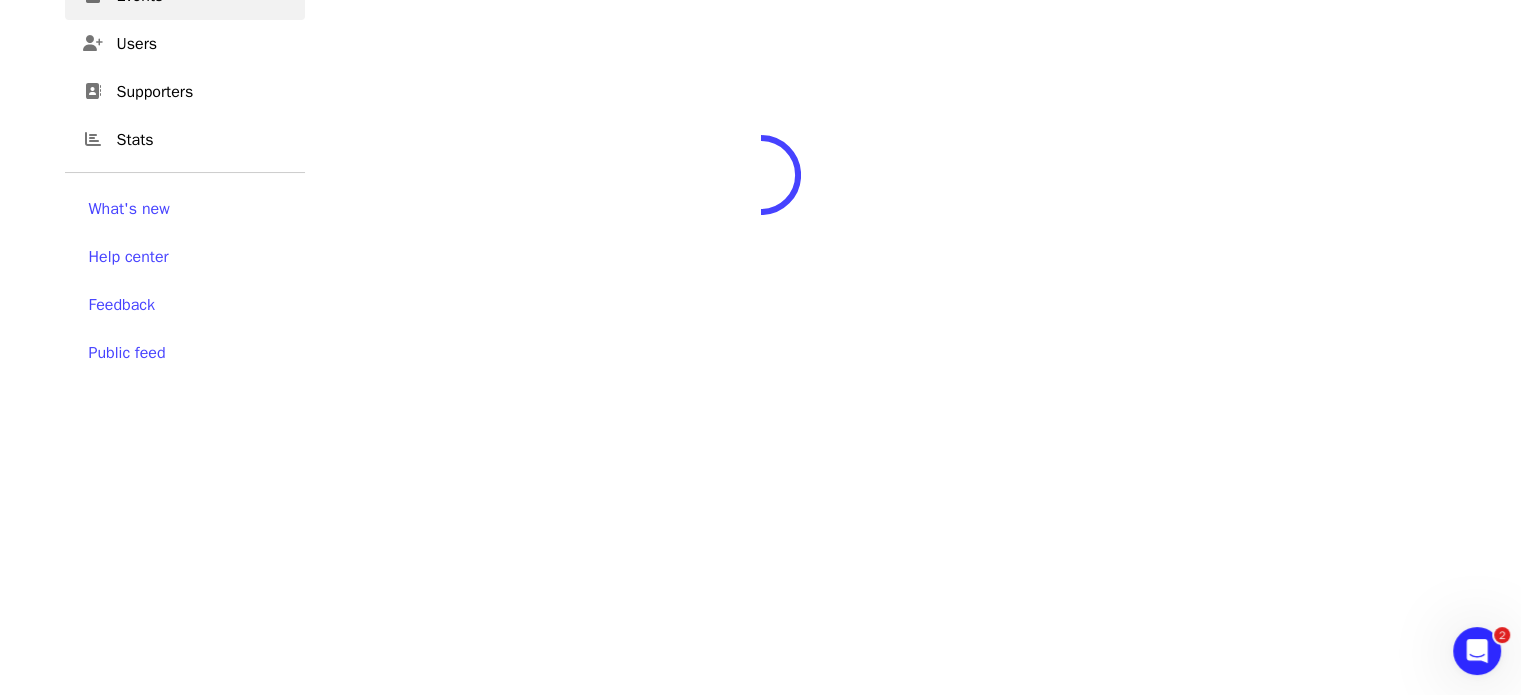 scroll, scrollTop: 0, scrollLeft: 0, axis: both 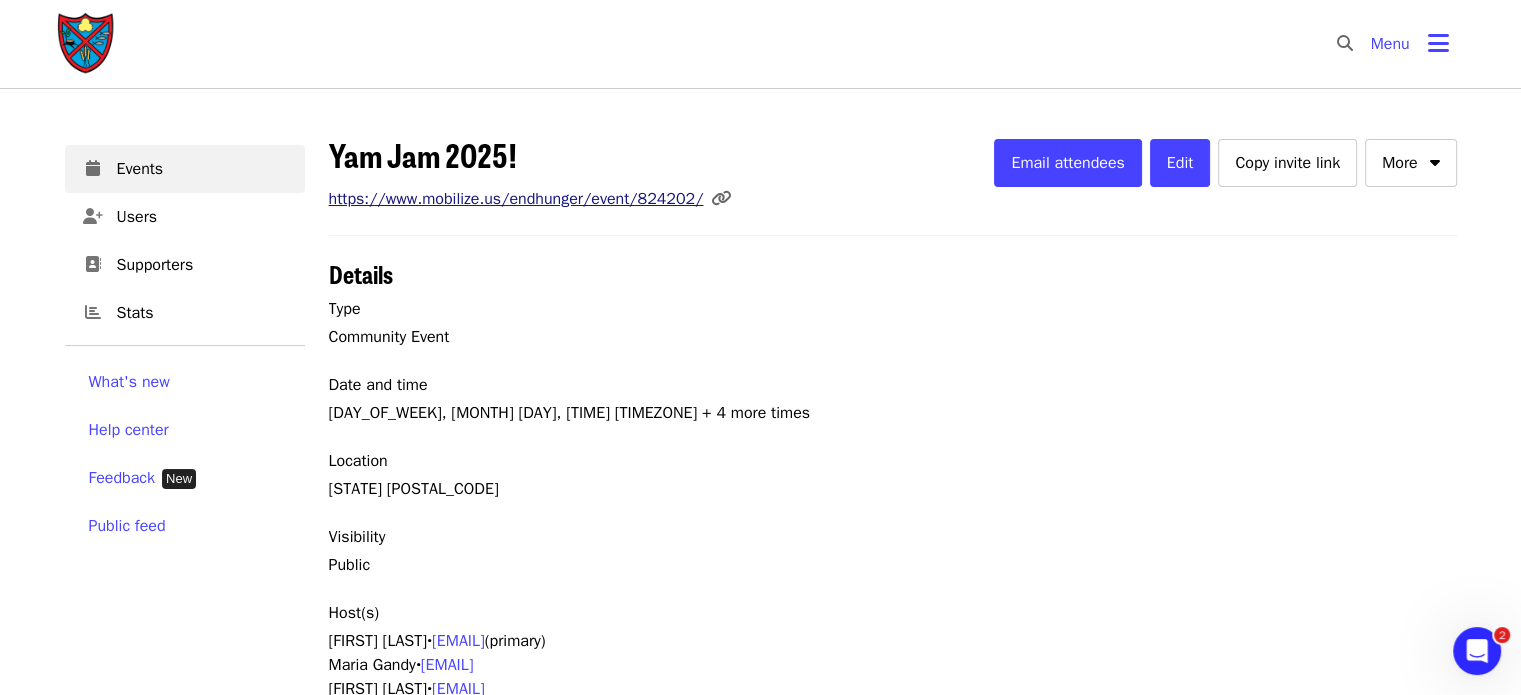click on "https://www.mobilize.us/endhunger/event/824202/" at bounding box center (516, 199) 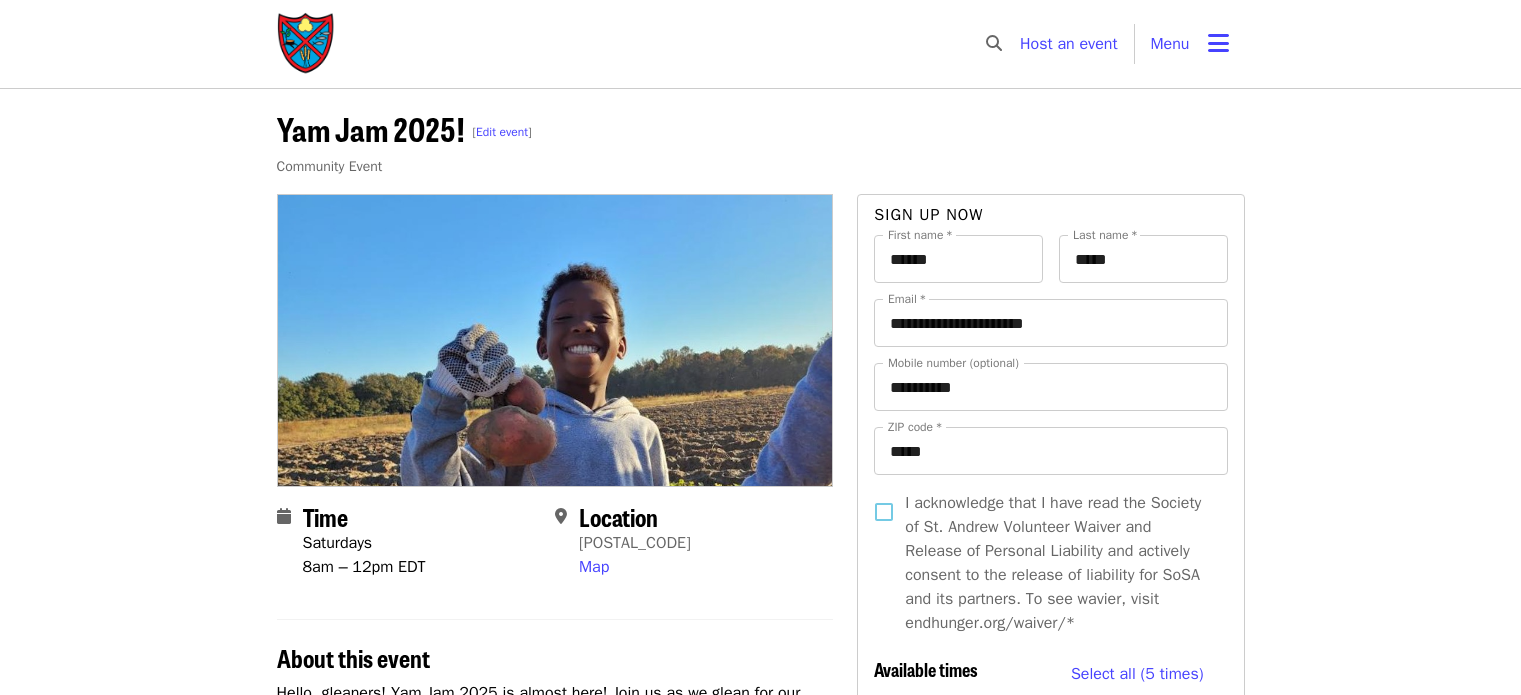 scroll, scrollTop: 0, scrollLeft: 0, axis: both 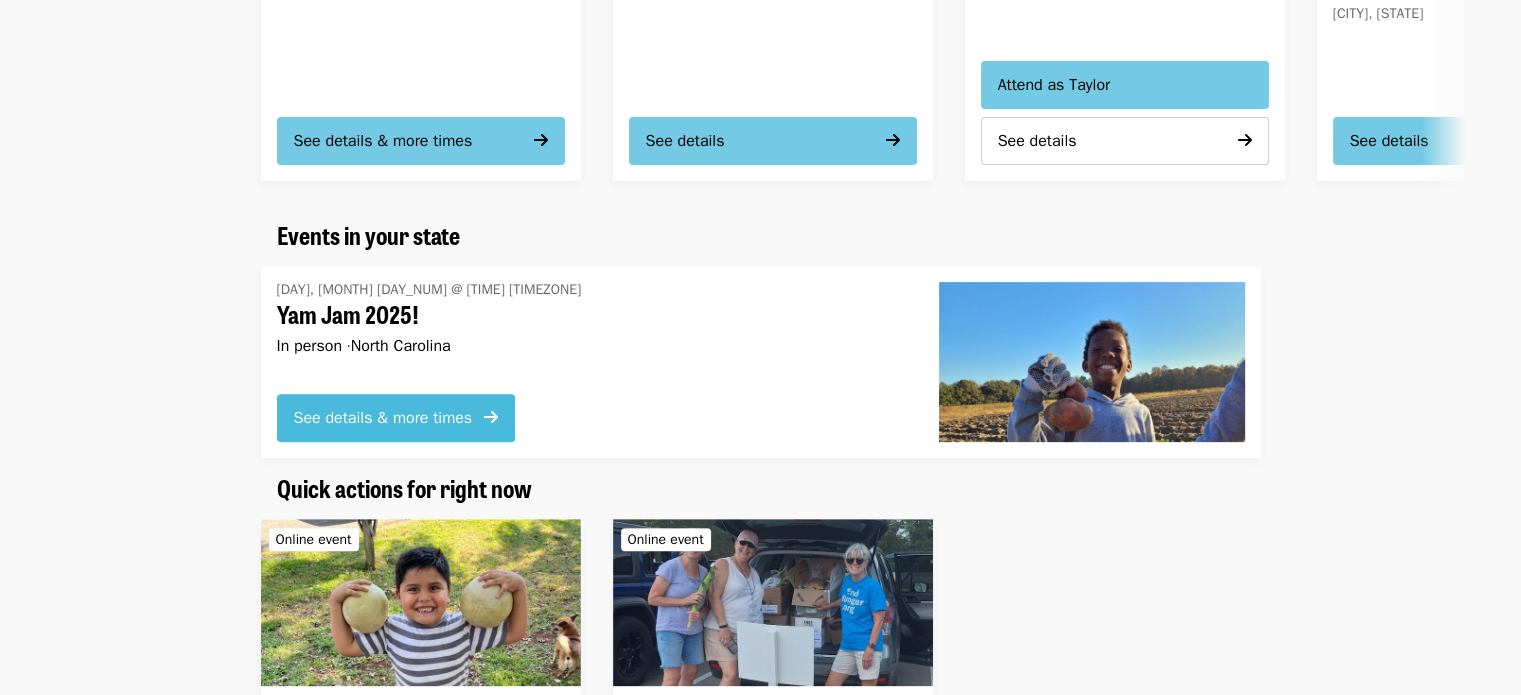 click on "See details & more times" at bounding box center (383, 418) 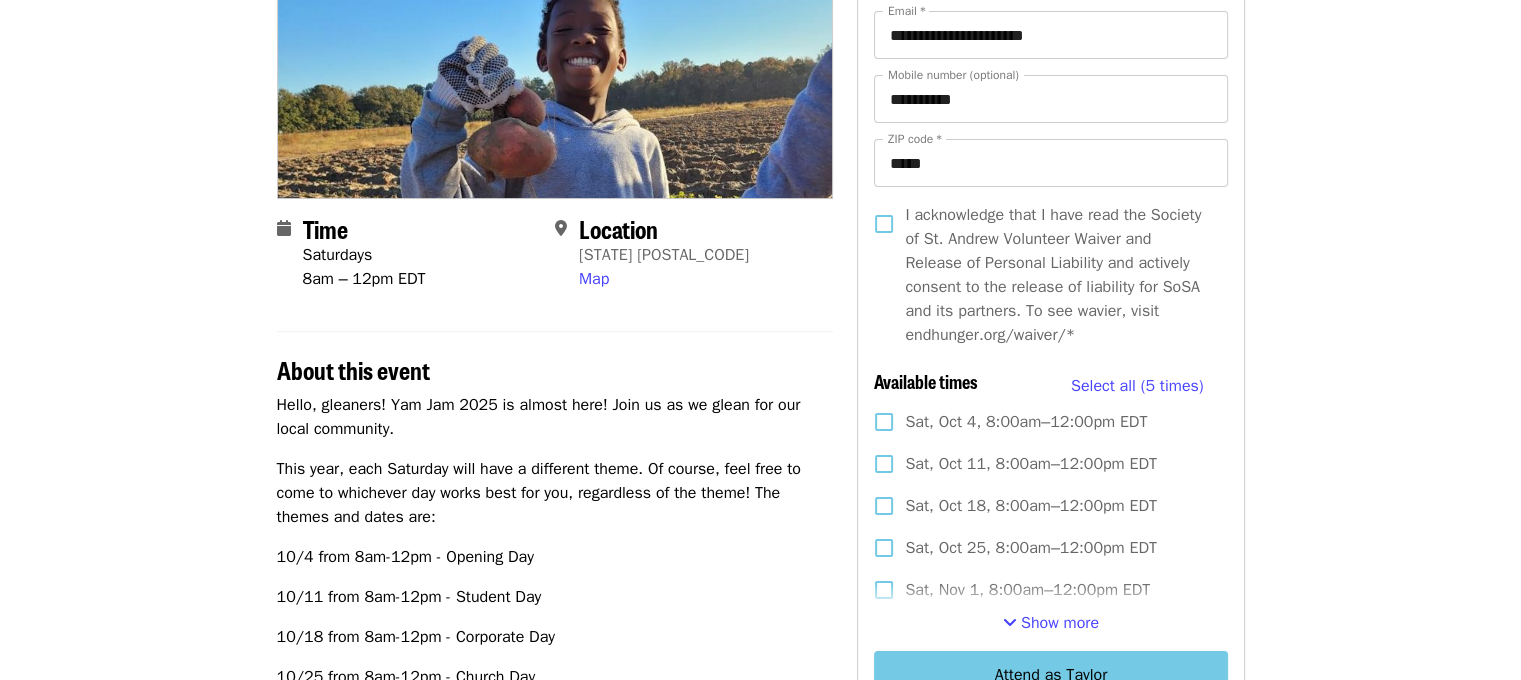 scroll, scrollTop: 290, scrollLeft: 0, axis: vertical 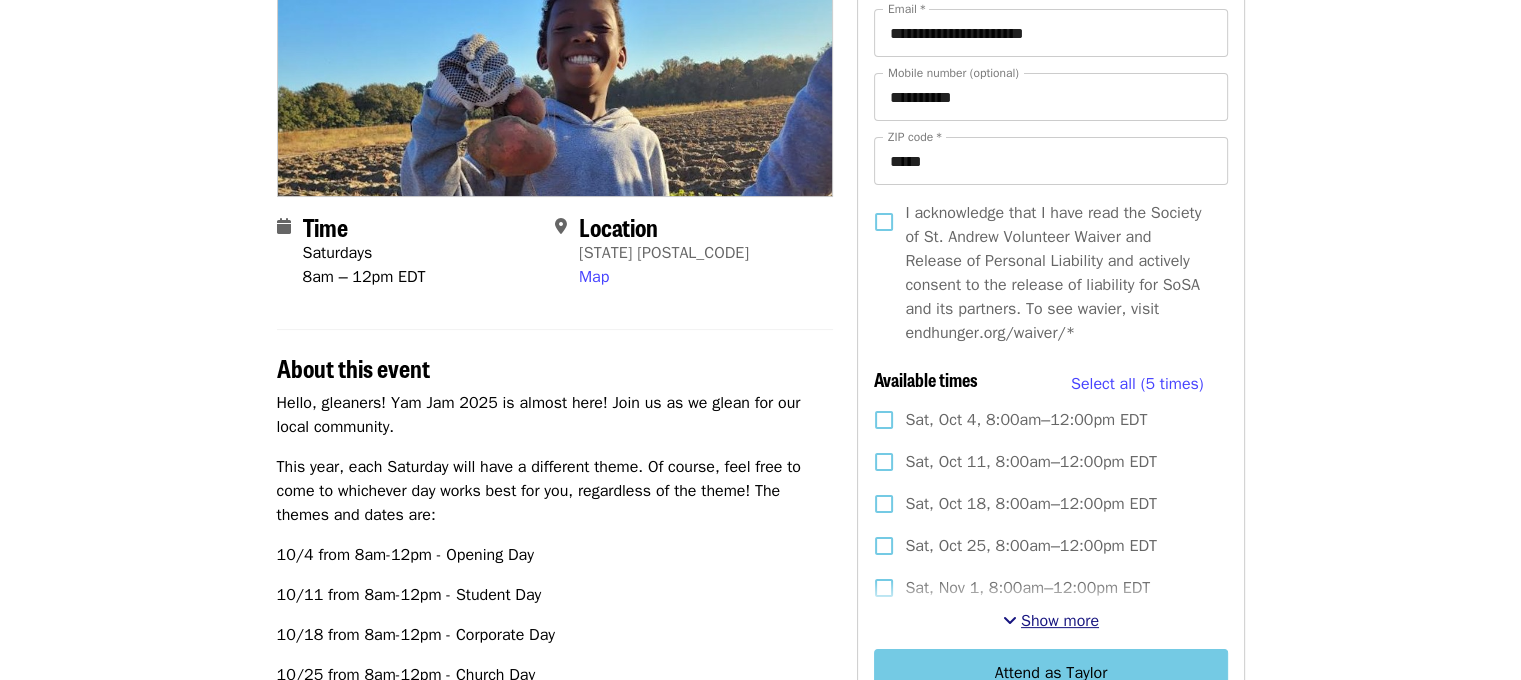 click on "Show more" at bounding box center [1060, 621] 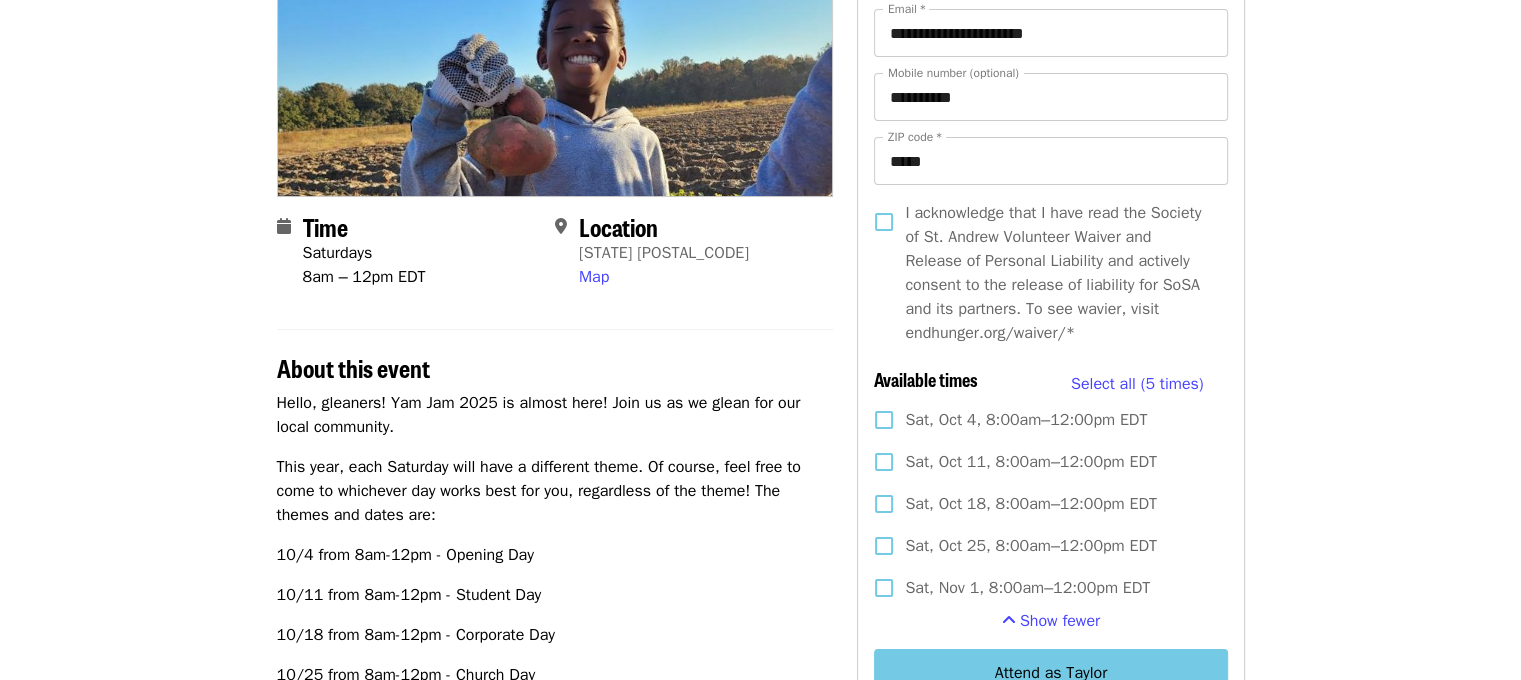 click on "This year, each Saturday will have a different theme. Of course, feel free to come to whichever day works best for you, regardless of the theme! The themes and dates are:" at bounding box center (555, 491) 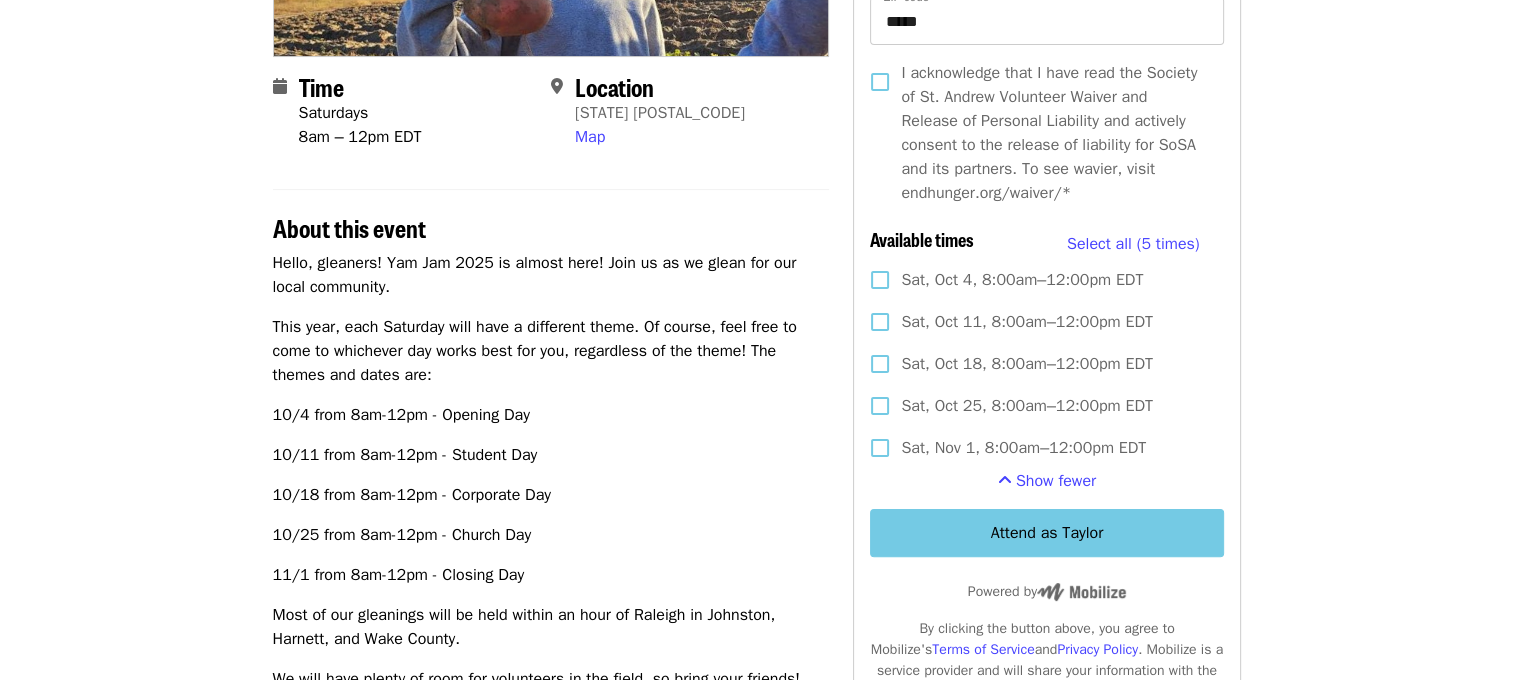 scroll, scrollTop: 0, scrollLeft: 47, axis: horizontal 